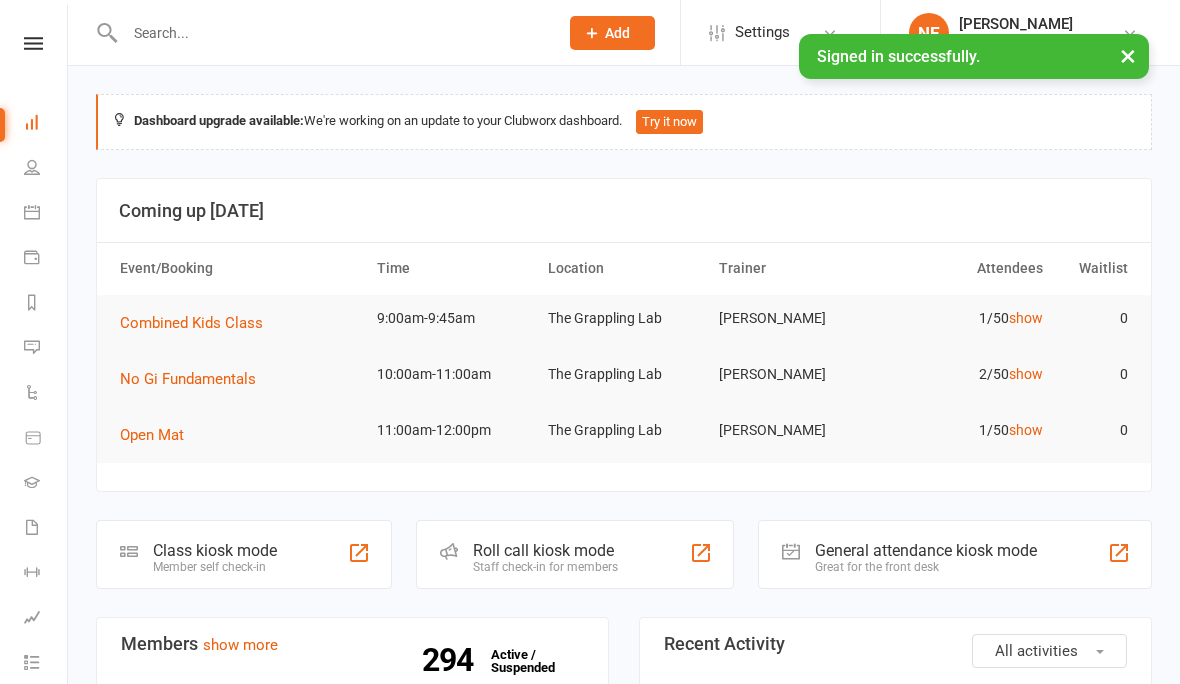 scroll, scrollTop: 0, scrollLeft: 0, axis: both 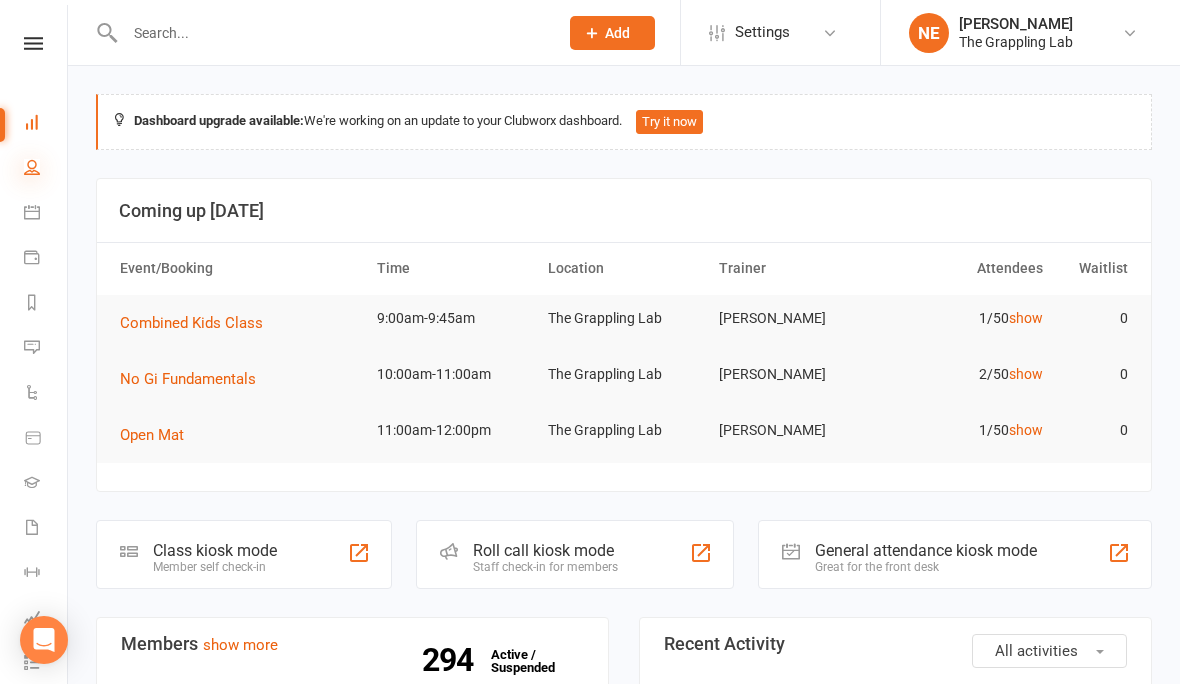 click at bounding box center [32, 167] 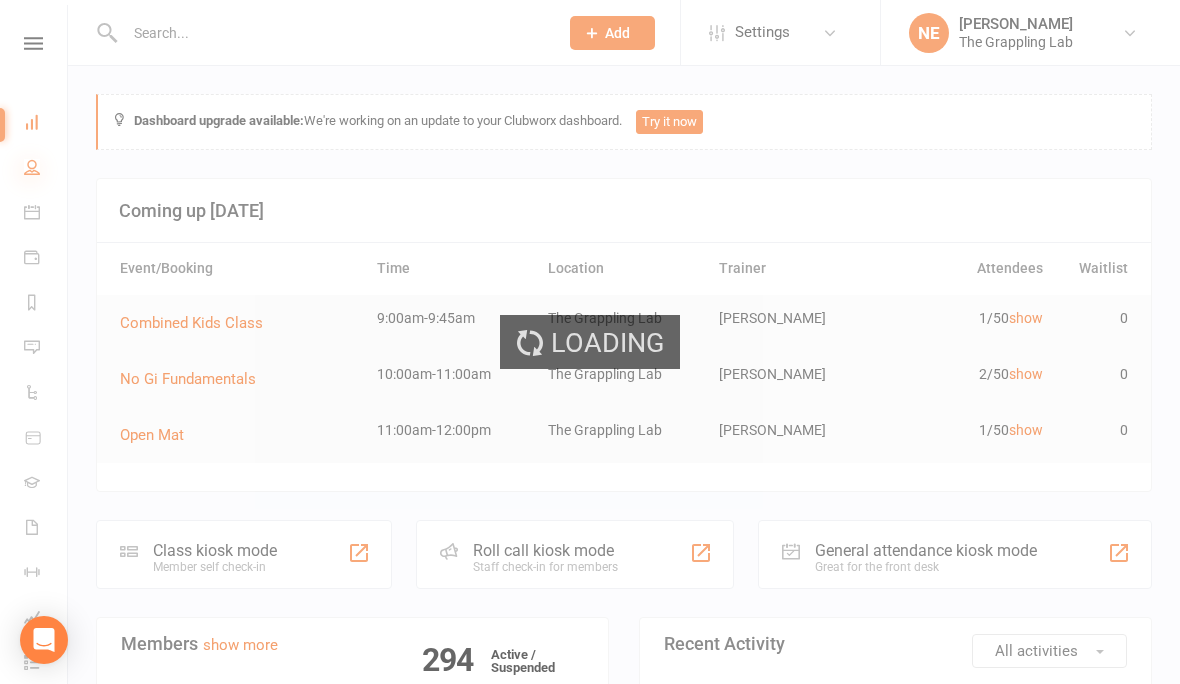 select on "100" 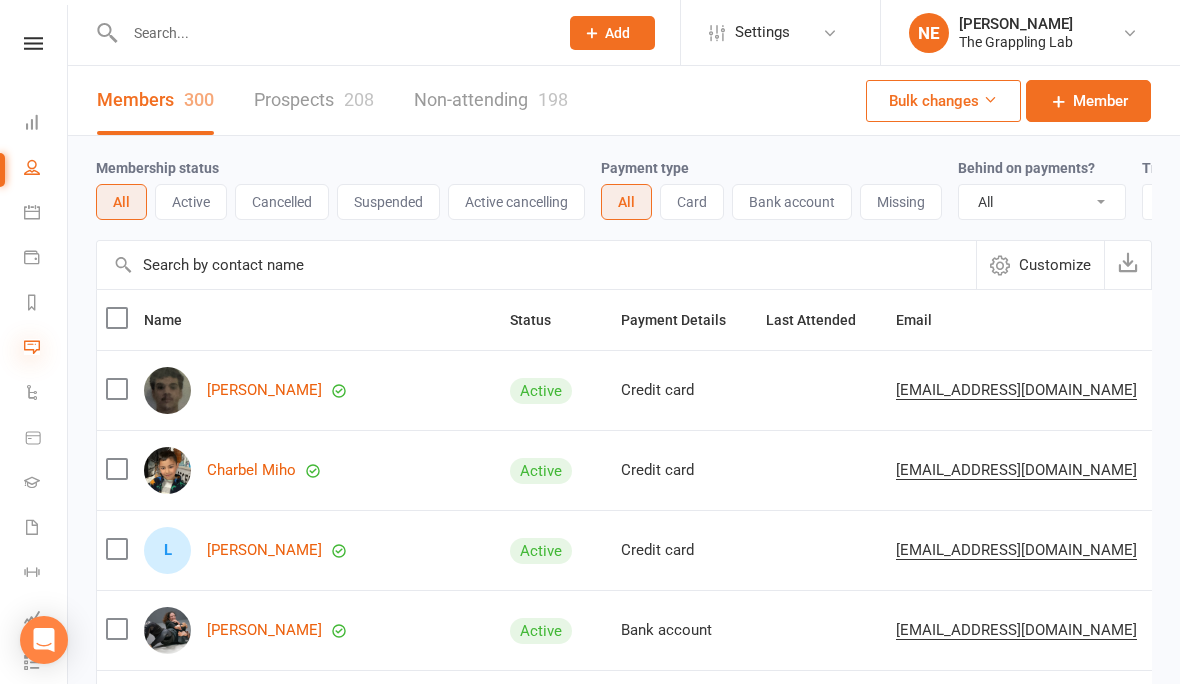 click at bounding box center (32, 347) 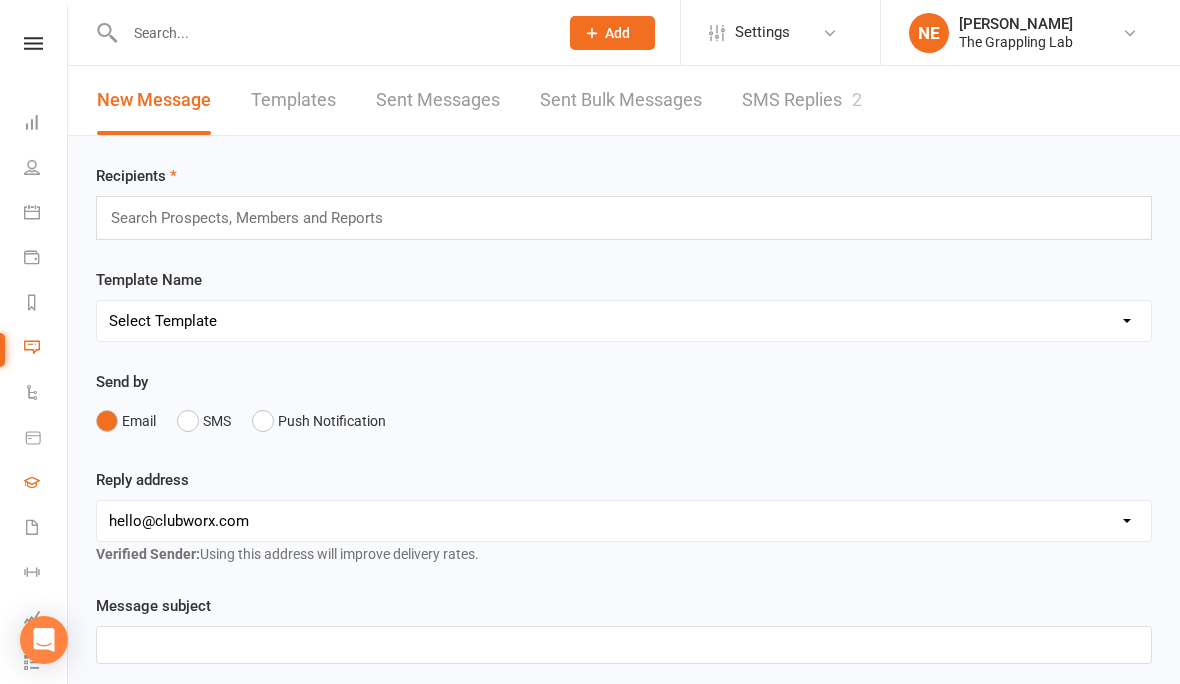 click on "Gradings" at bounding box center (46, 484) 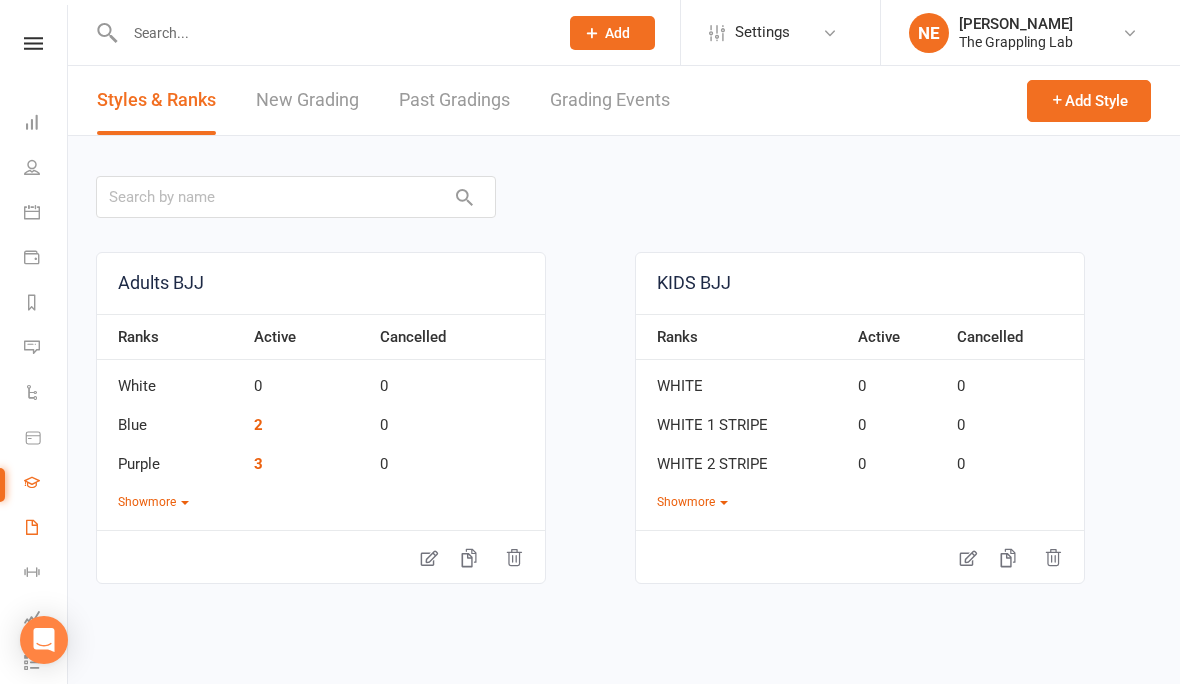 click on "Waivers   10" at bounding box center [46, 529] 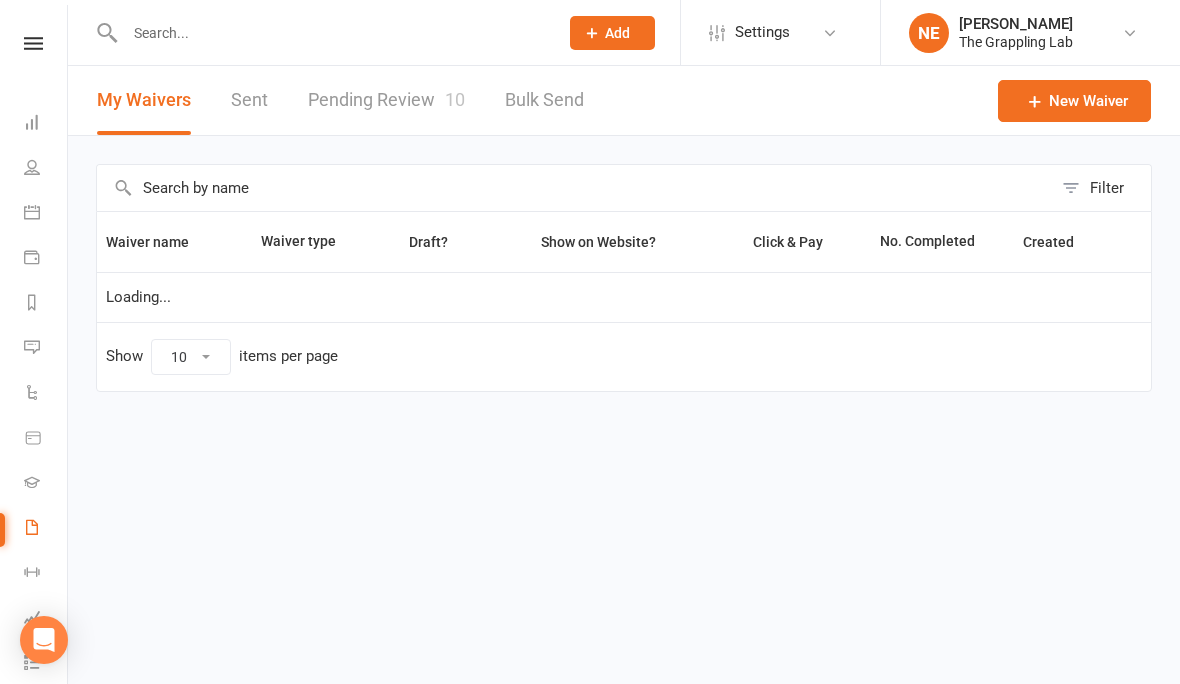 click on "Pending Review 10" at bounding box center [386, 100] 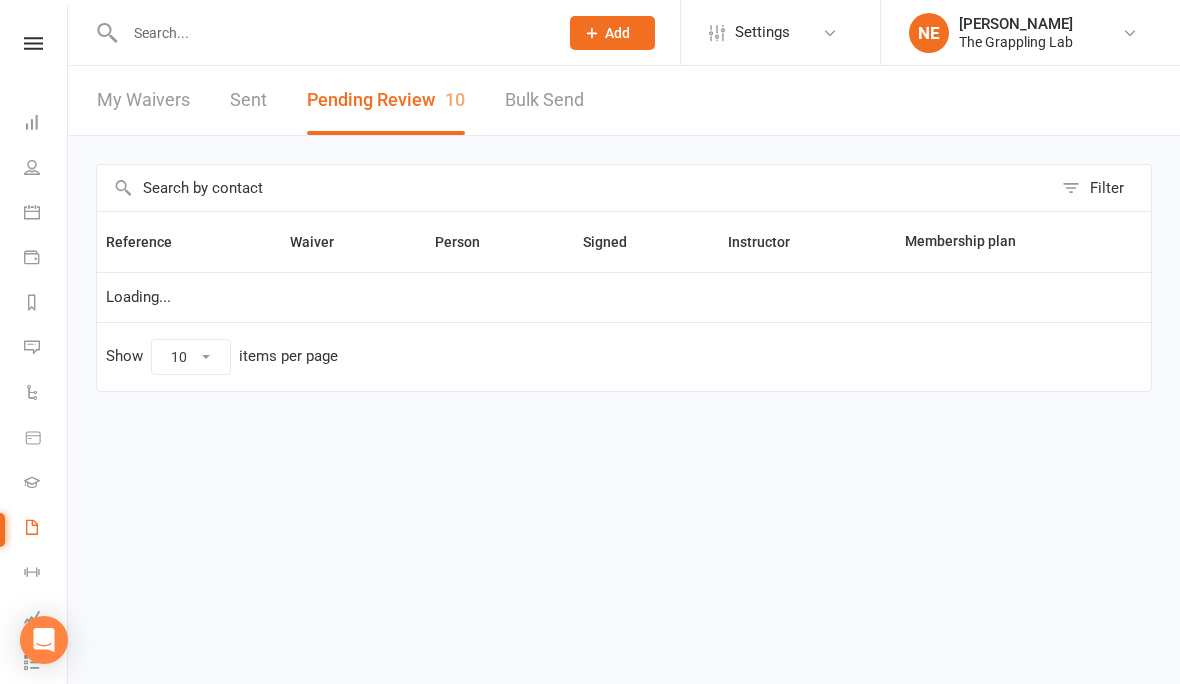 select on "25" 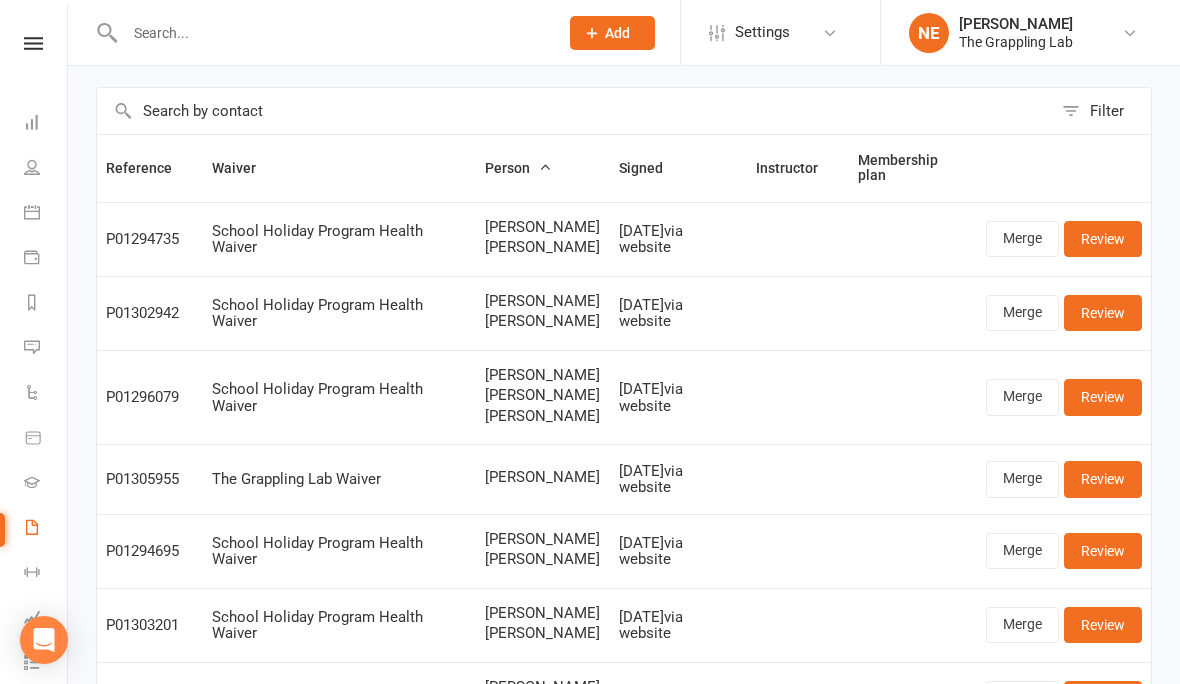 scroll, scrollTop: 0, scrollLeft: 0, axis: both 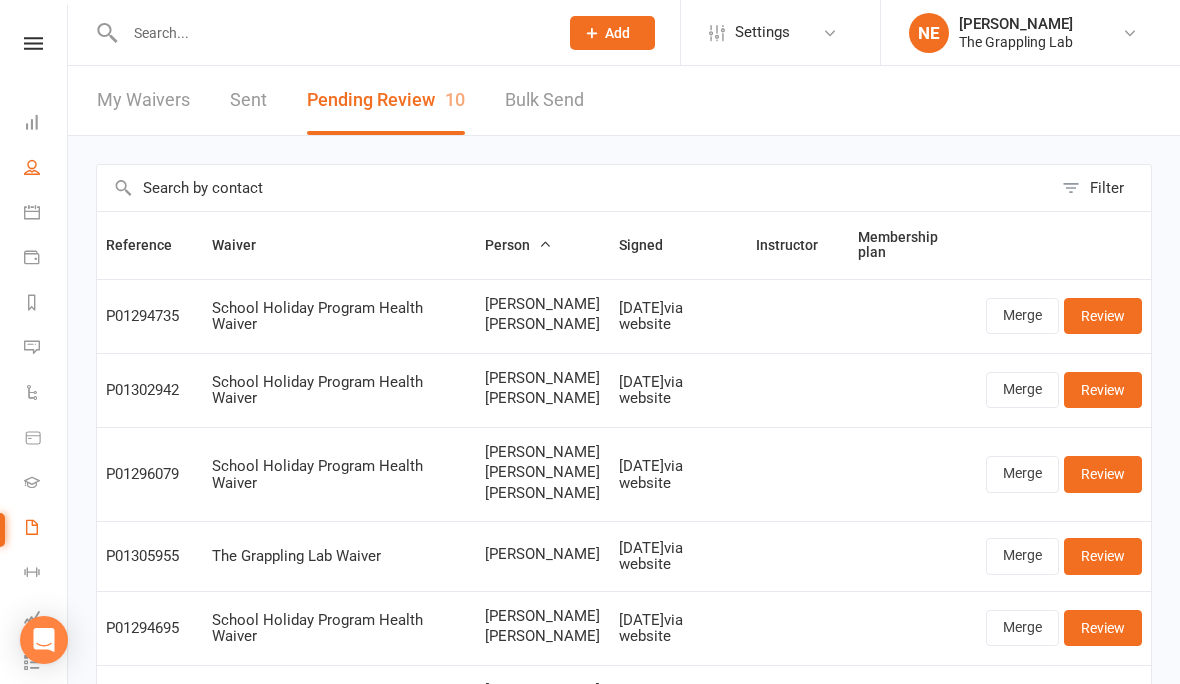 click on "People" at bounding box center [46, 169] 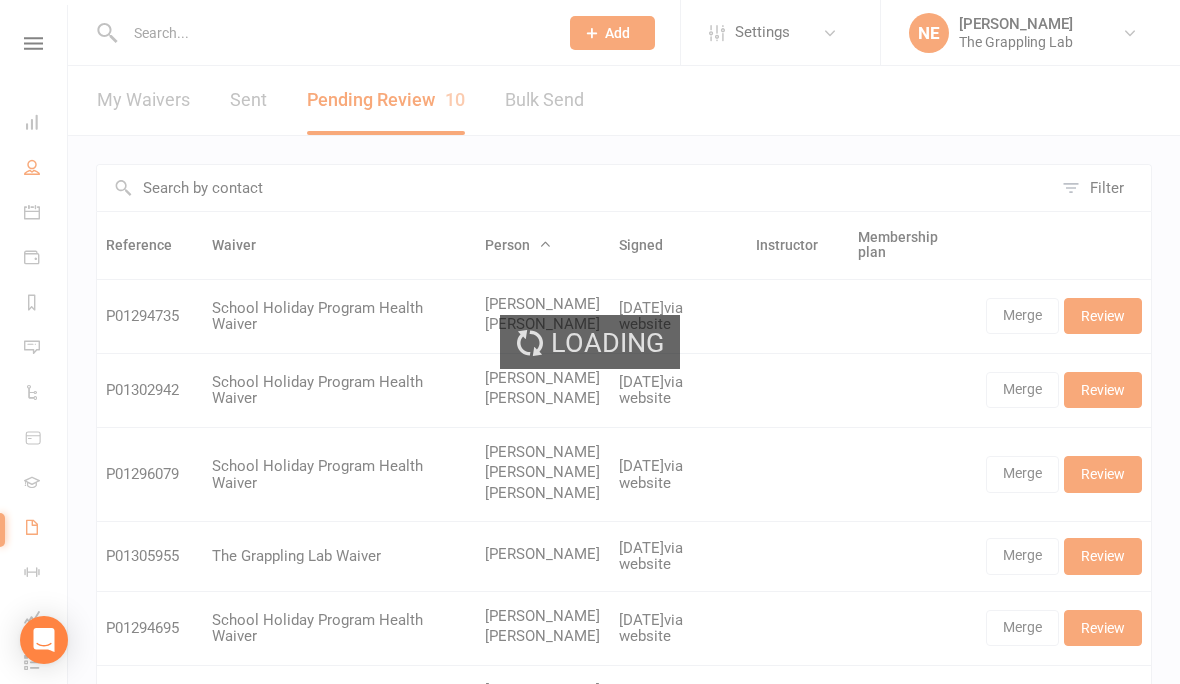 select on "100" 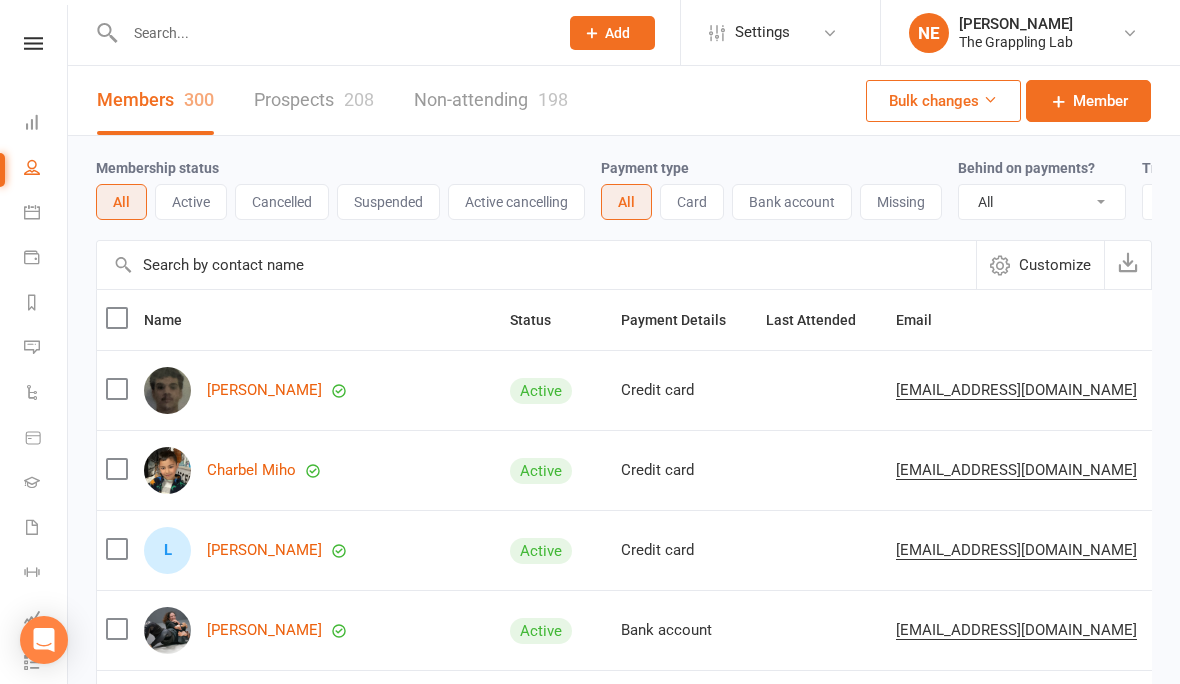 click on "Prospects 208" at bounding box center [314, 100] 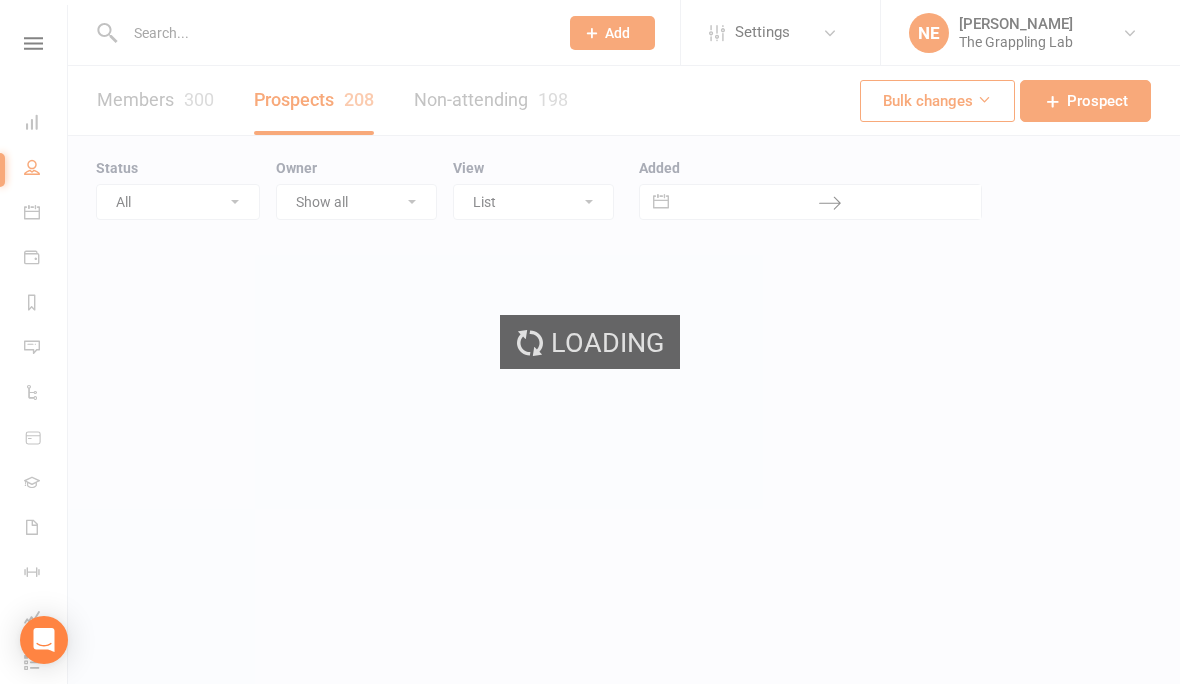 select on "100" 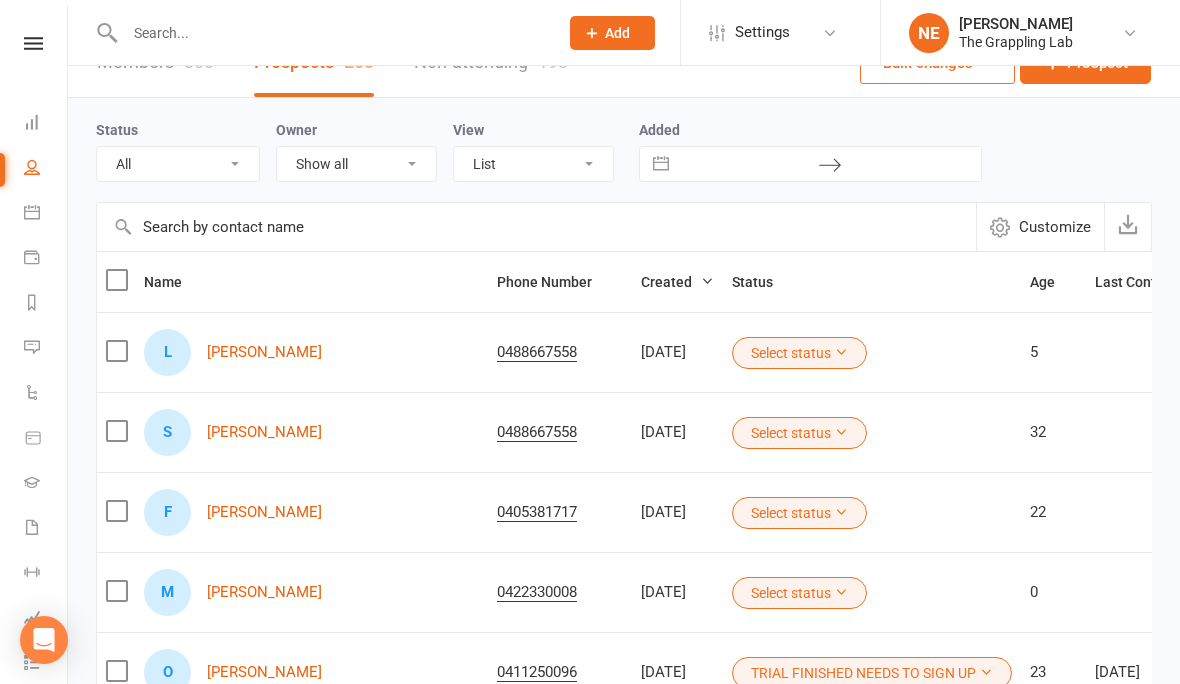 scroll, scrollTop: 40, scrollLeft: 0, axis: vertical 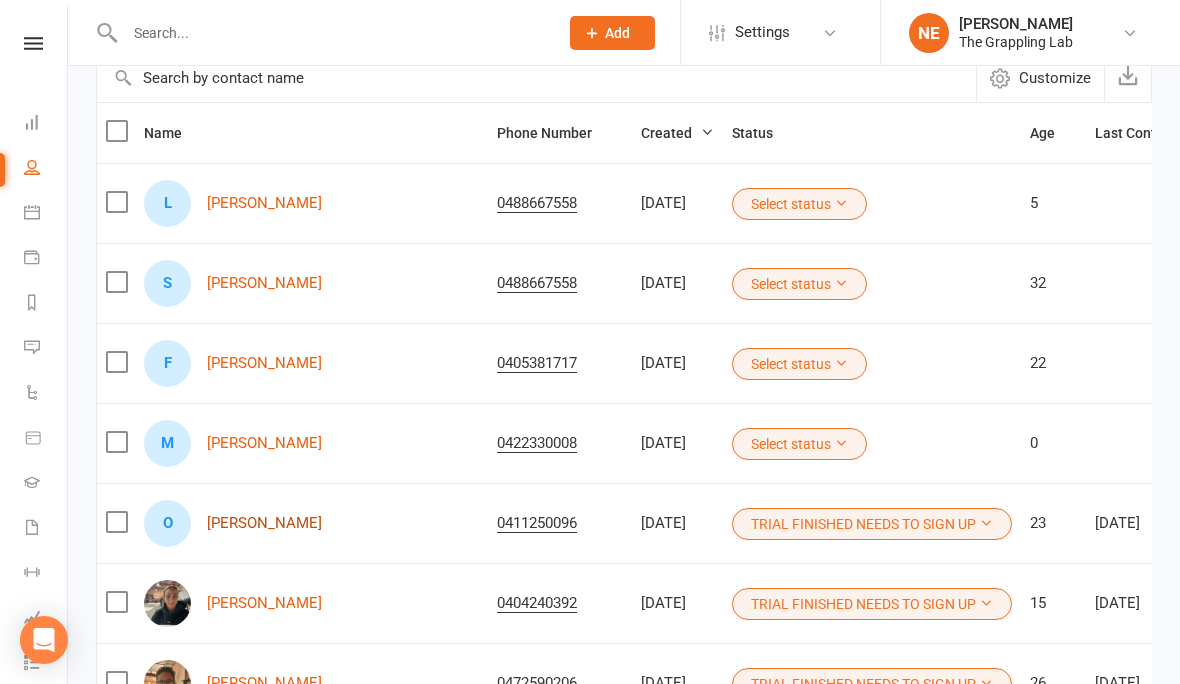 click on "[PERSON_NAME]" at bounding box center (264, 523) 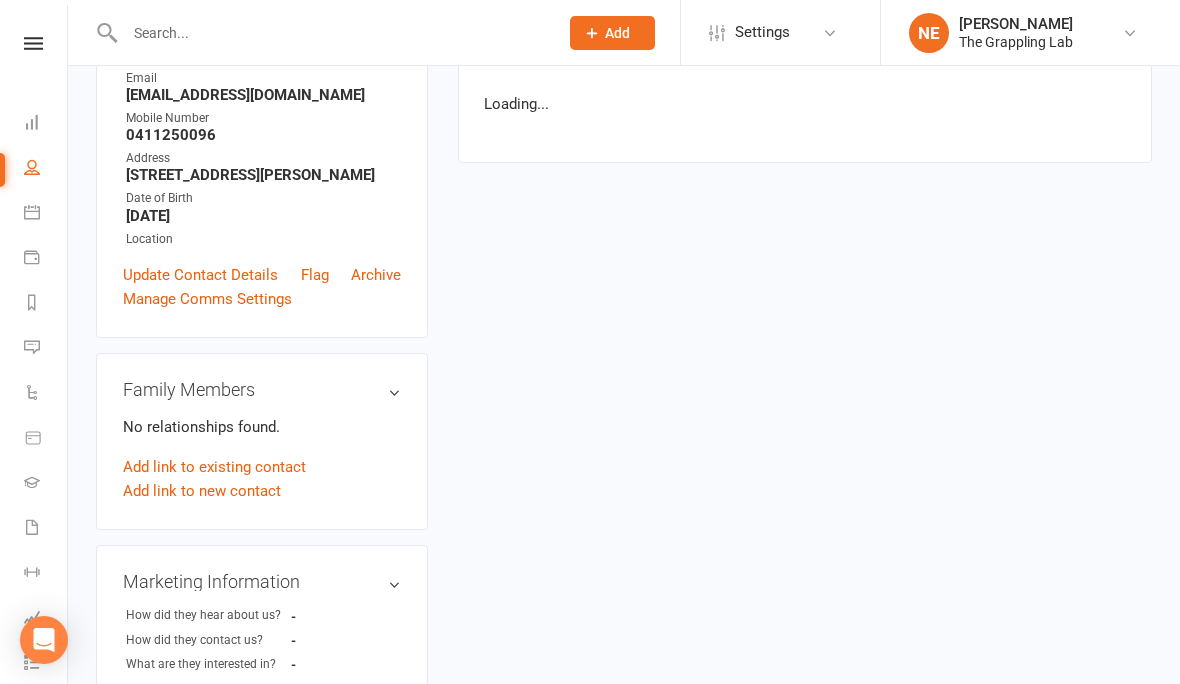 scroll, scrollTop: 0, scrollLeft: 0, axis: both 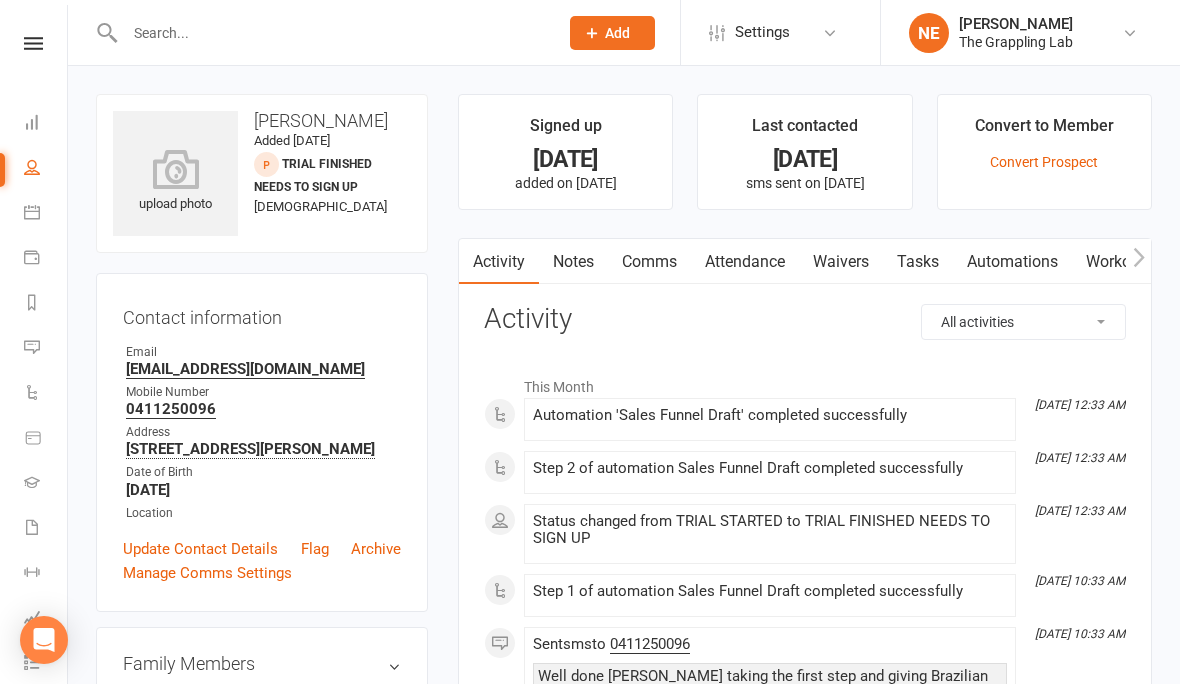 select on "100" 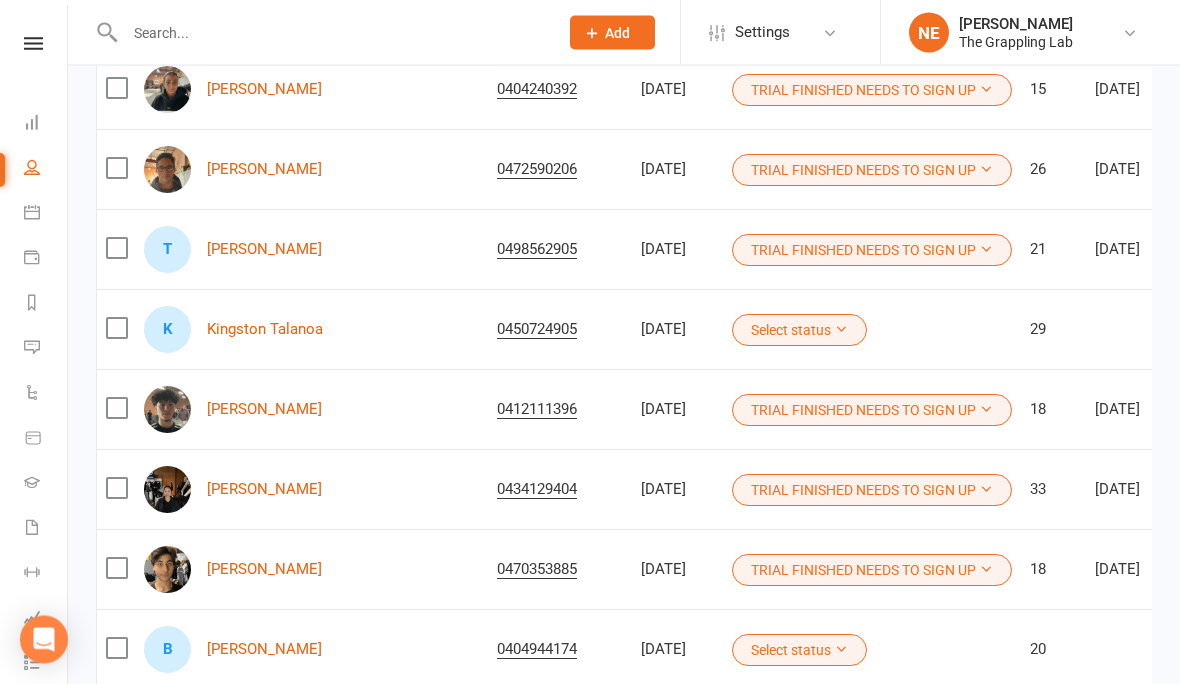 scroll, scrollTop: 685, scrollLeft: 0, axis: vertical 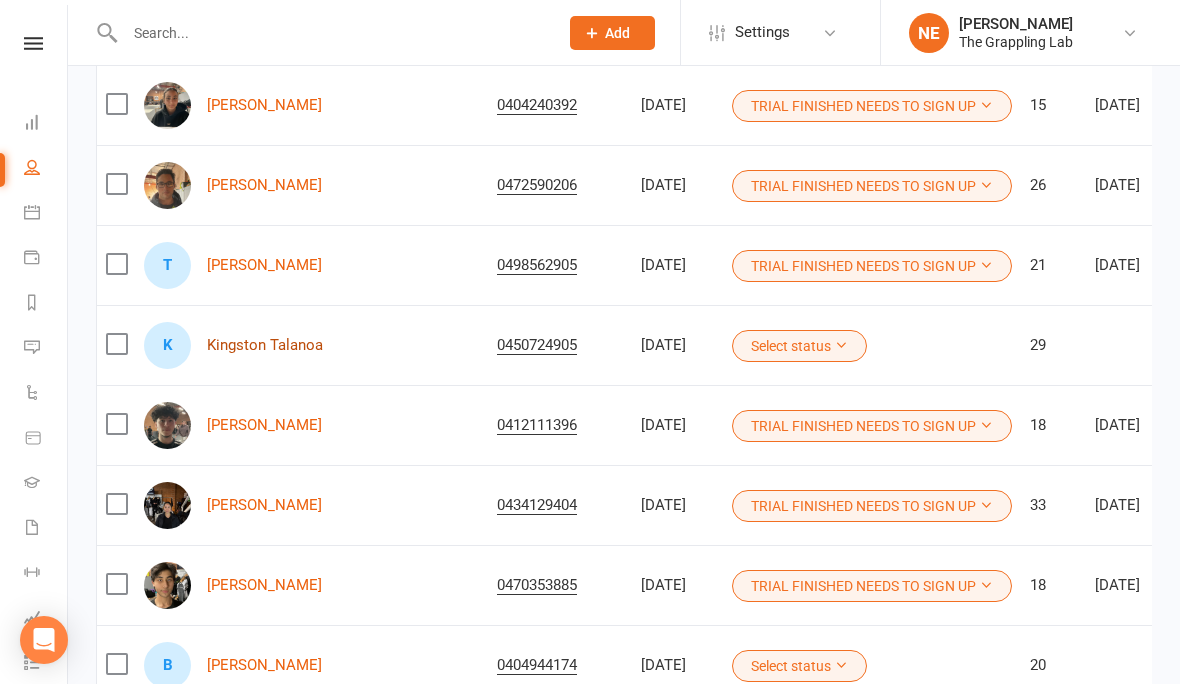 click on "Kingston Talanoa" at bounding box center (265, 345) 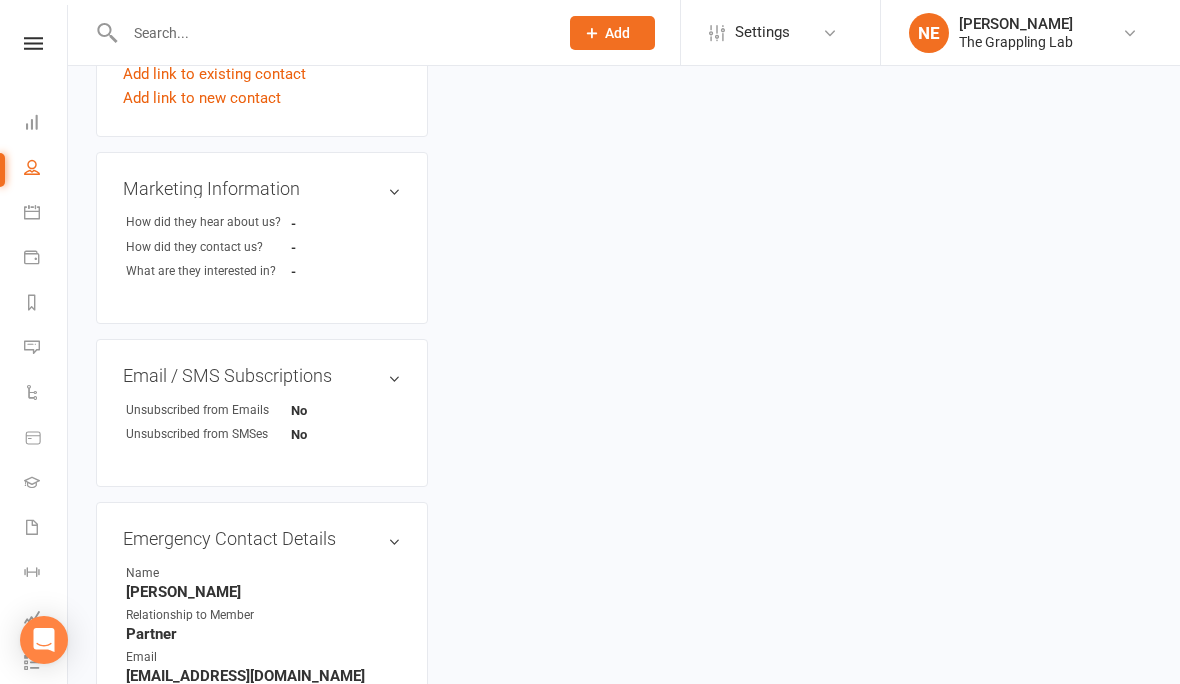 scroll, scrollTop: 0, scrollLeft: 0, axis: both 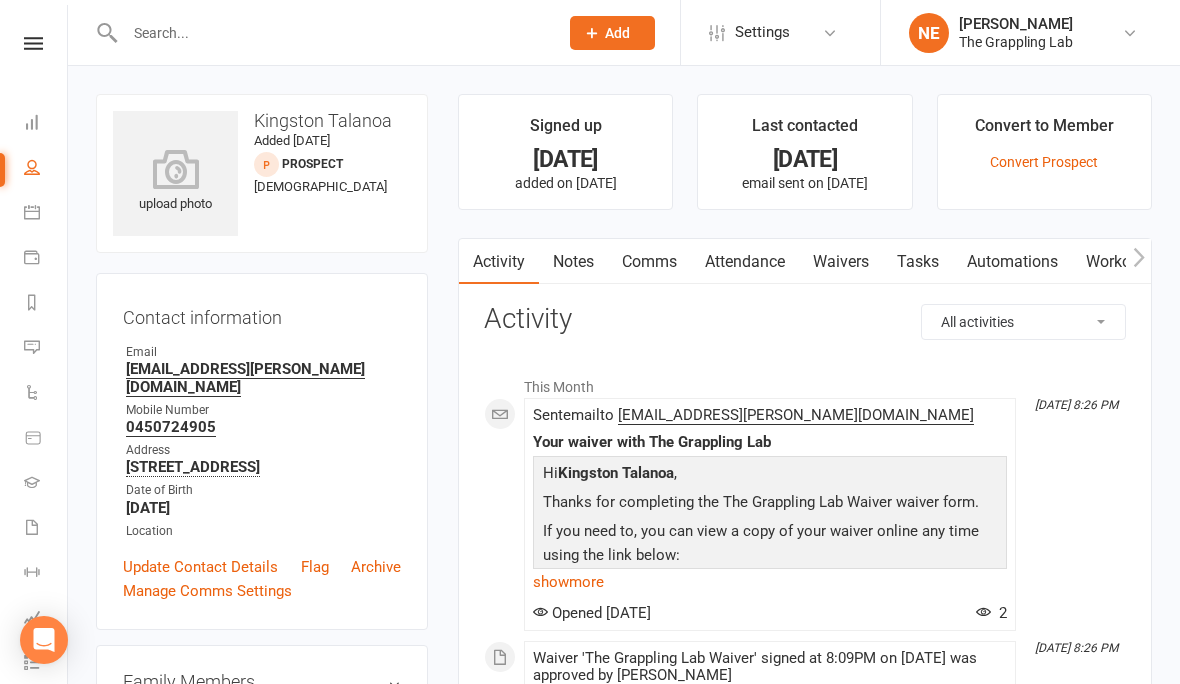 select on "100" 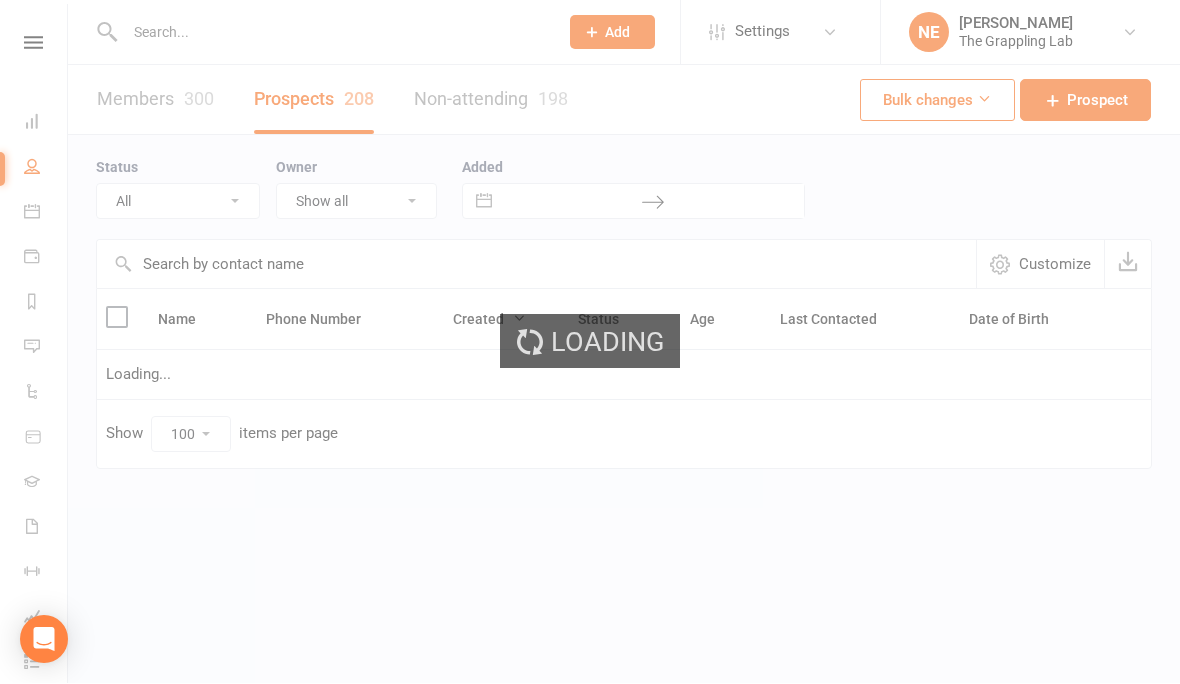 click on "Loading" at bounding box center [590, 342] 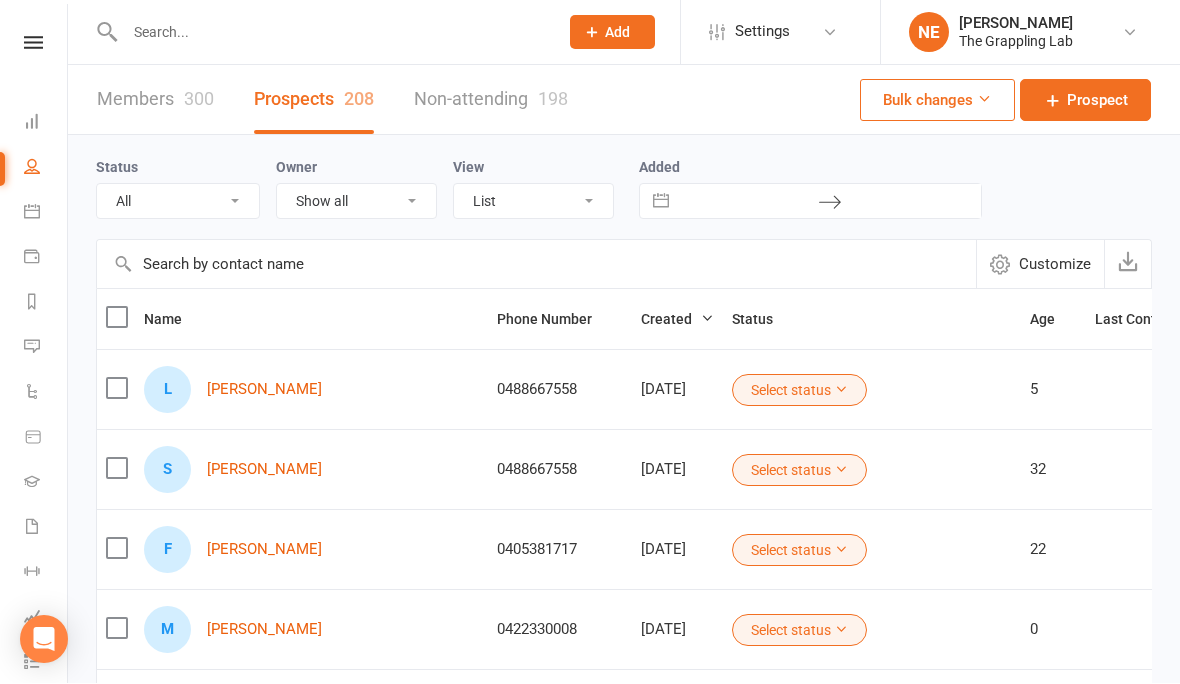 scroll, scrollTop: 1, scrollLeft: 0, axis: vertical 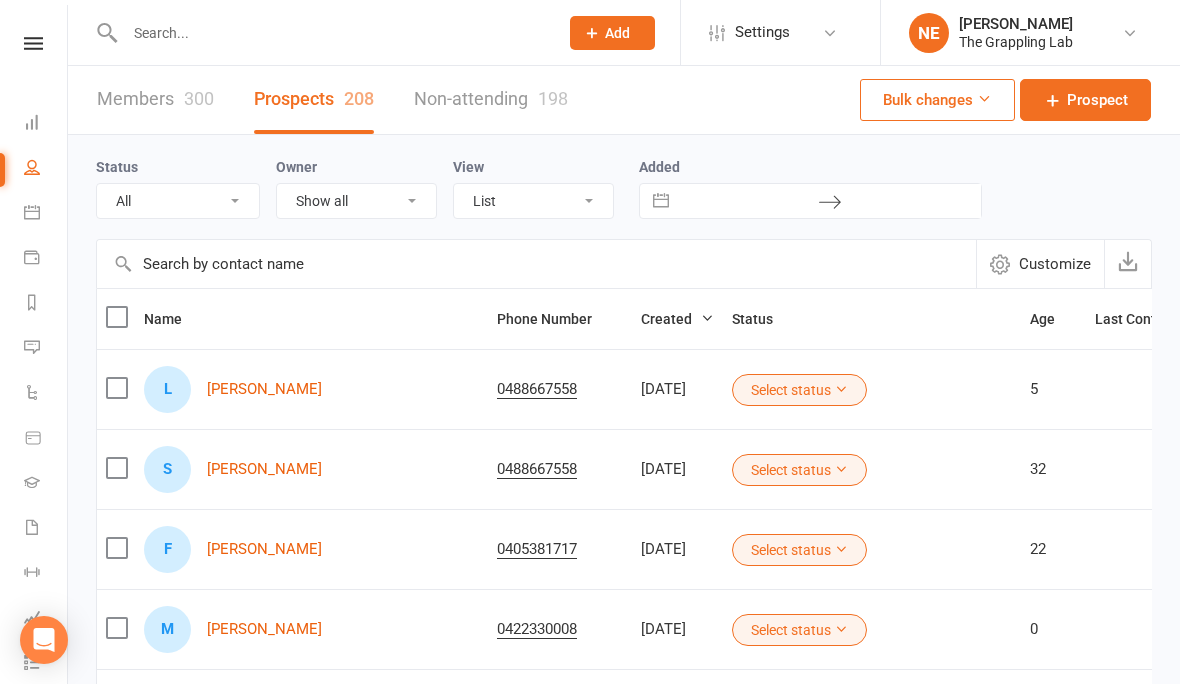 click on "Members 300" at bounding box center [155, 99] 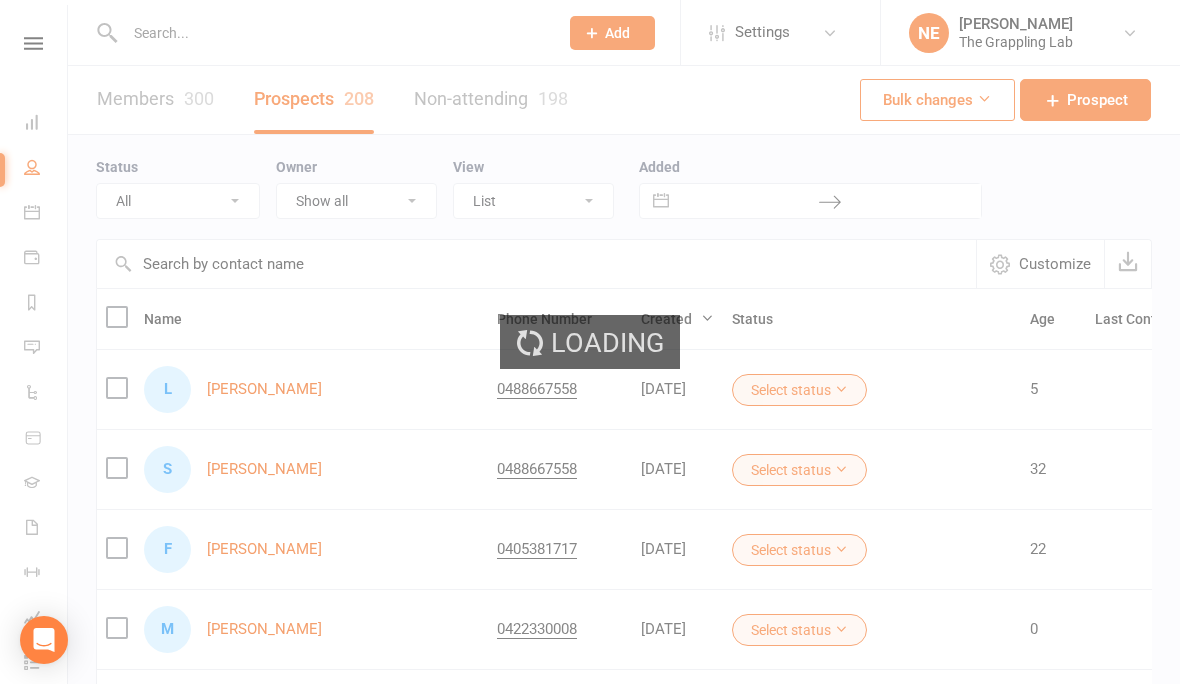 select on "100" 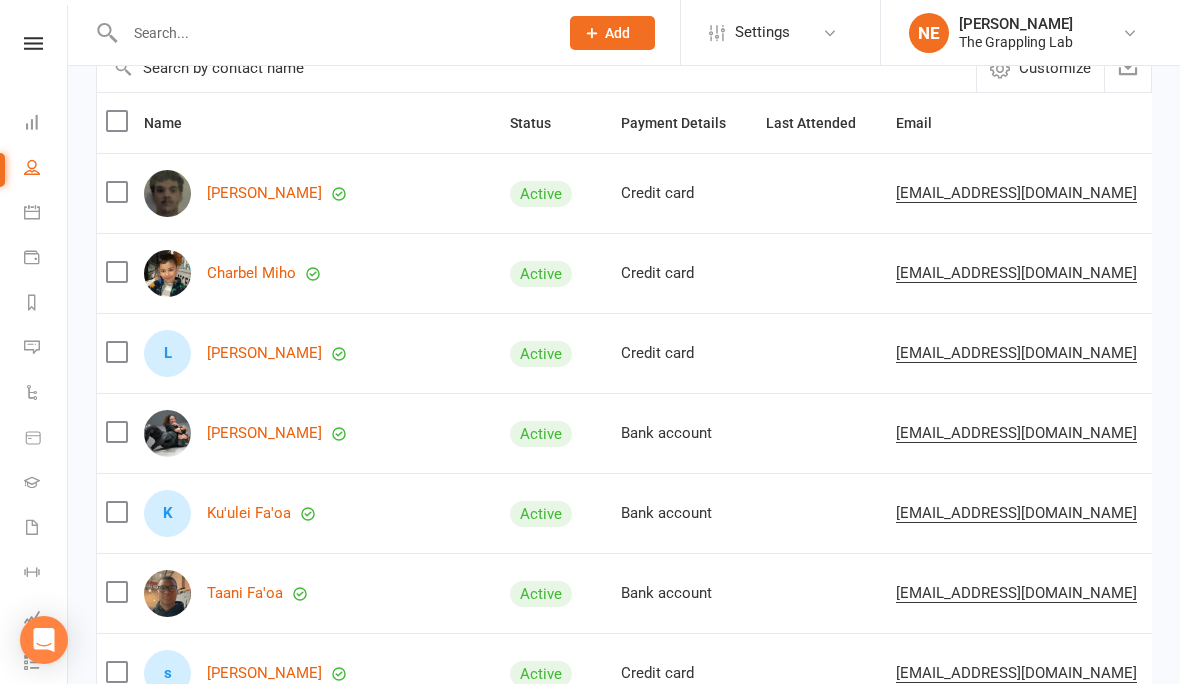 scroll, scrollTop: 539, scrollLeft: 0, axis: vertical 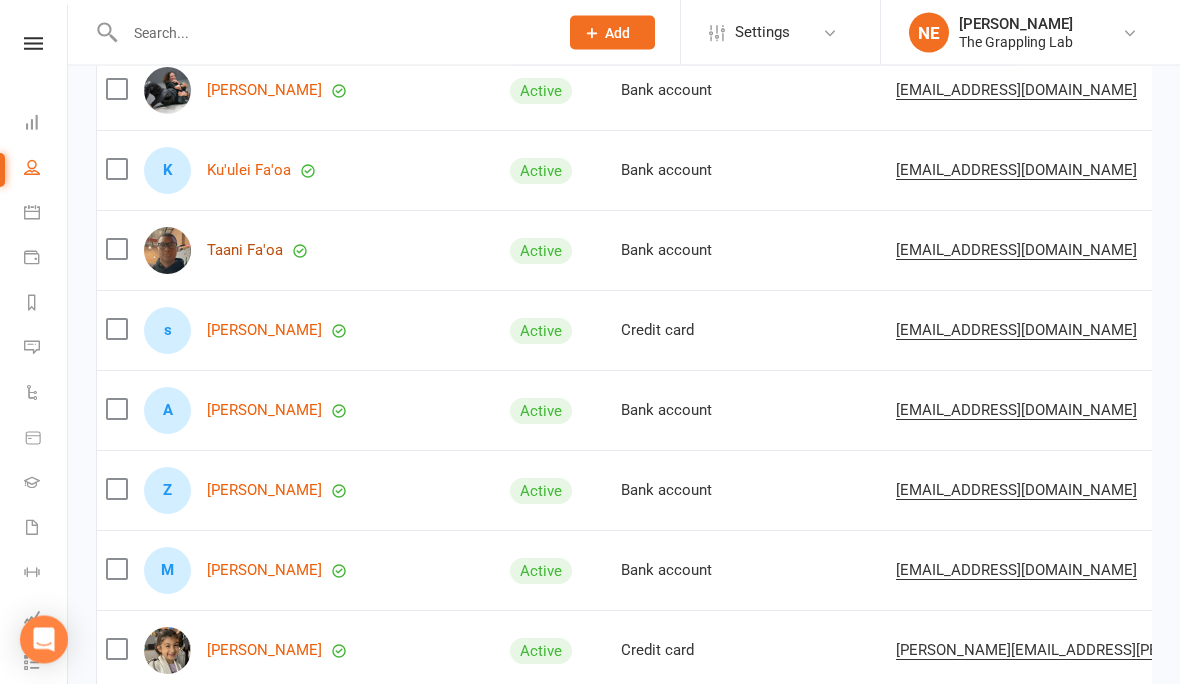 click on "Taani Fa'oa" at bounding box center [245, 251] 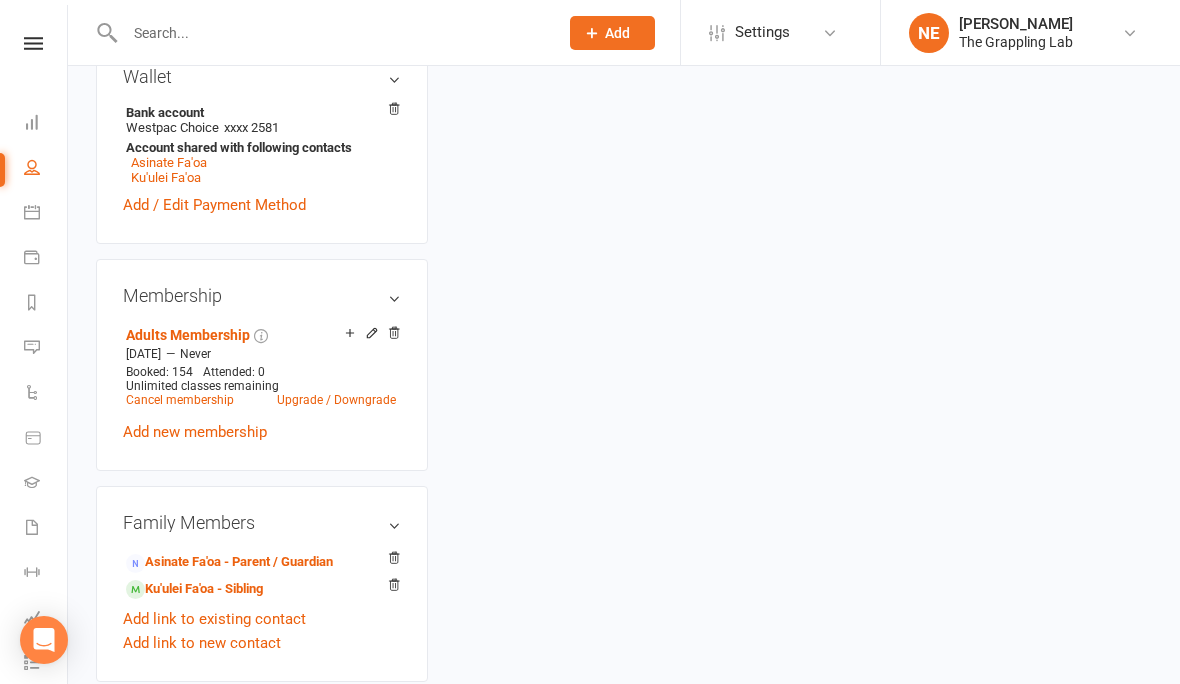 scroll, scrollTop: 0, scrollLeft: 0, axis: both 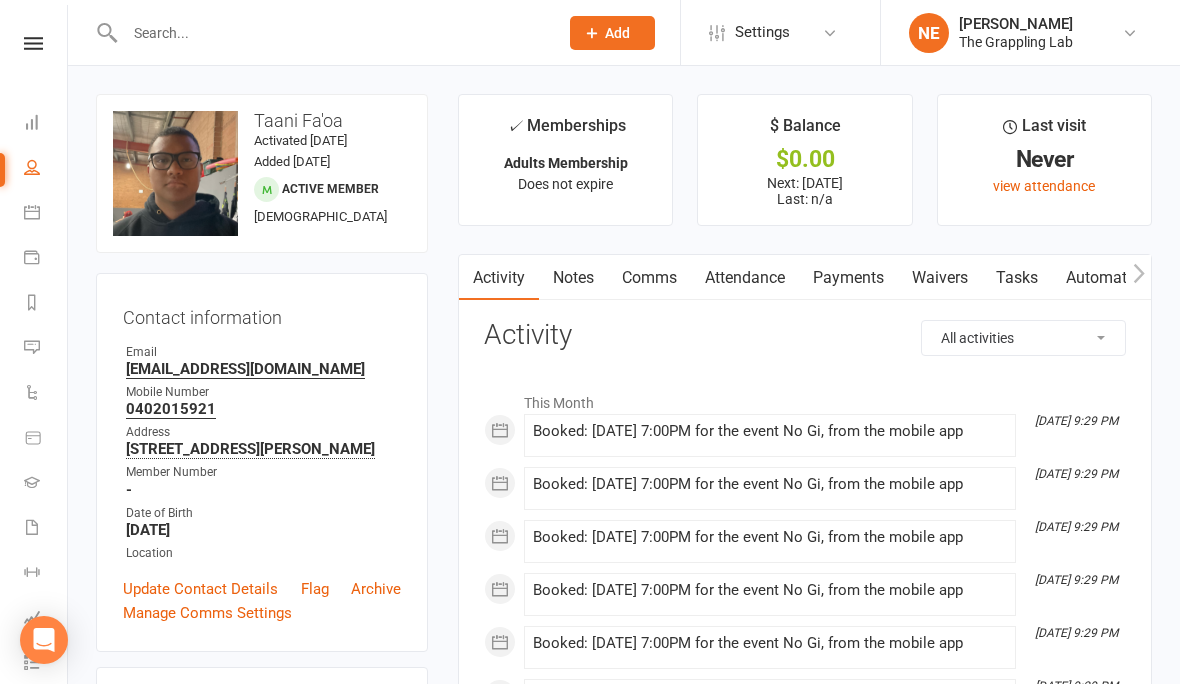 click at bounding box center (331, 33) 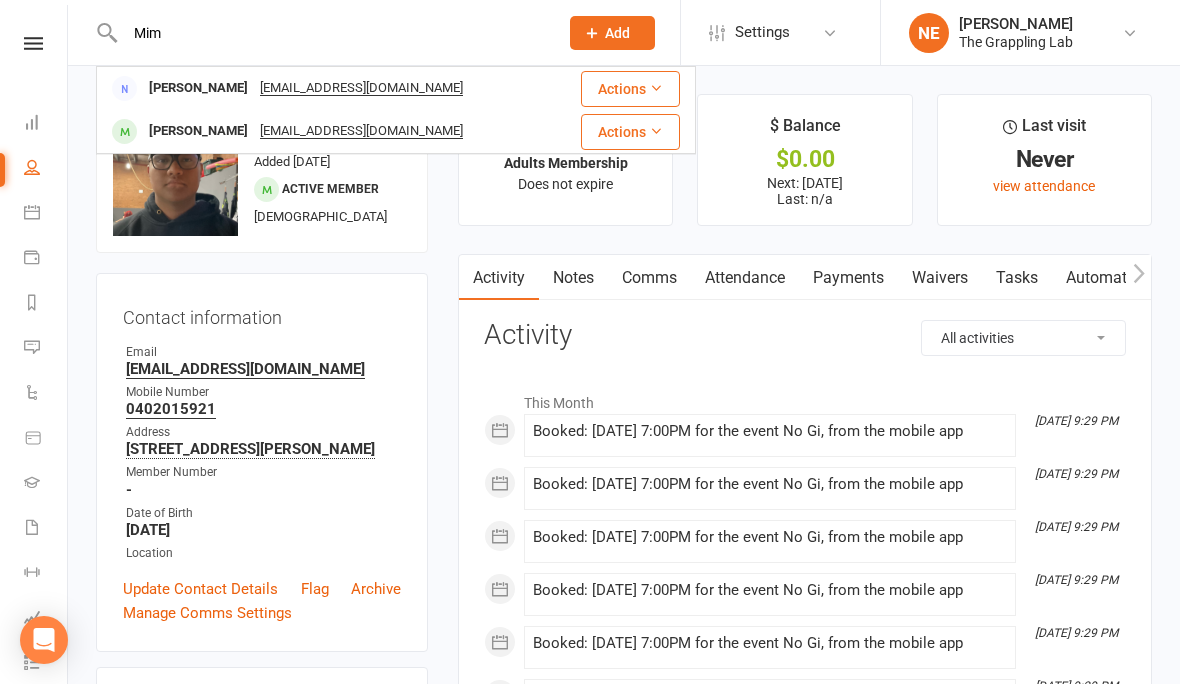 type on "Mim" 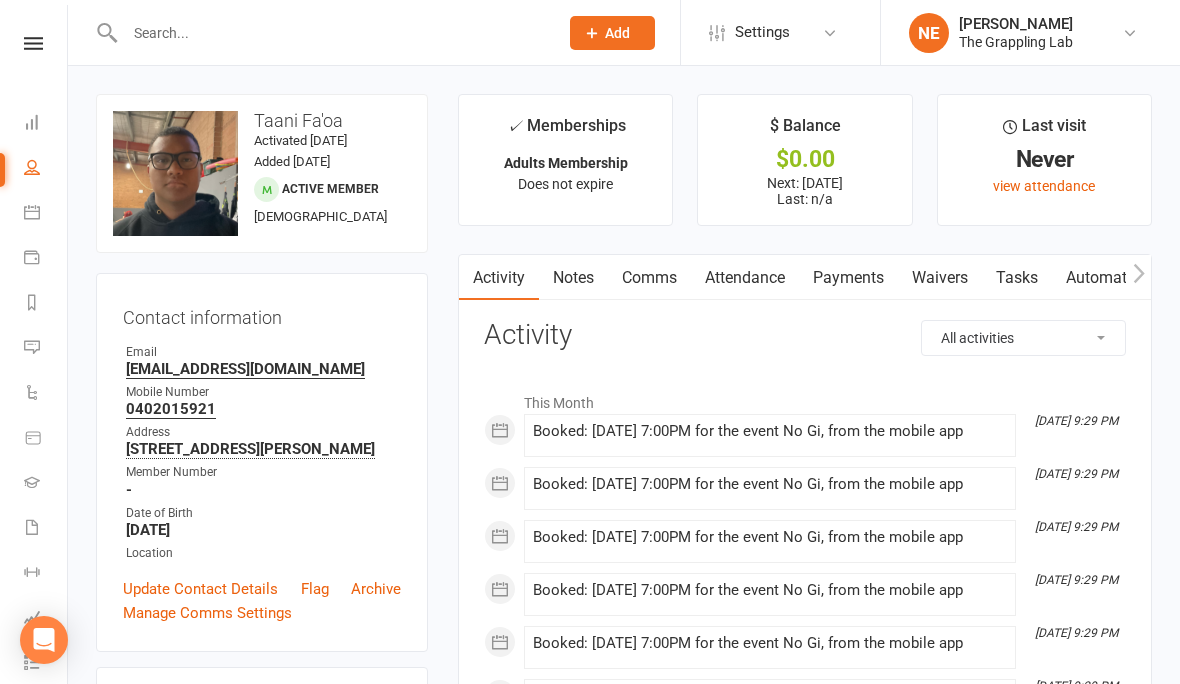 click on "People" at bounding box center (46, 169) 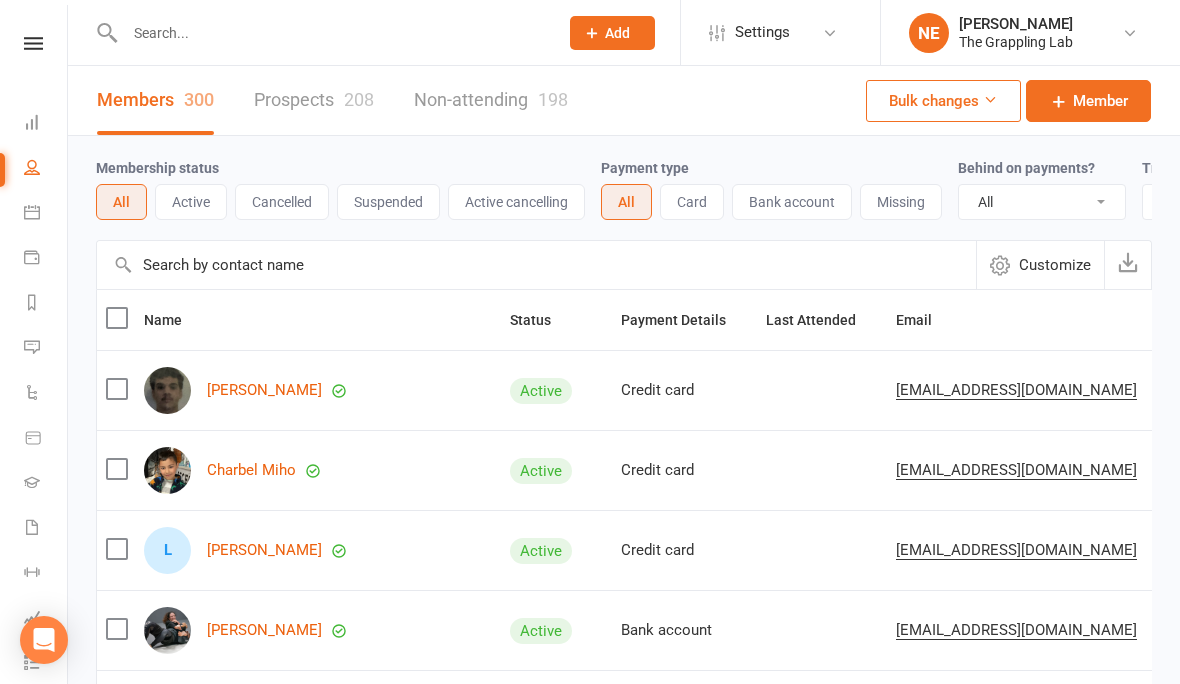 click at bounding box center (331, 33) 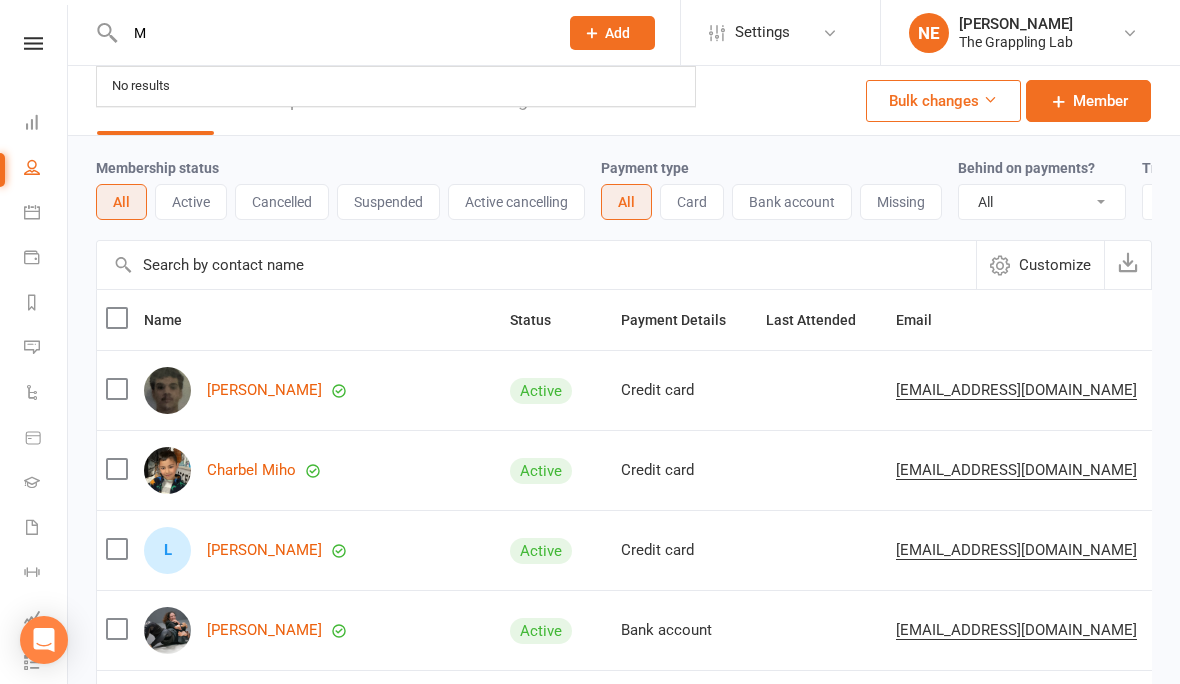 click on "M No results" at bounding box center [320, 32] 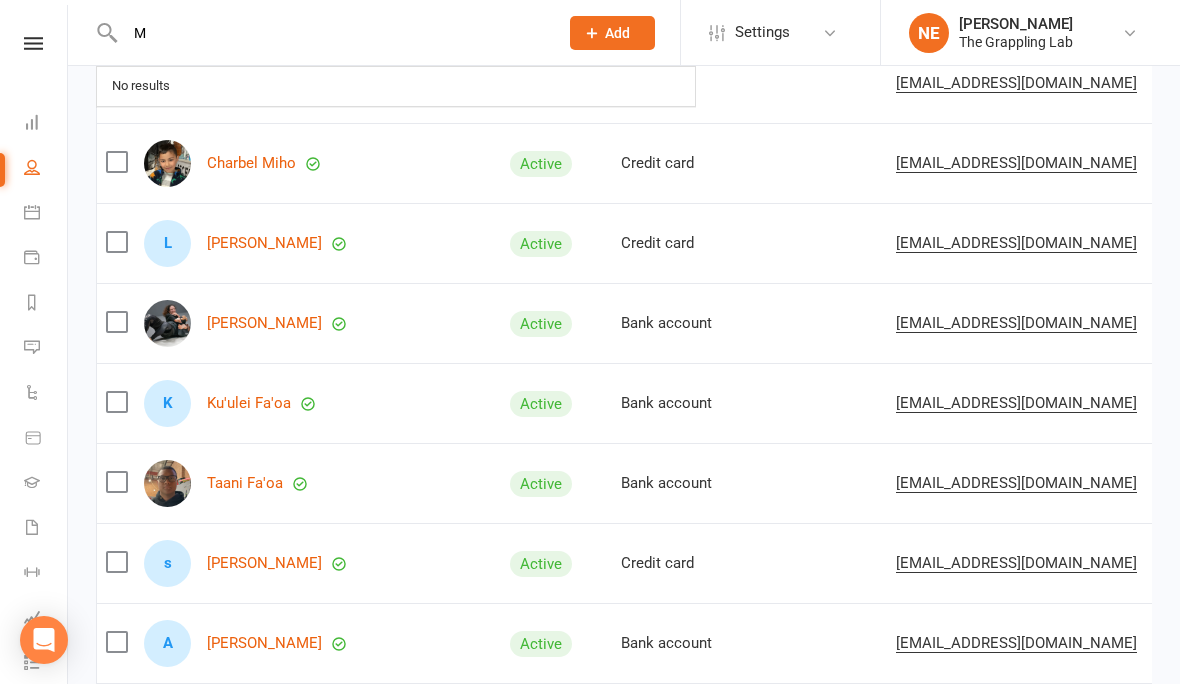 scroll, scrollTop: 297, scrollLeft: 0, axis: vertical 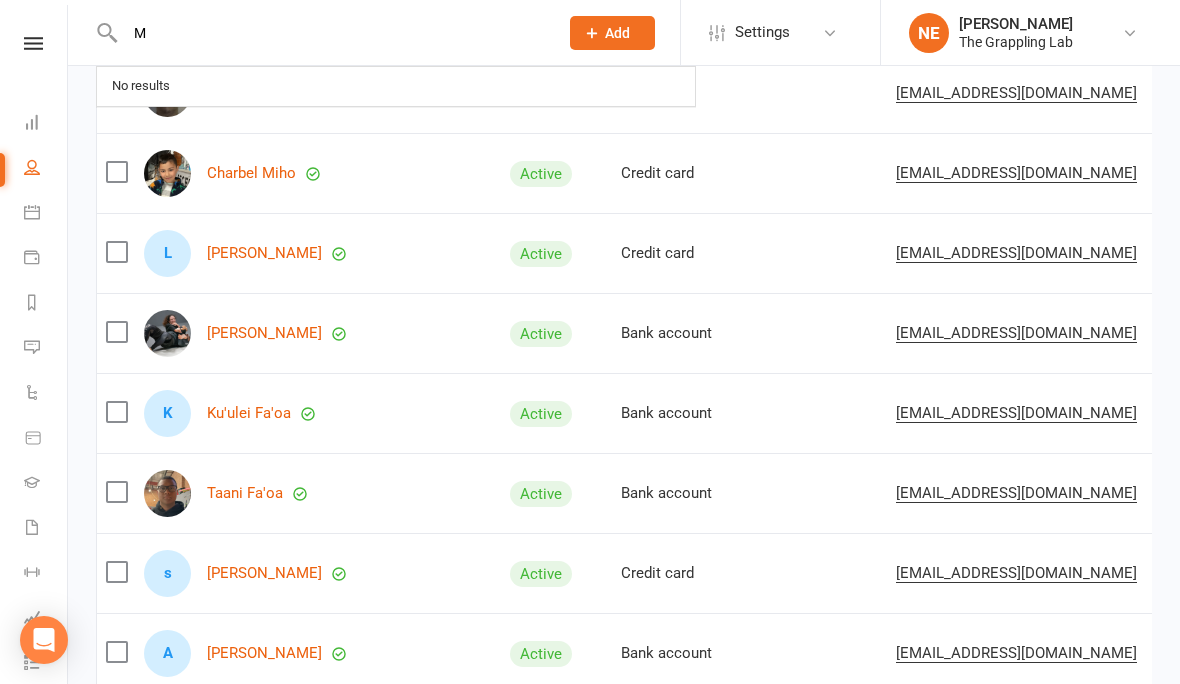click on "M No results" at bounding box center [320, 32] 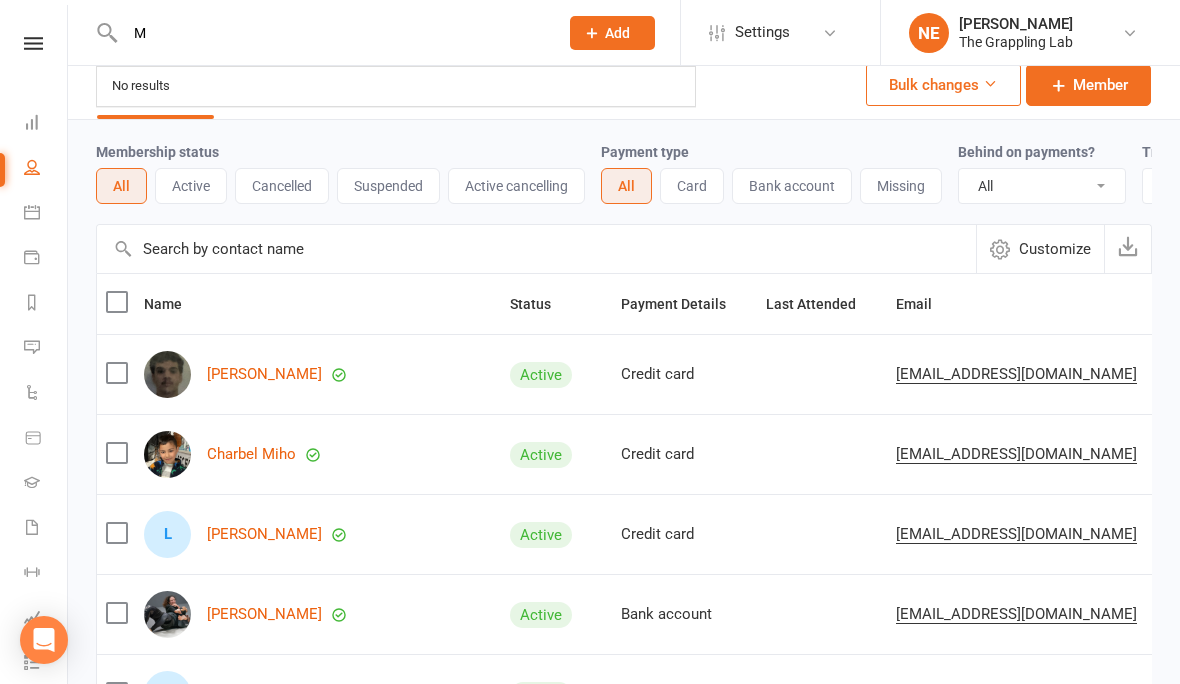 scroll, scrollTop: 0, scrollLeft: 0, axis: both 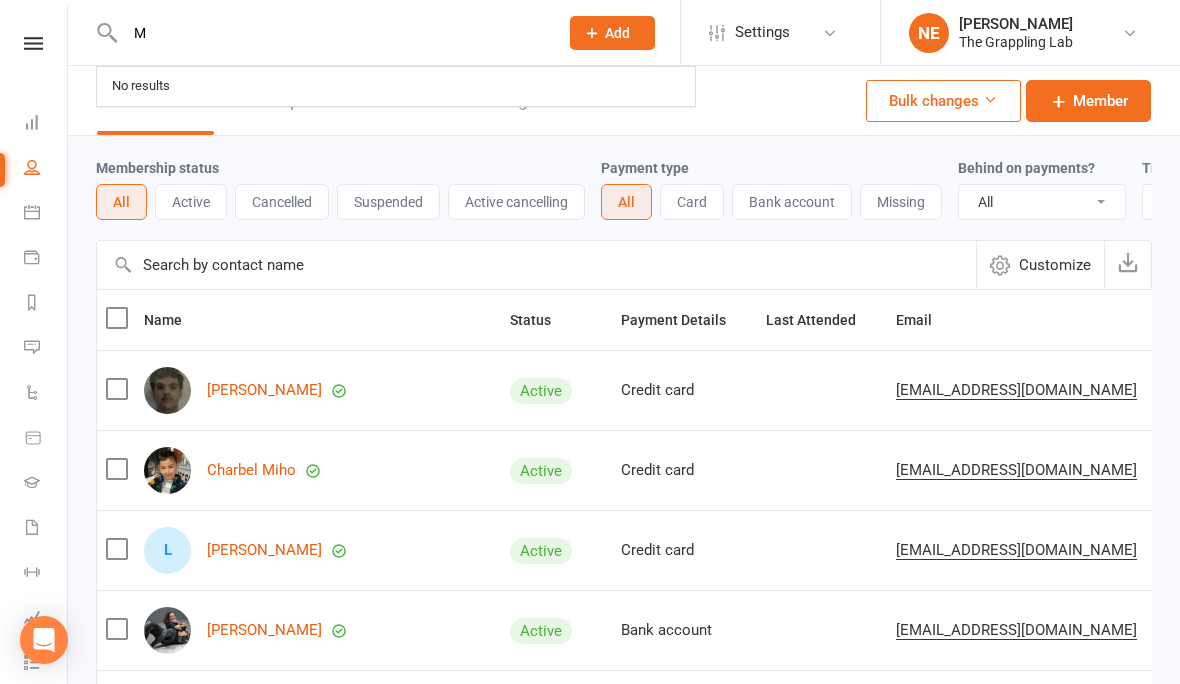 click on "M" at bounding box center [331, 33] 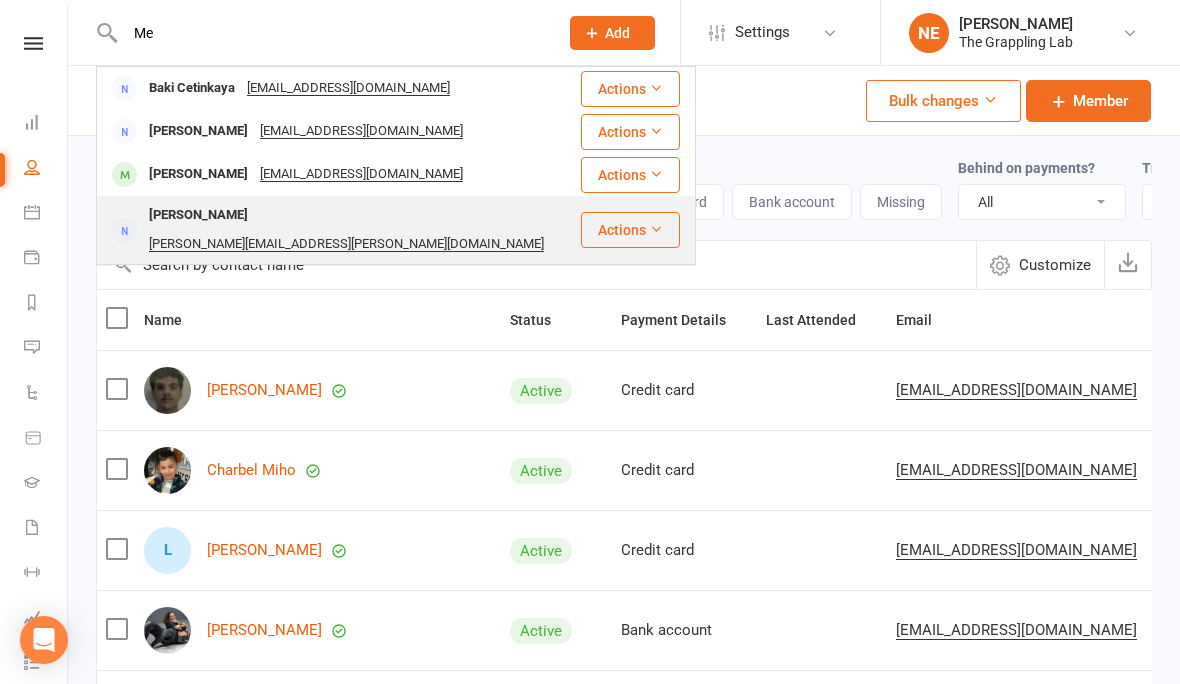 type on "Me" 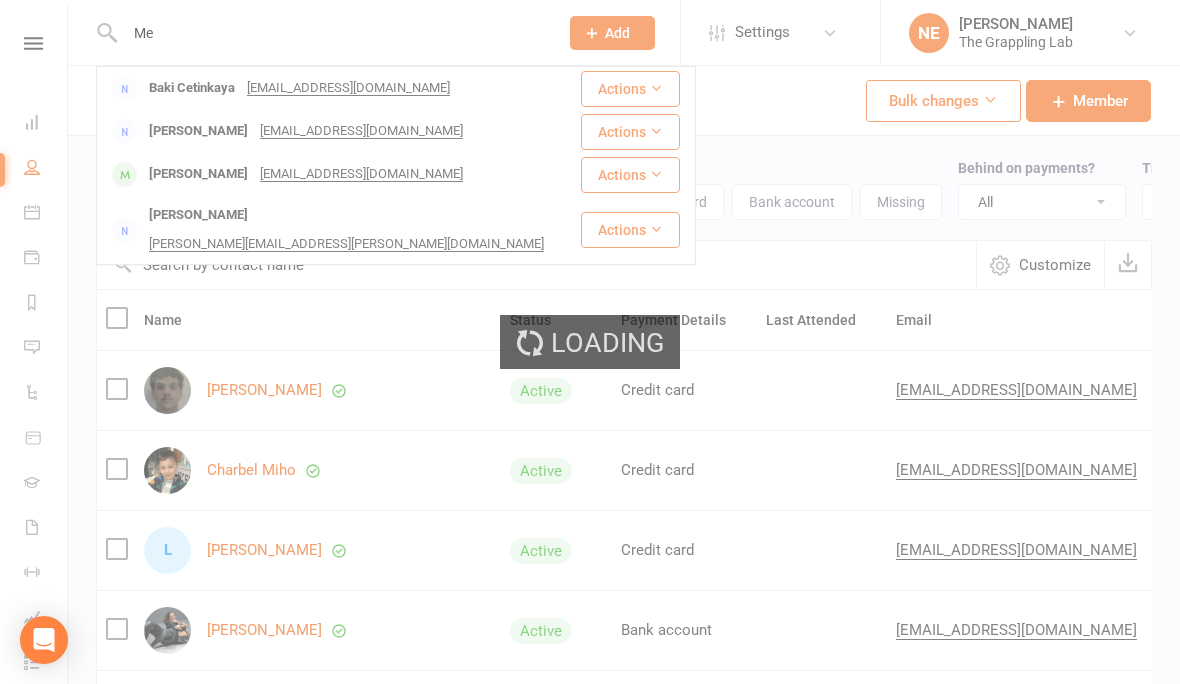 type 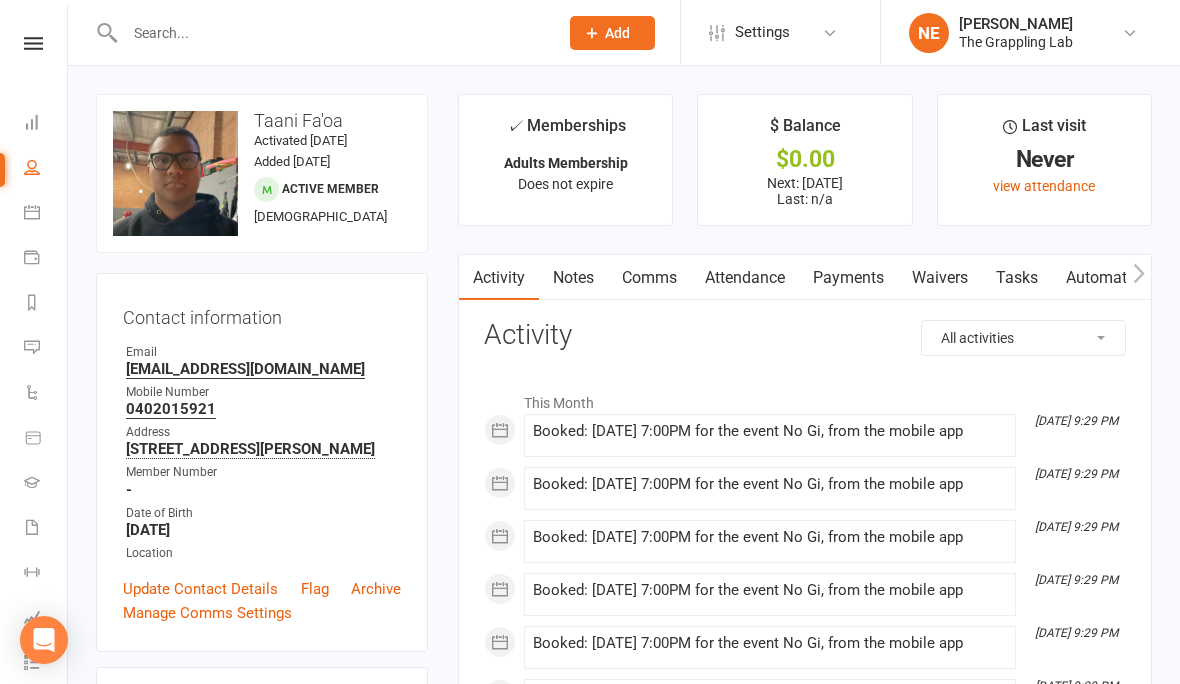 scroll, scrollTop: 16, scrollLeft: 0, axis: vertical 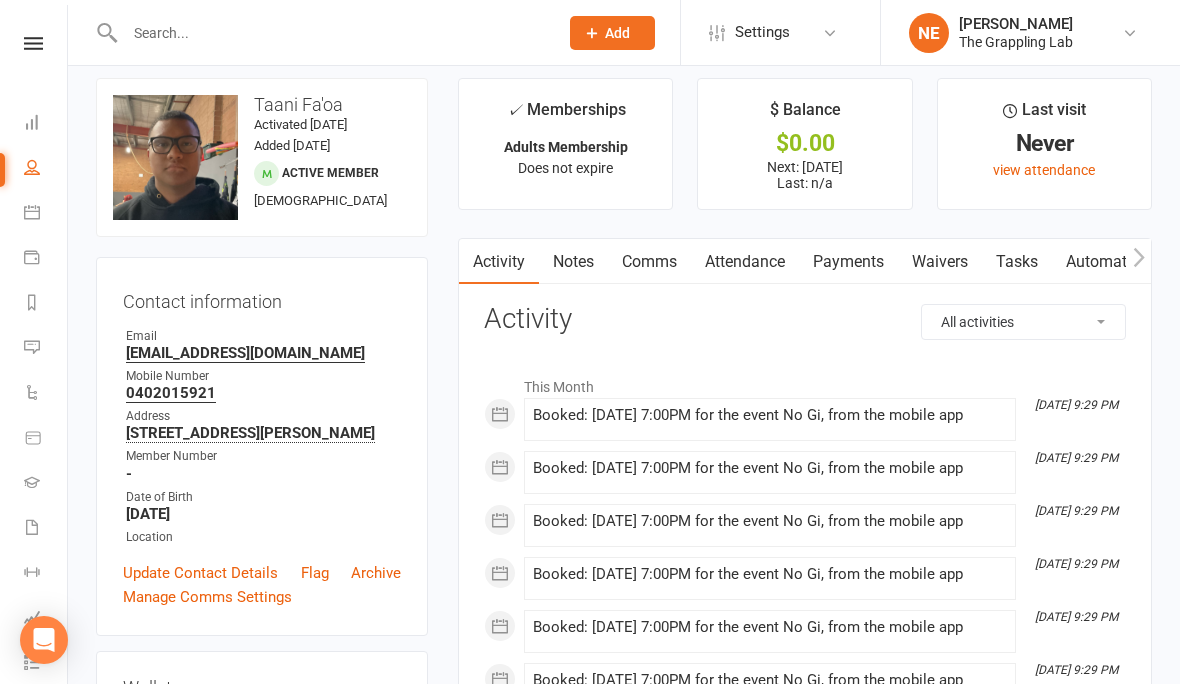 select on "100" 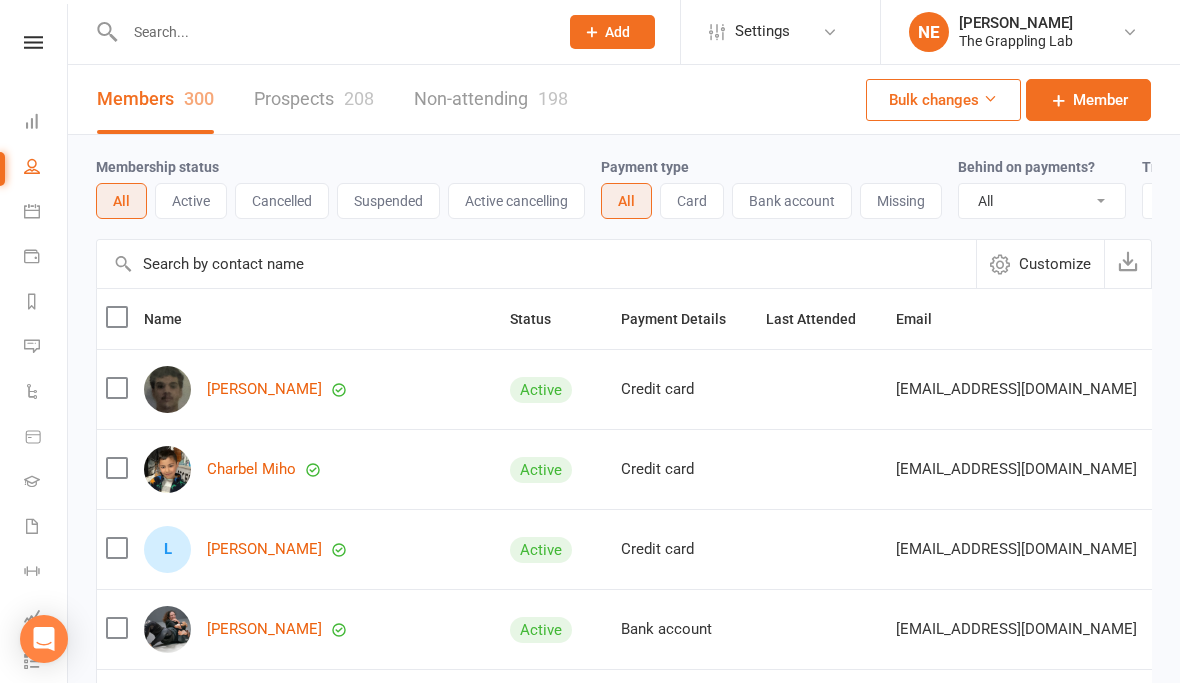 scroll, scrollTop: 1, scrollLeft: 0, axis: vertical 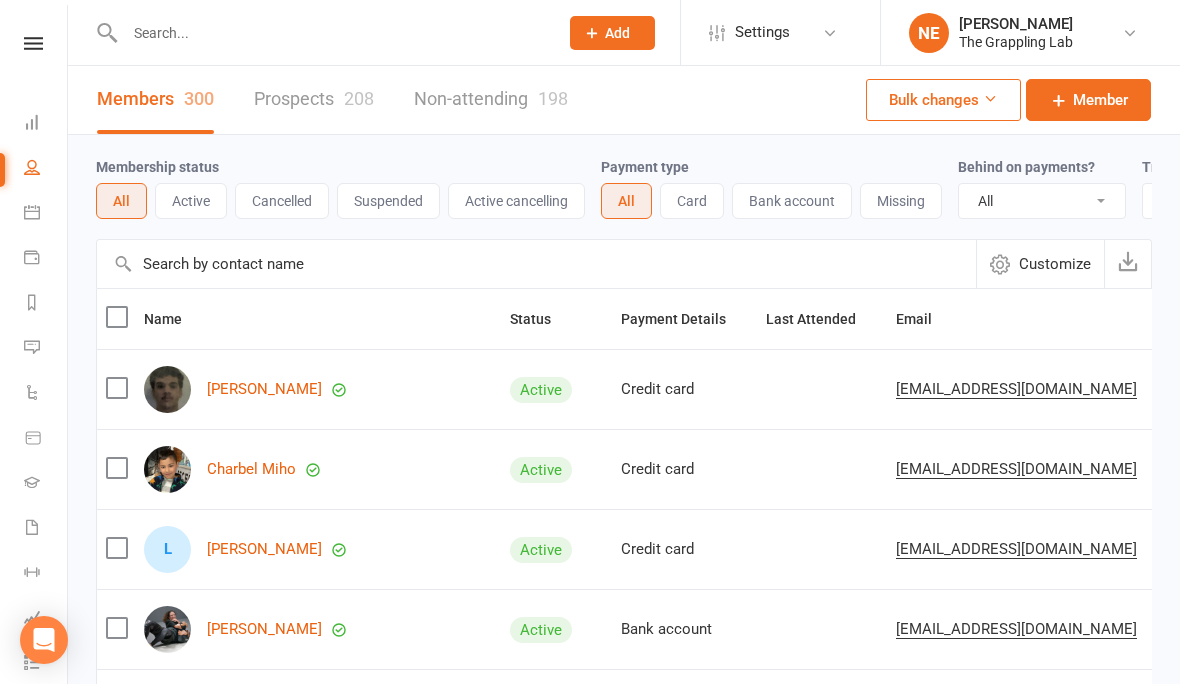 click at bounding box center [331, 33] 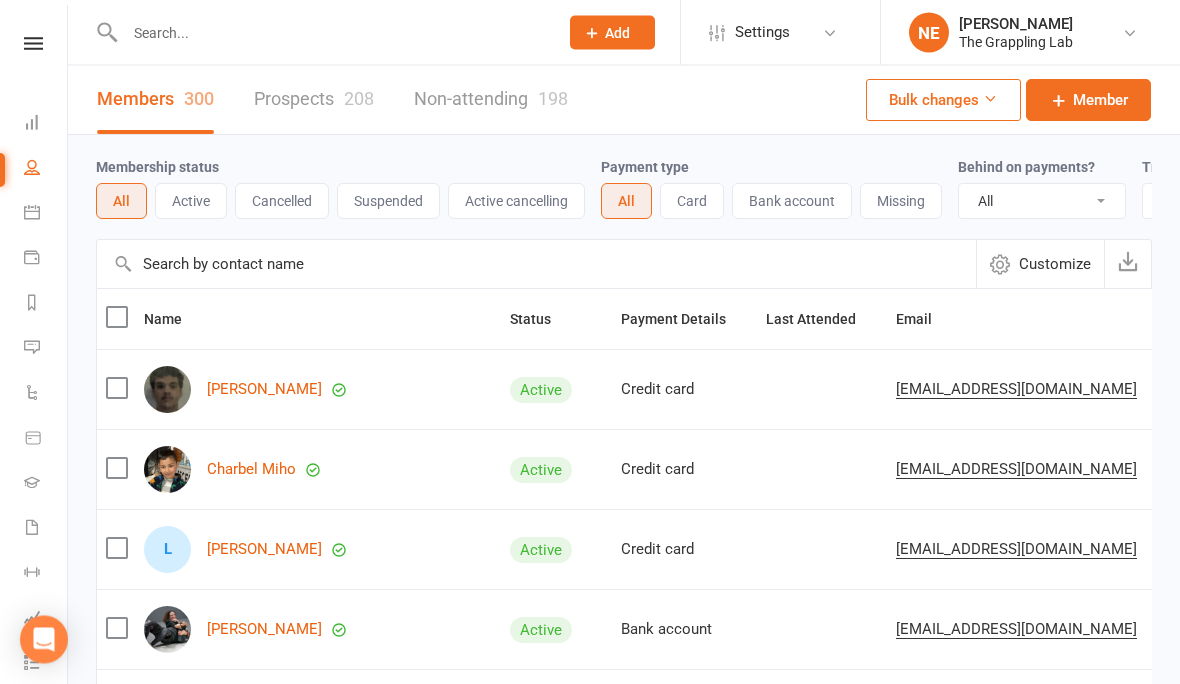 click on "Active" at bounding box center (191, 202) 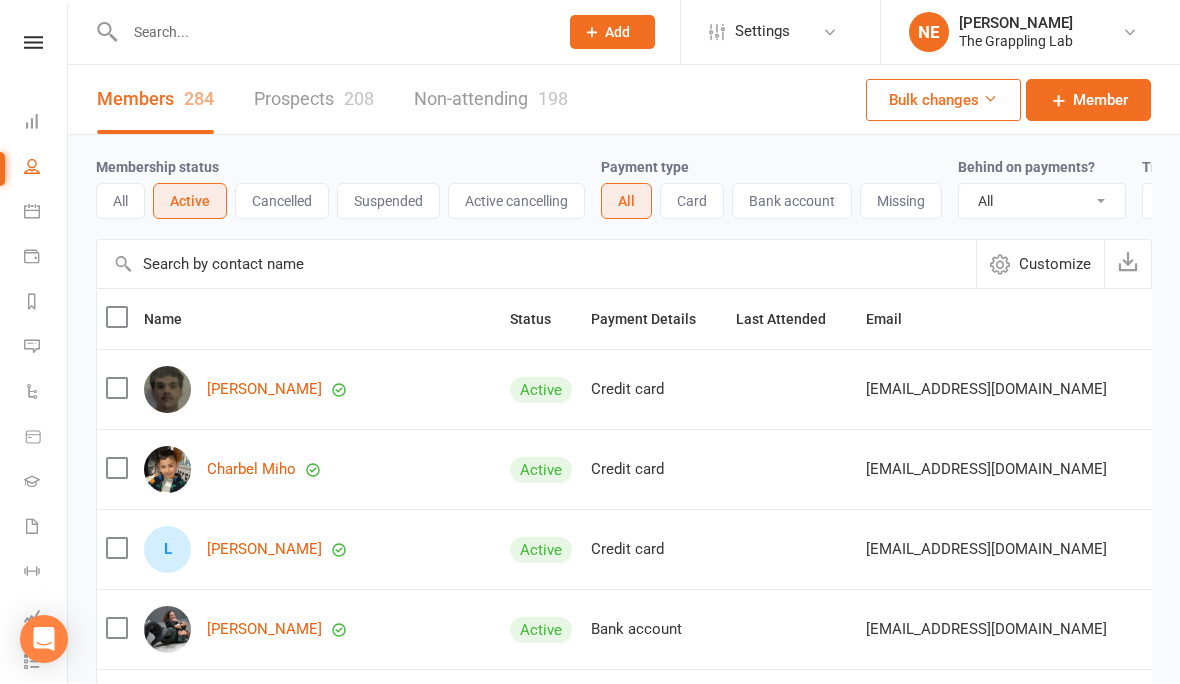 scroll, scrollTop: 1, scrollLeft: 0, axis: vertical 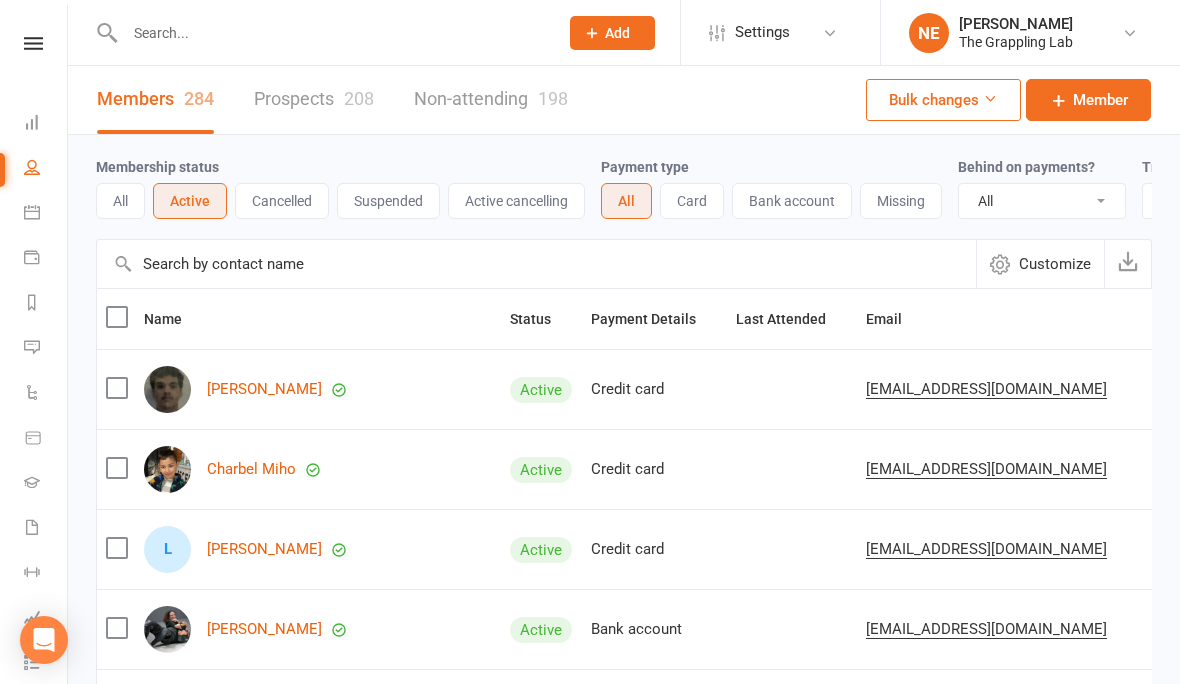 drag, startPoint x: 281, startPoint y: 32, endPoint x: 252, endPoint y: 32, distance: 29 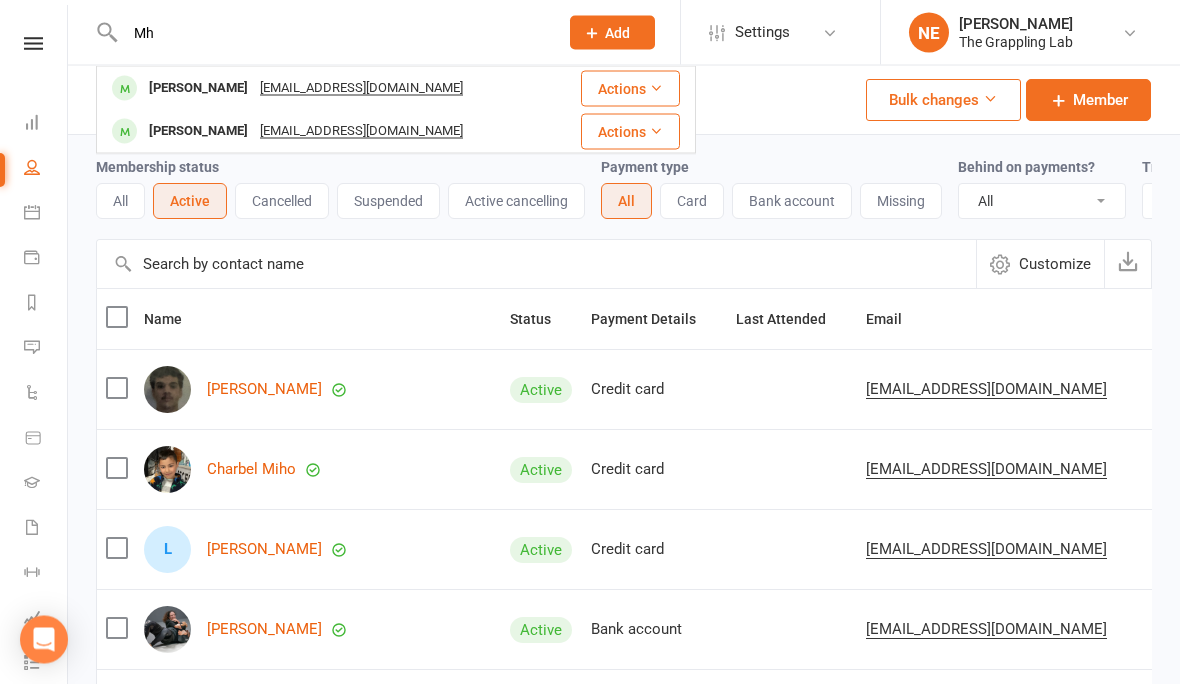 type on "M" 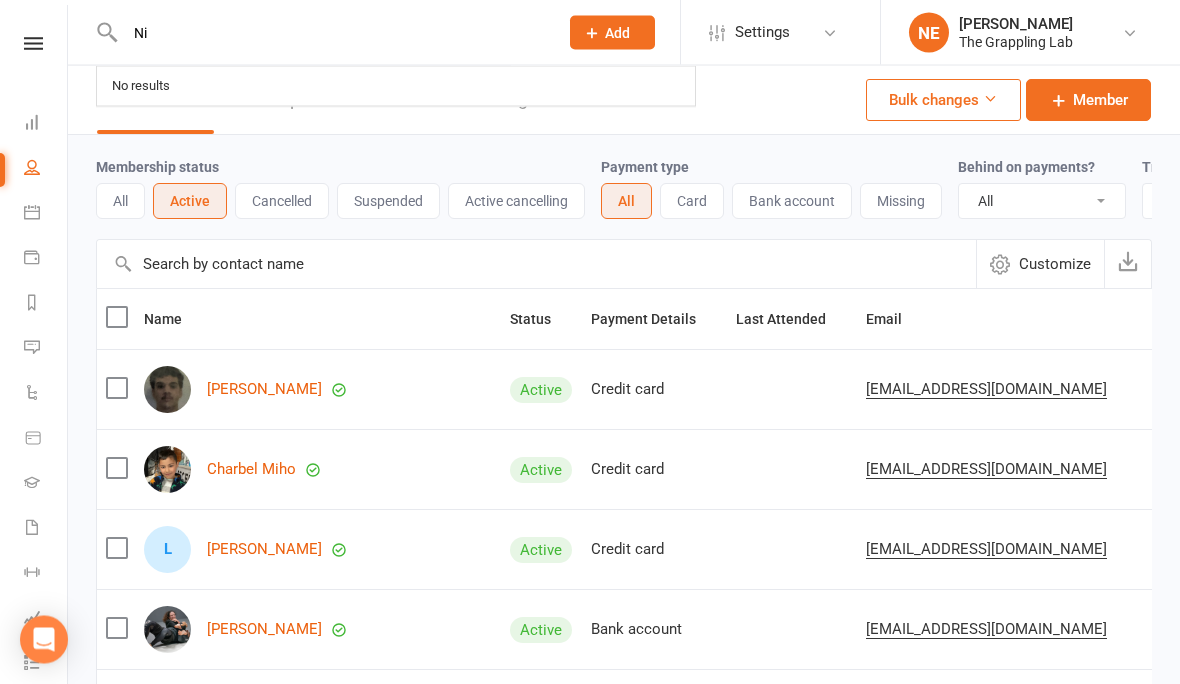 type on "N" 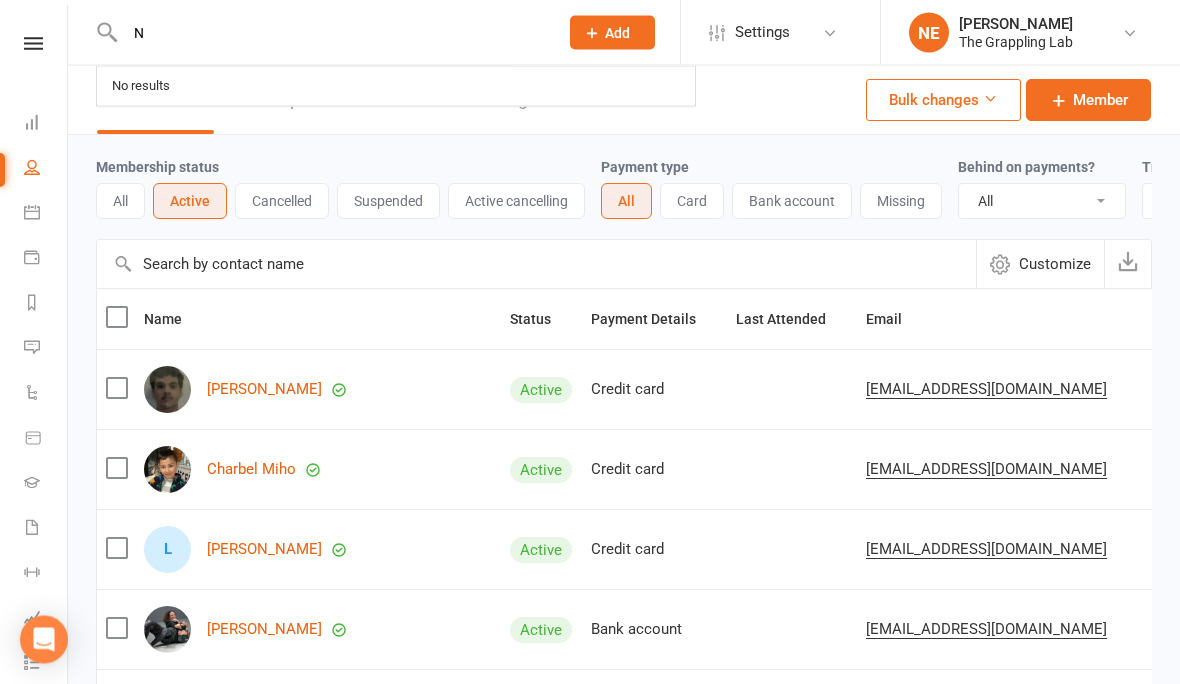 type 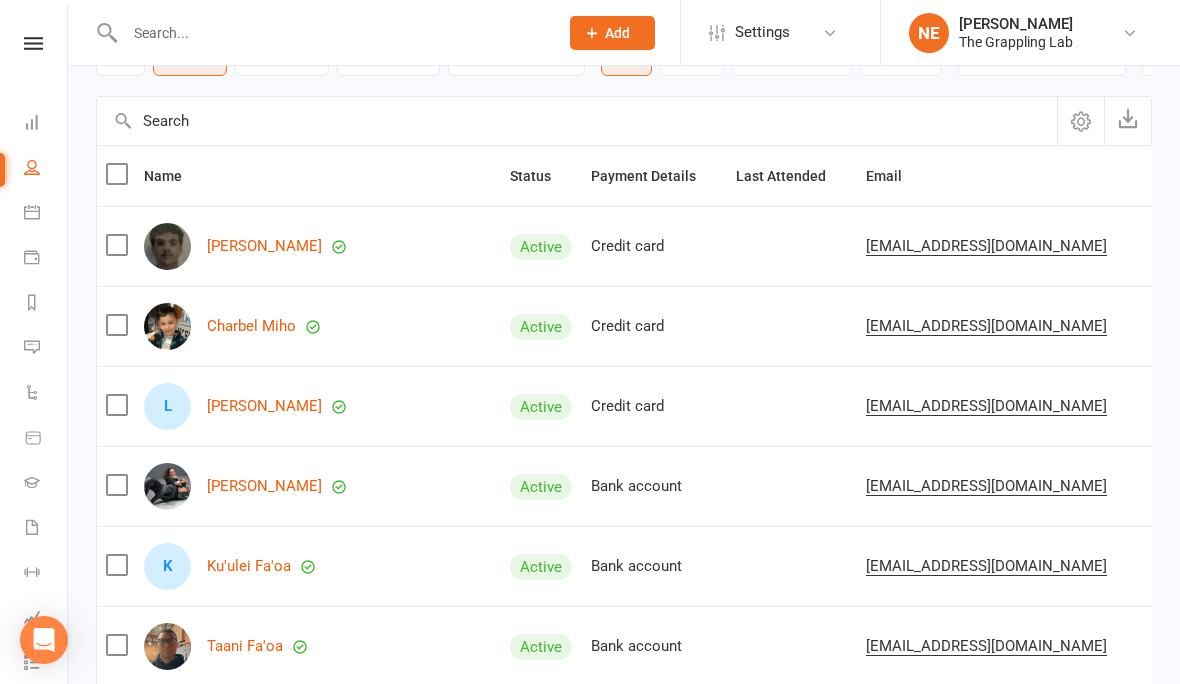 scroll, scrollTop: 0, scrollLeft: 0, axis: both 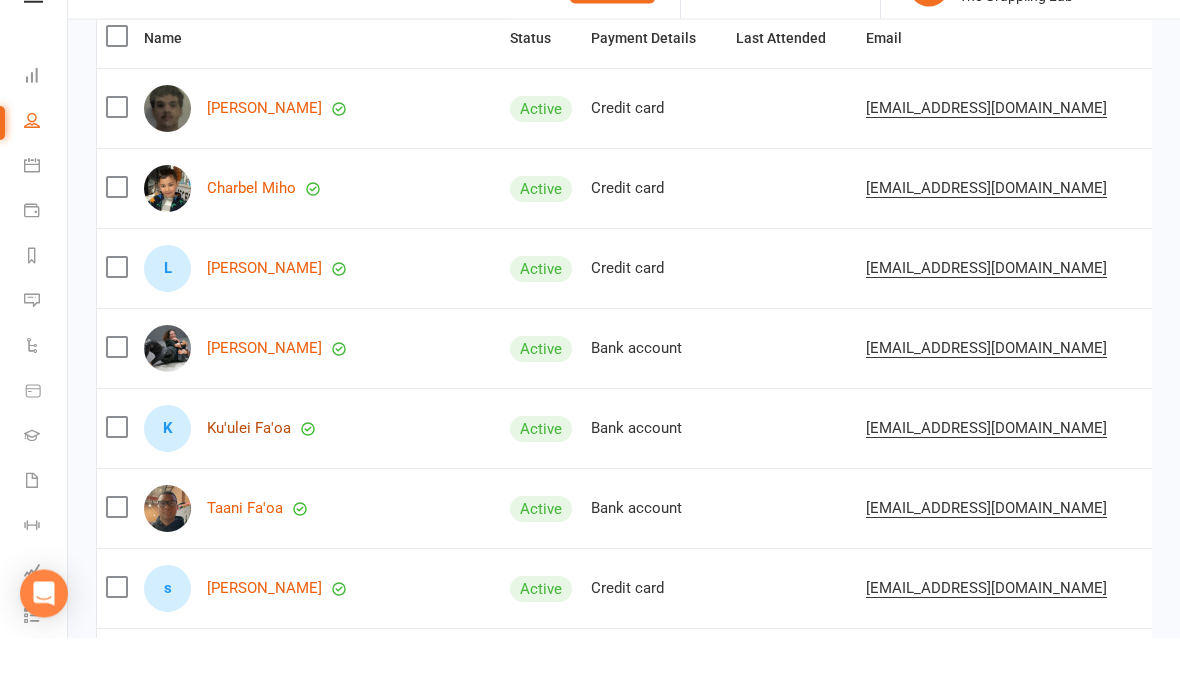 click on "Ku'ulei Fa'oa" at bounding box center (249, 475) 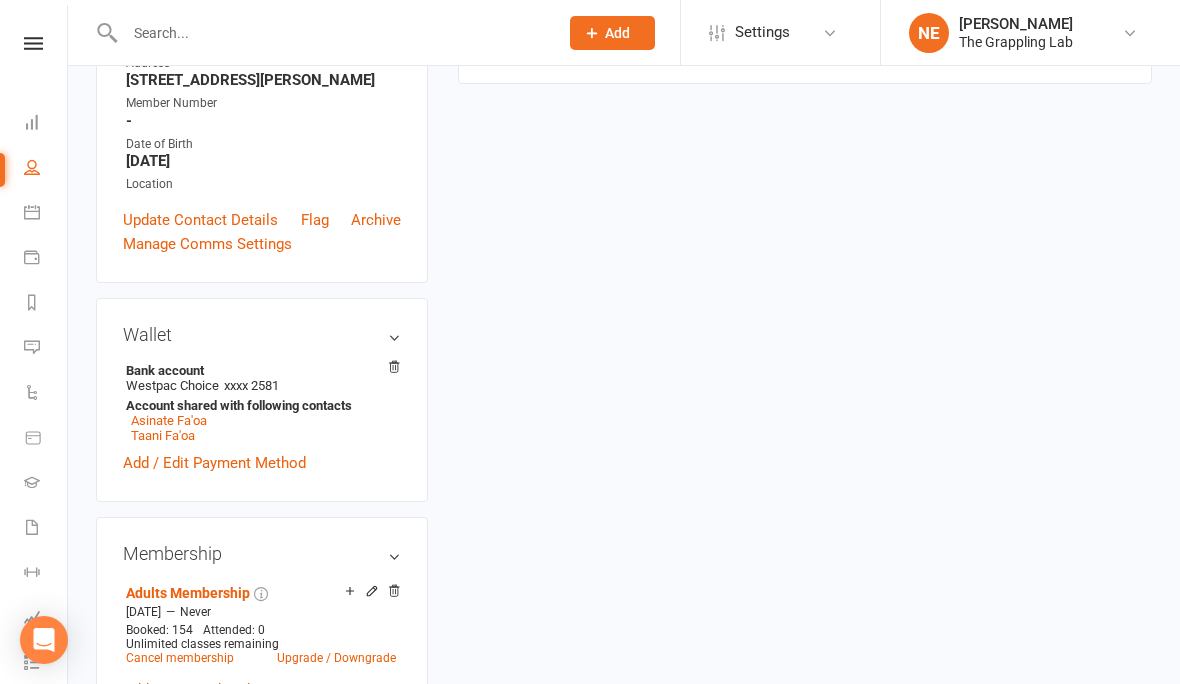 scroll, scrollTop: 0, scrollLeft: 0, axis: both 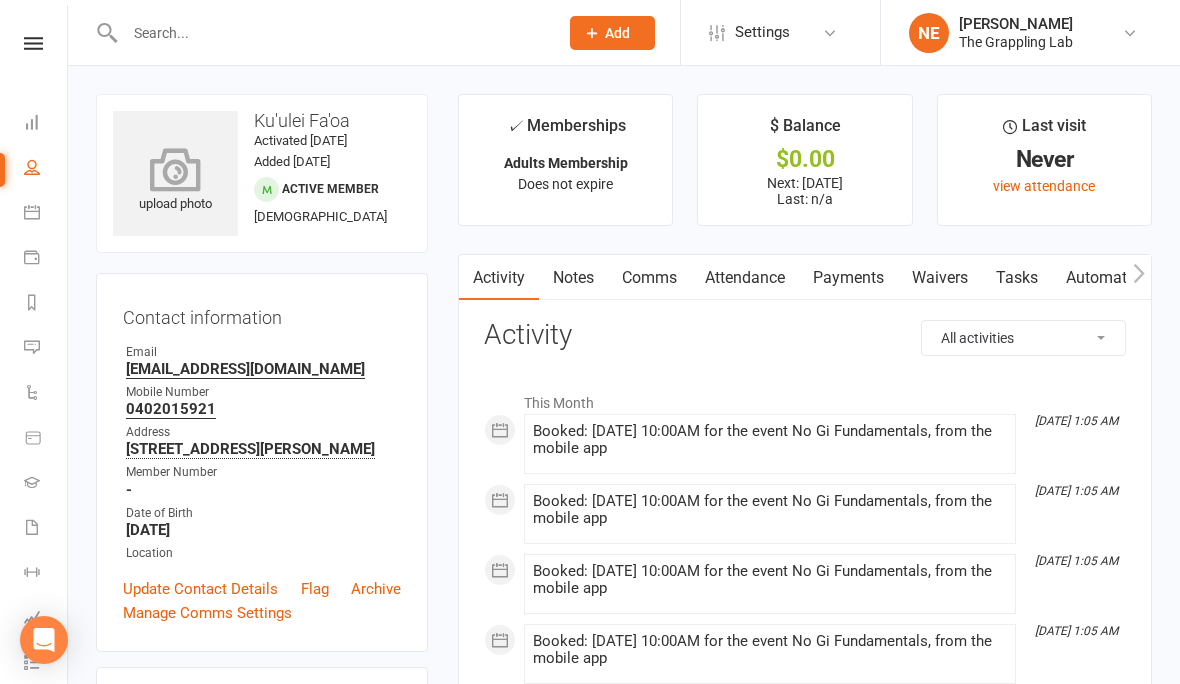 click at bounding box center [176, 169] 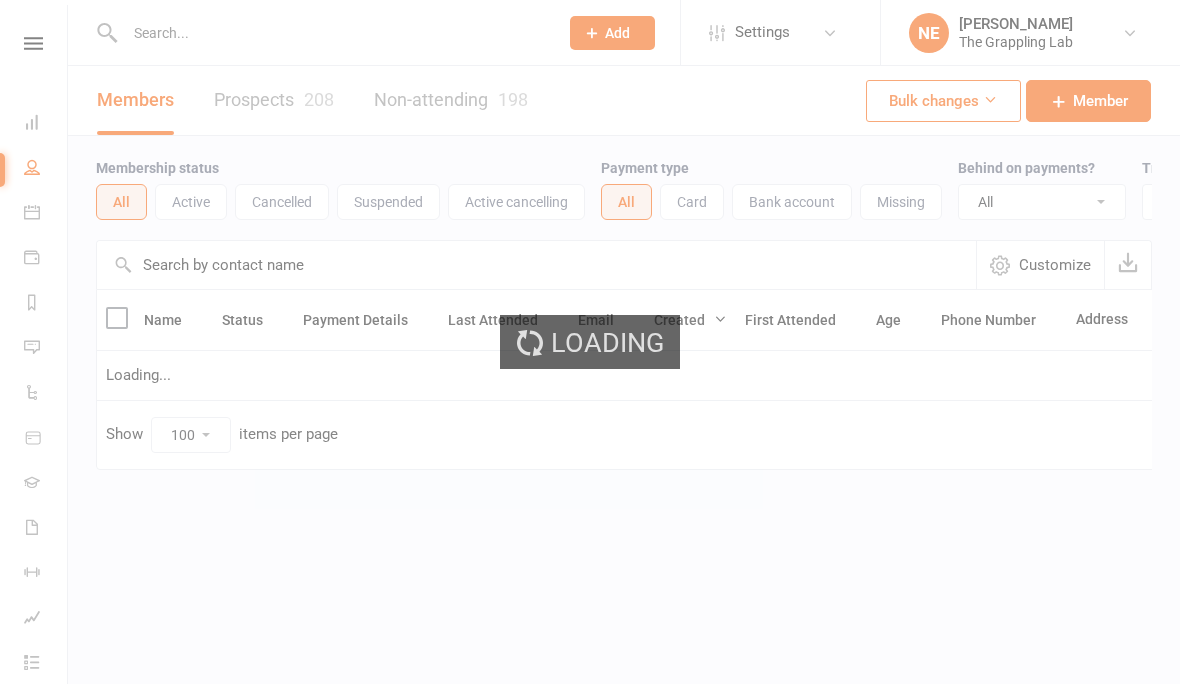 select on "100" 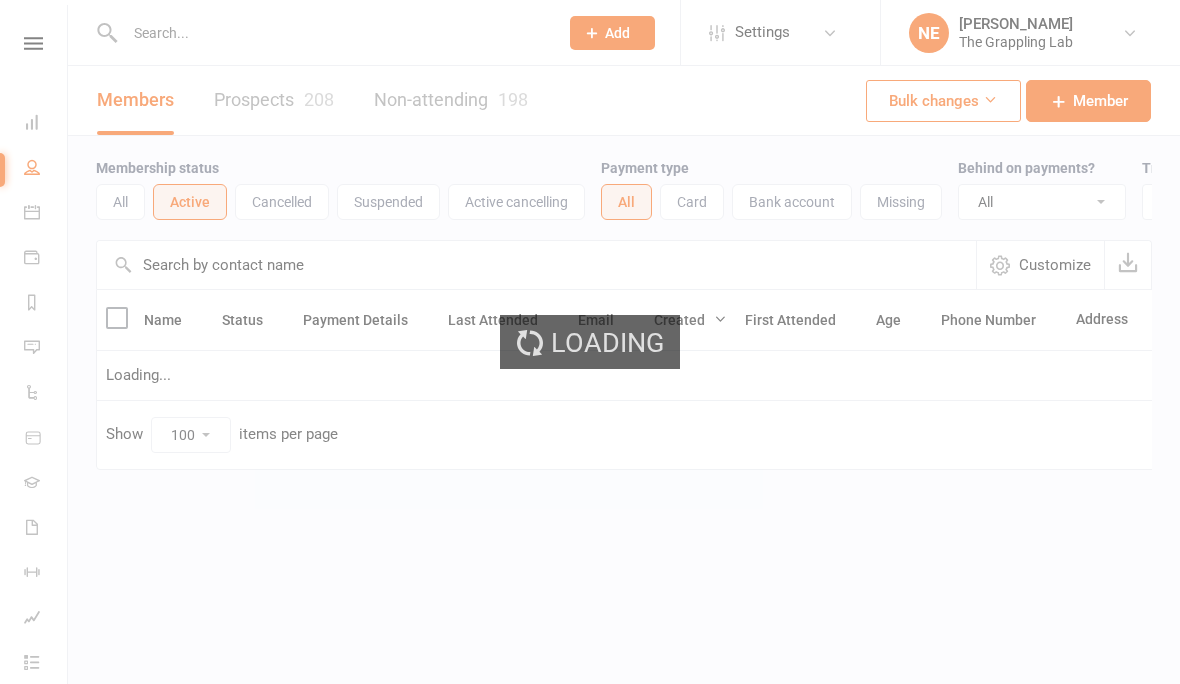 select on "100" 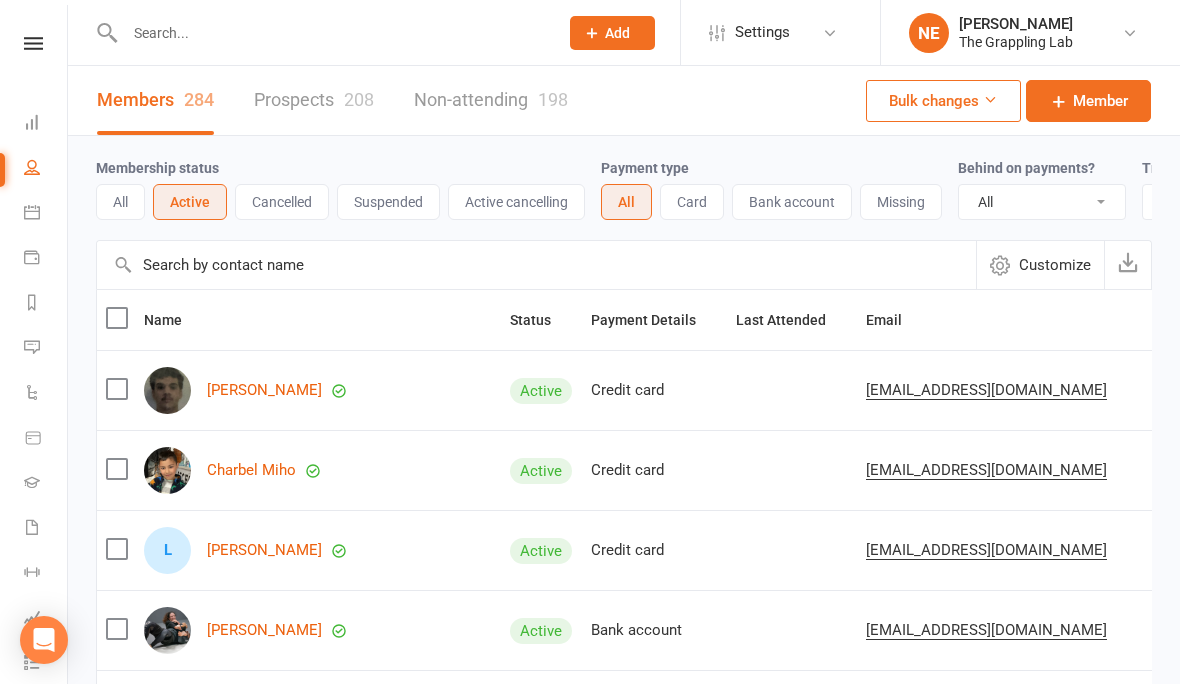 click on "Prospects 208" at bounding box center (314, 100) 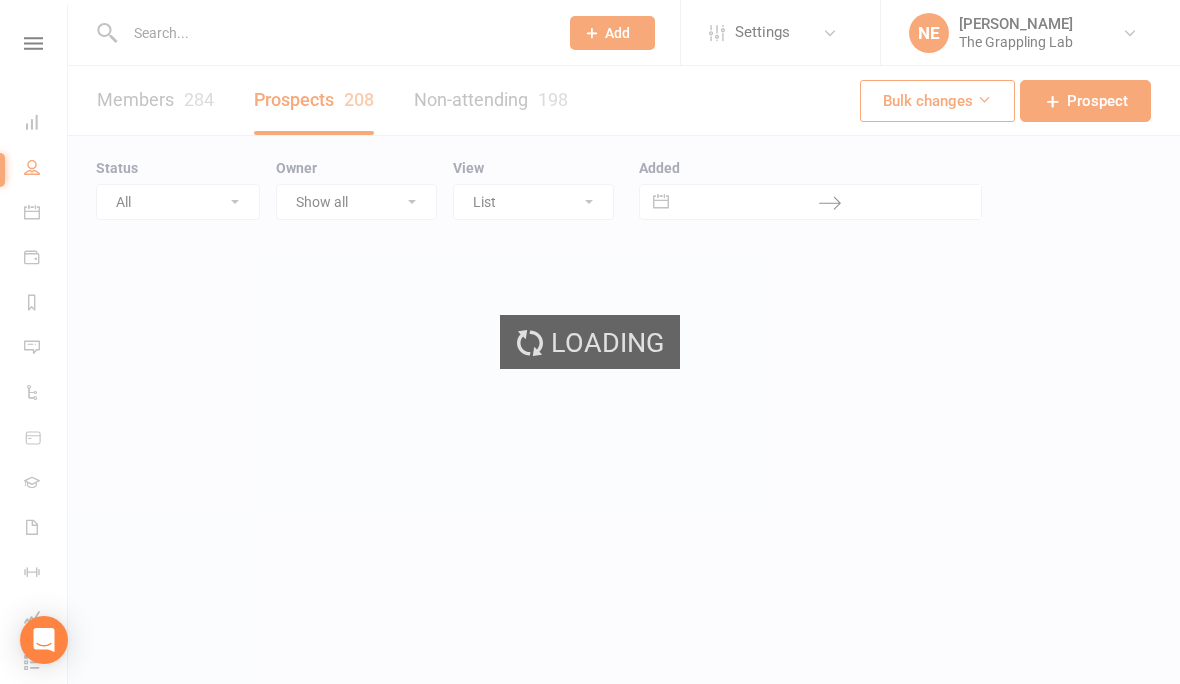 select on "100" 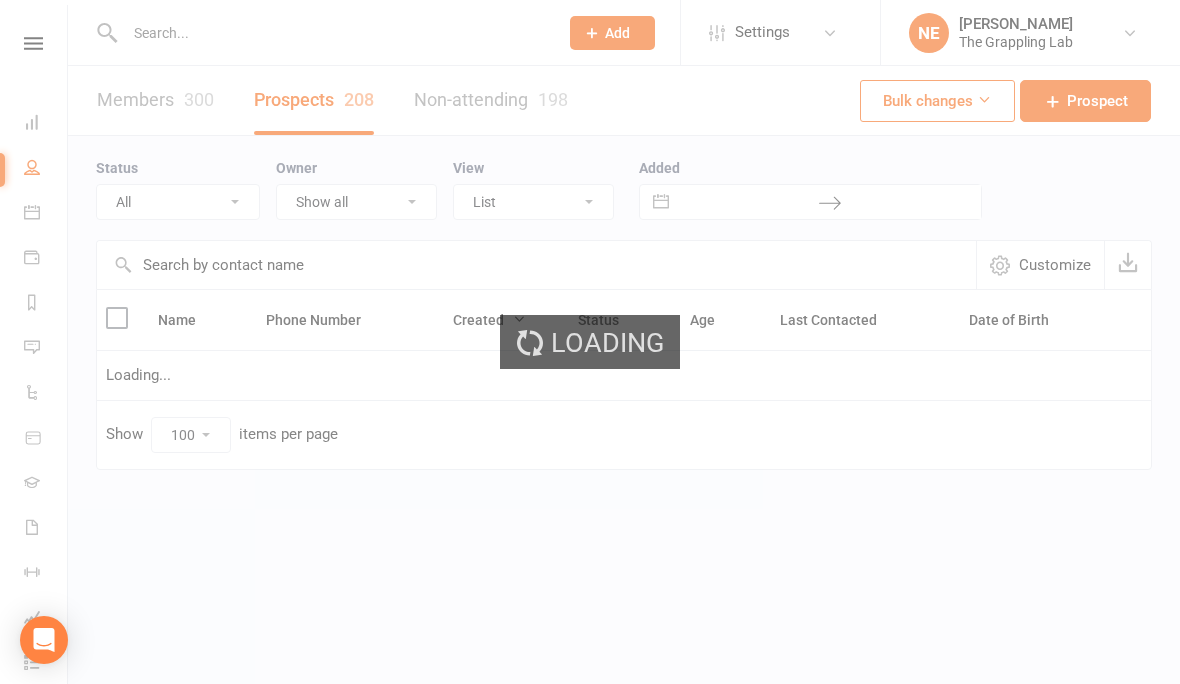 click on "Loading" at bounding box center [590, 342] 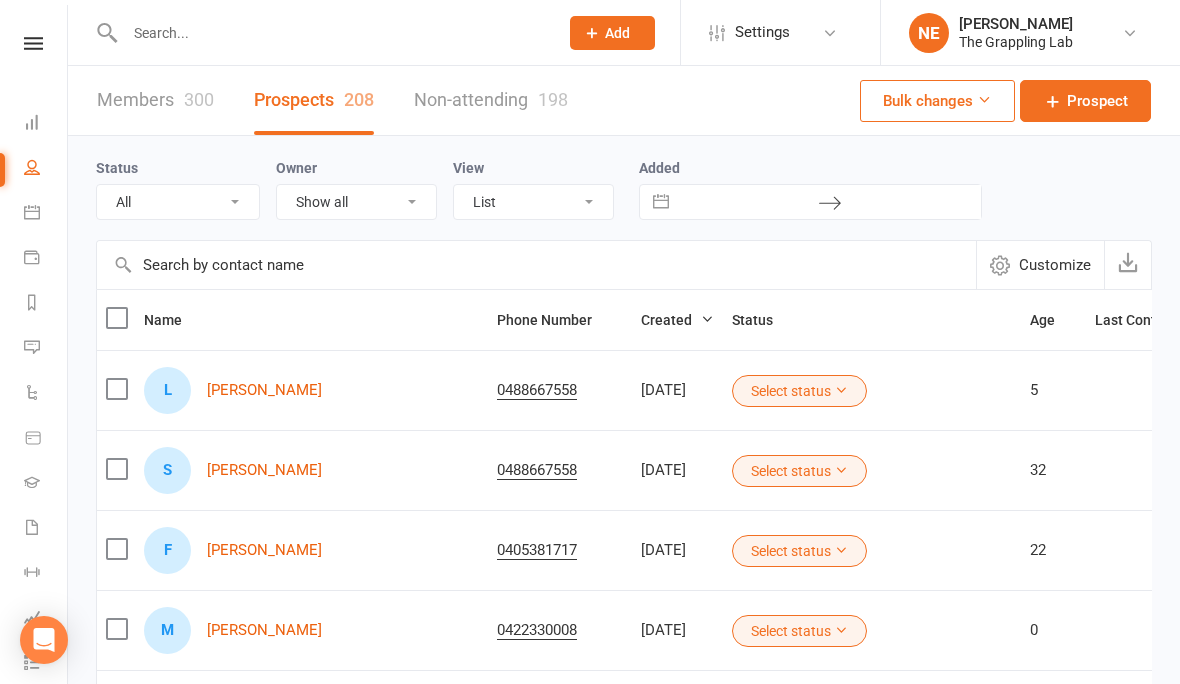 click at bounding box center (331, 33) 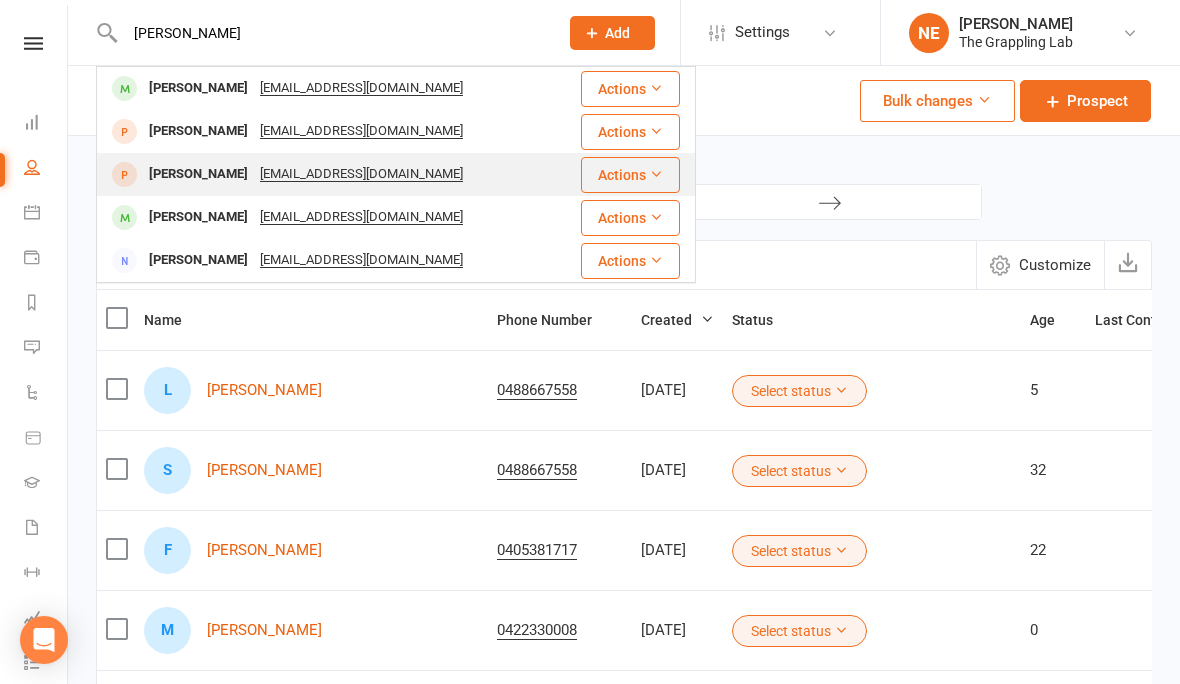 type on "Mason" 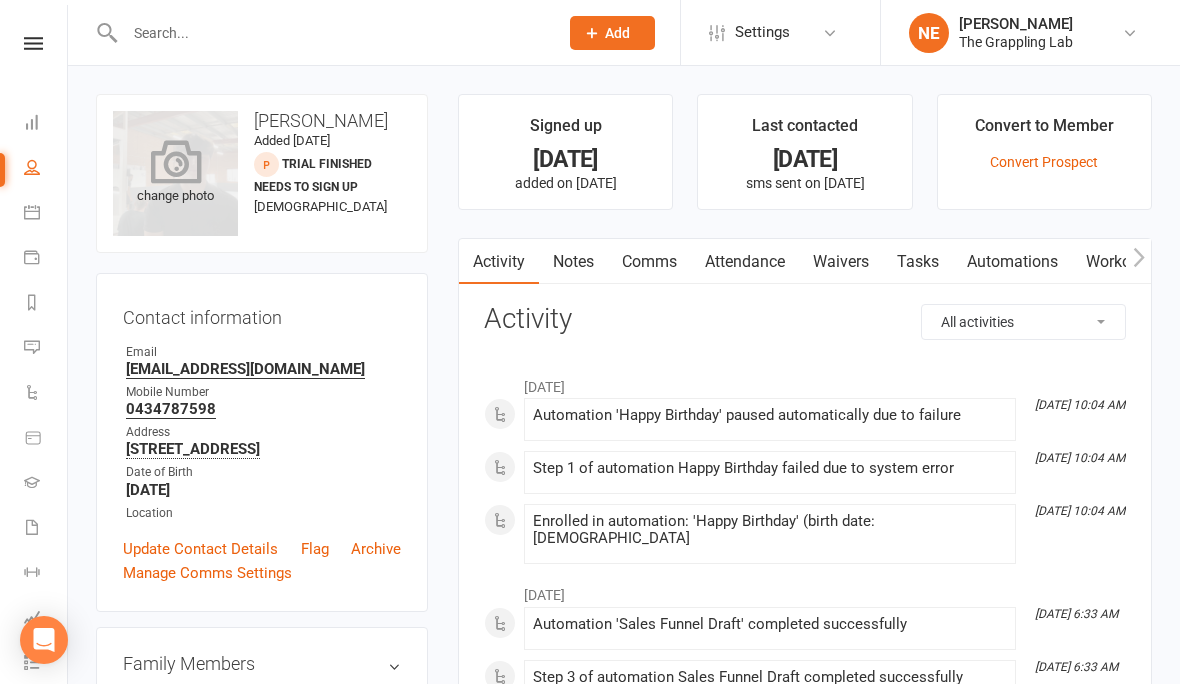 click at bounding box center [175, 161] 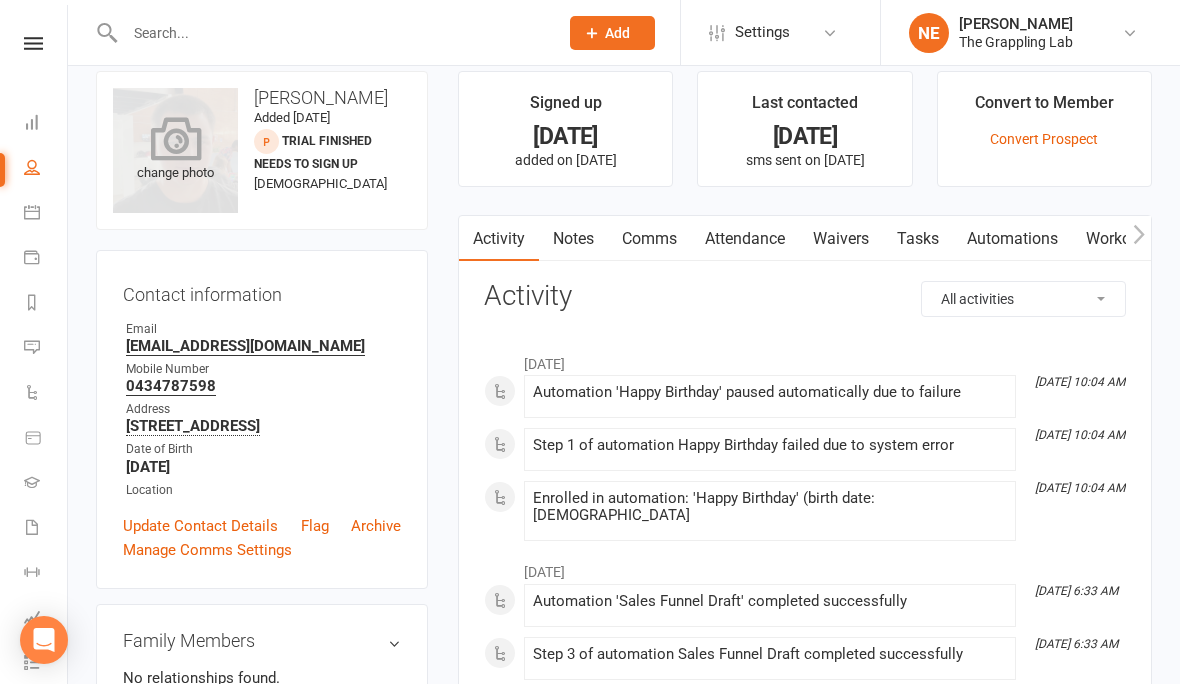 scroll, scrollTop: 0, scrollLeft: 0, axis: both 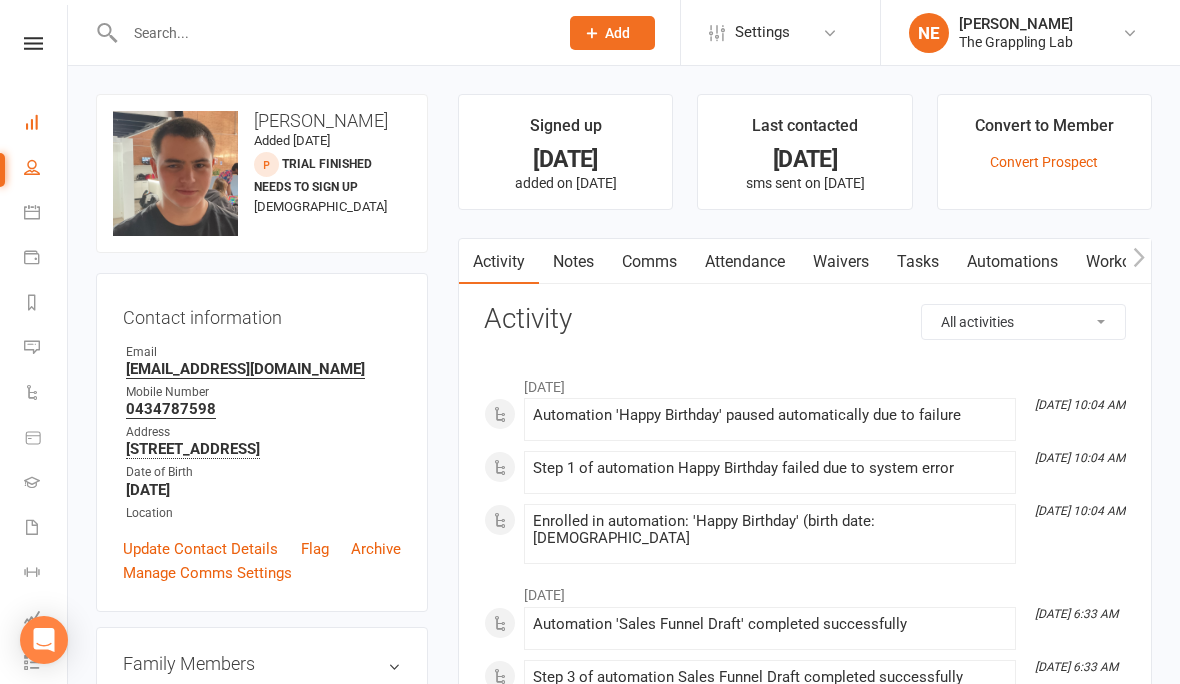click on "Dashboard" at bounding box center [46, 124] 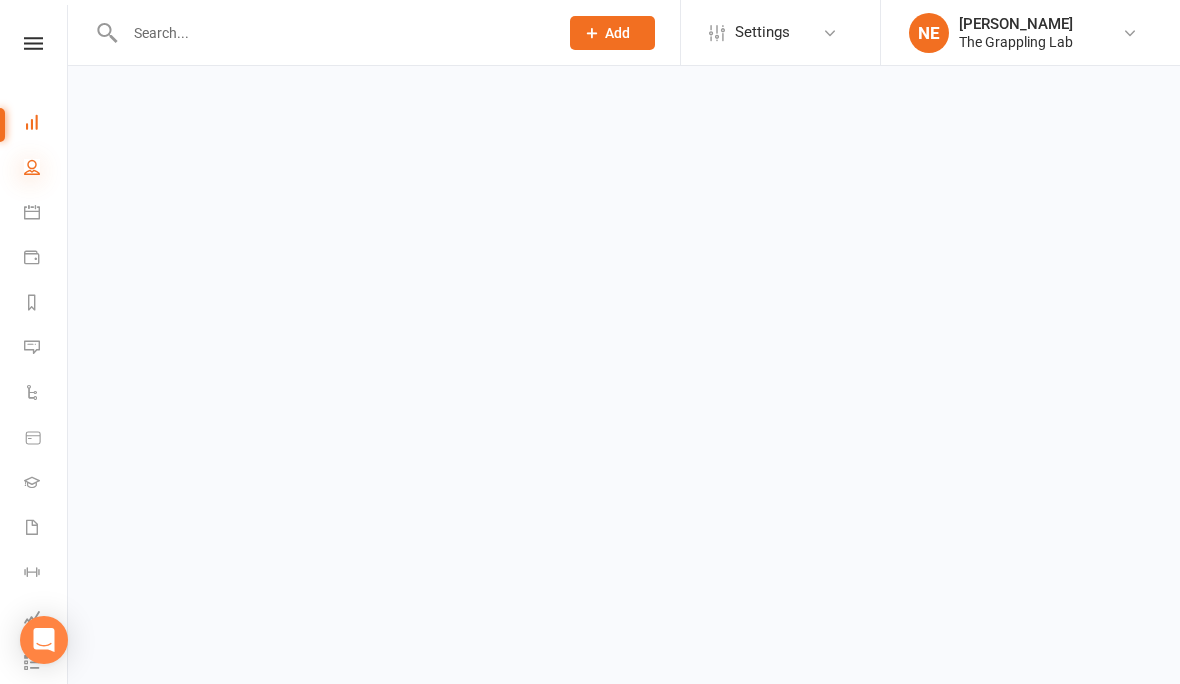 click at bounding box center (32, 167) 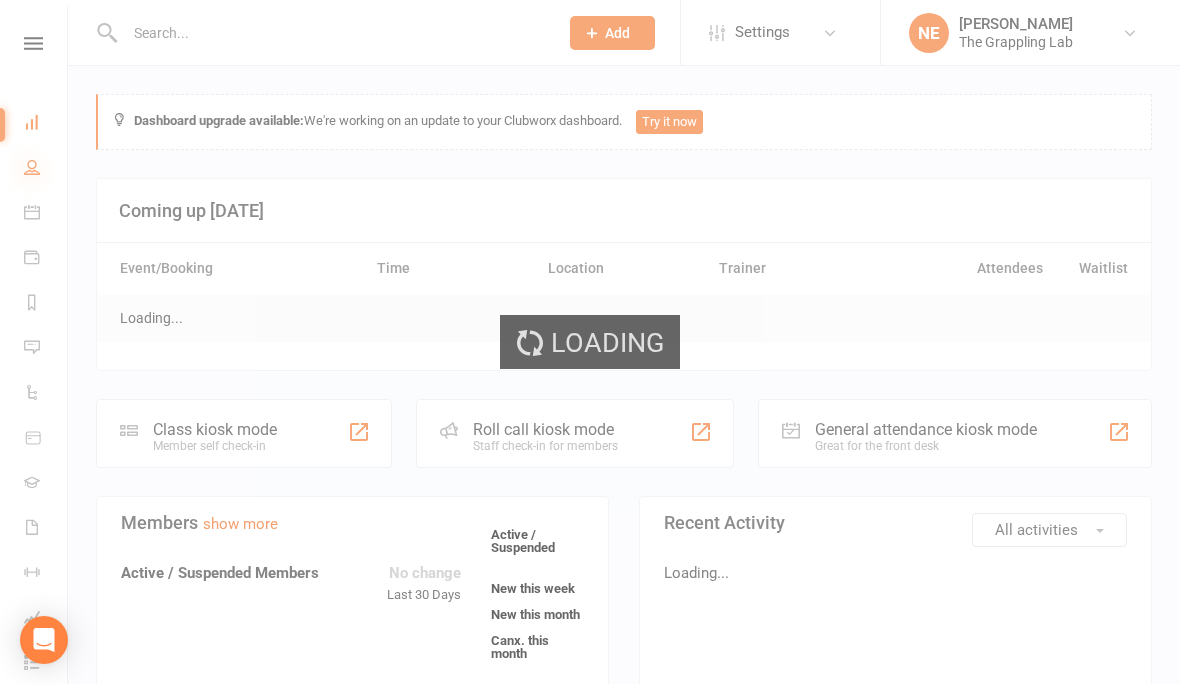select on "100" 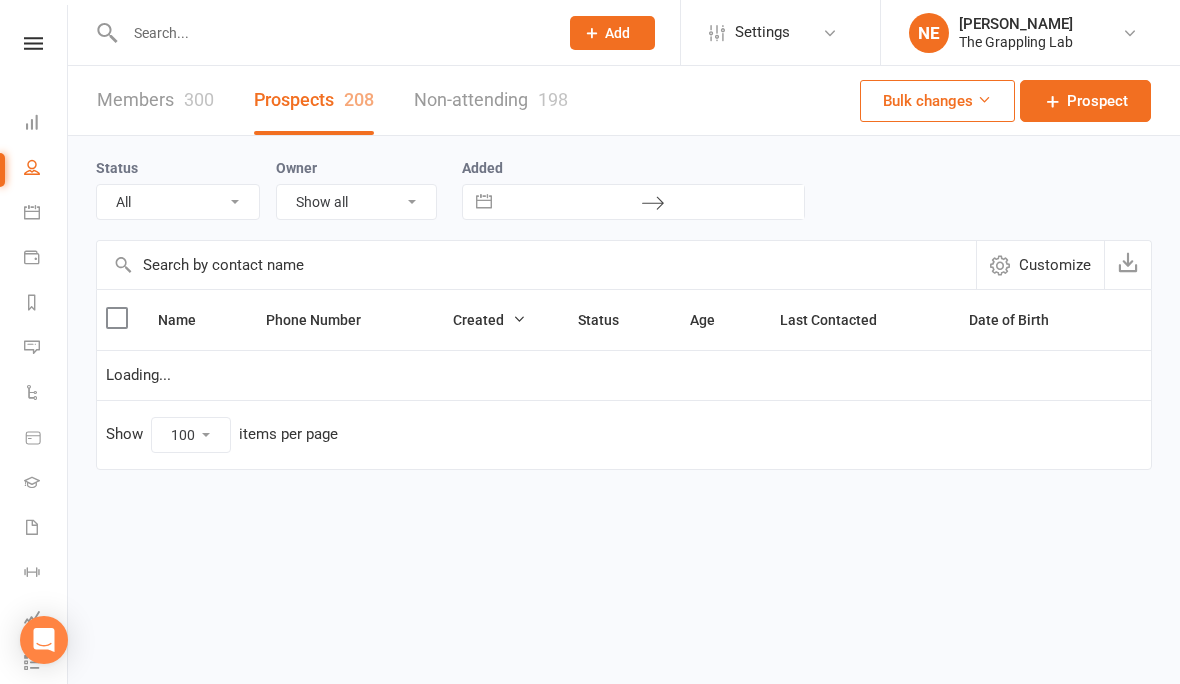 click on "Members 300" at bounding box center (155, 100) 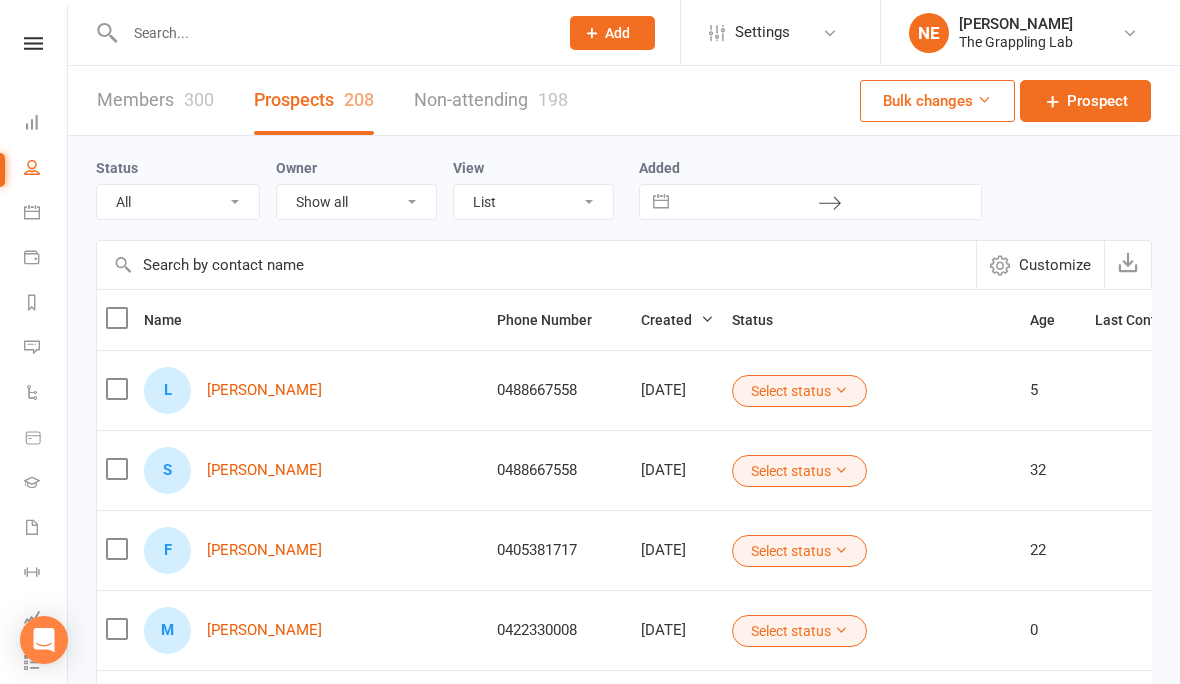 select on "100" 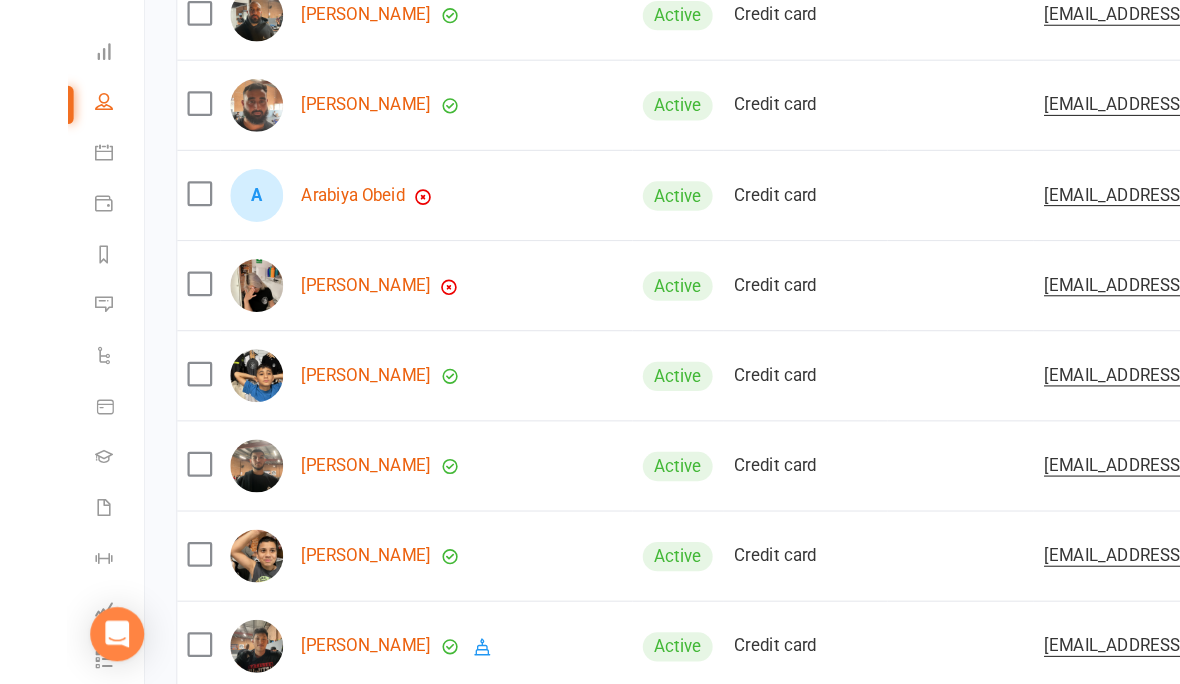 scroll, scrollTop: 6222, scrollLeft: 0, axis: vertical 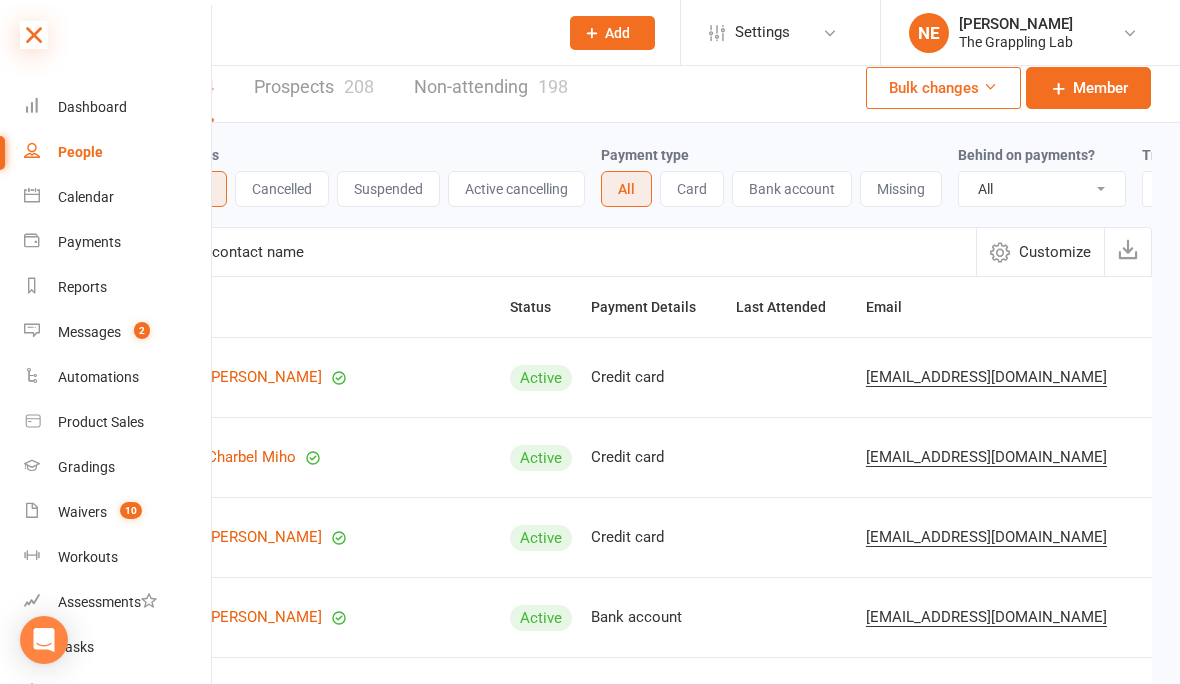 click at bounding box center (34, 35) 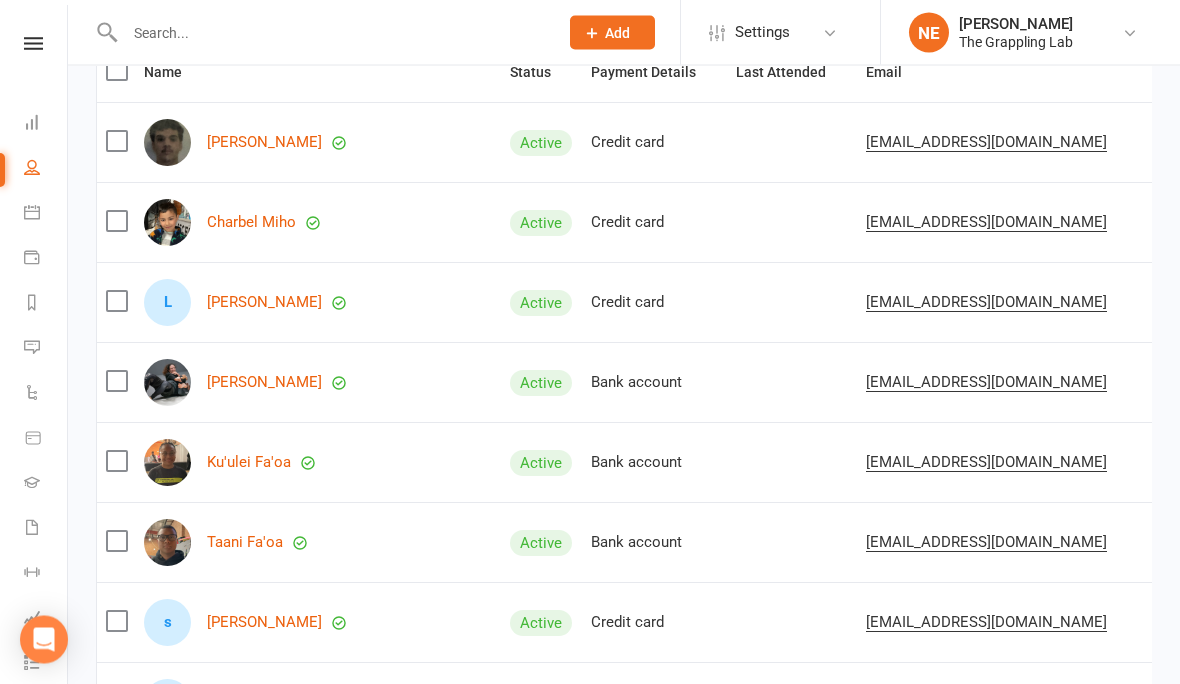 scroll, scrollTop: 0, scrollLeft: 0, axis: both 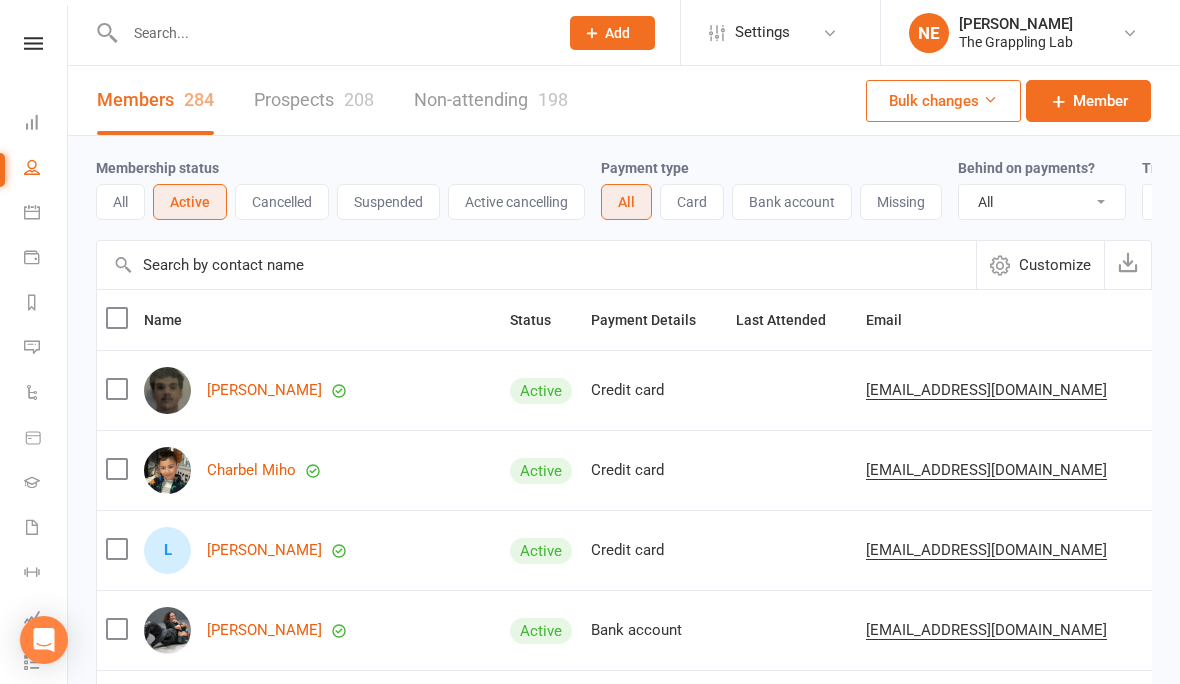 click on "All" at bounding box center (120, 202) 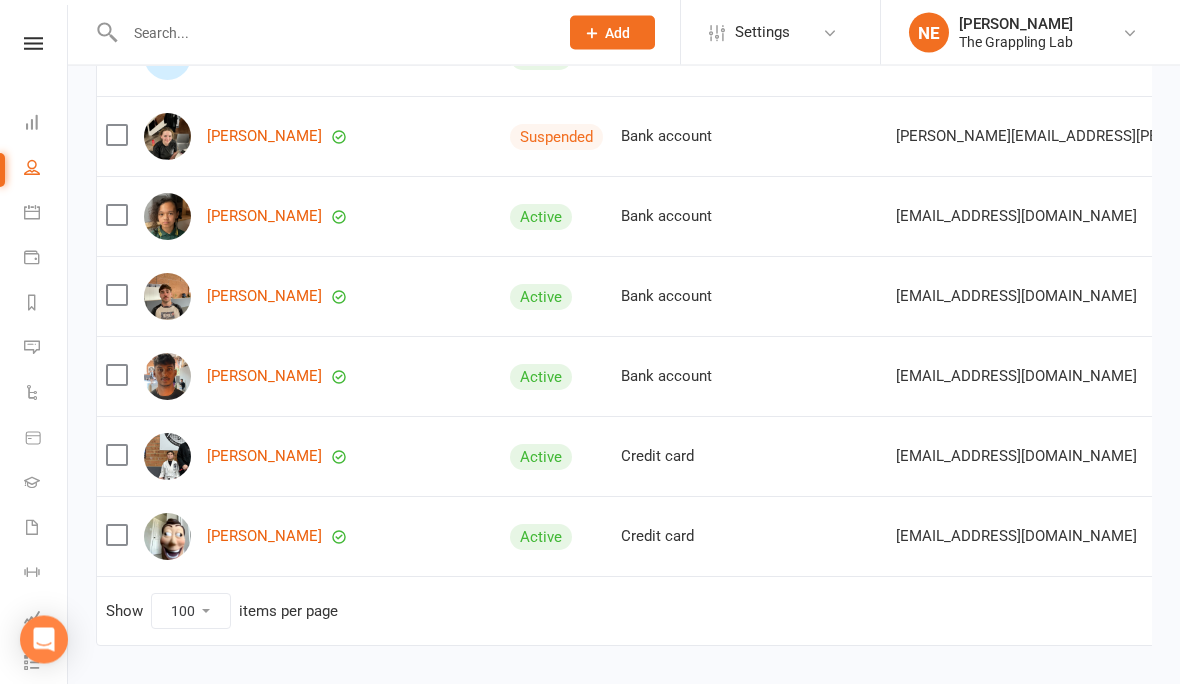 scroll, scrollTop: 7773, scrollLeft: 0, axis: vertical 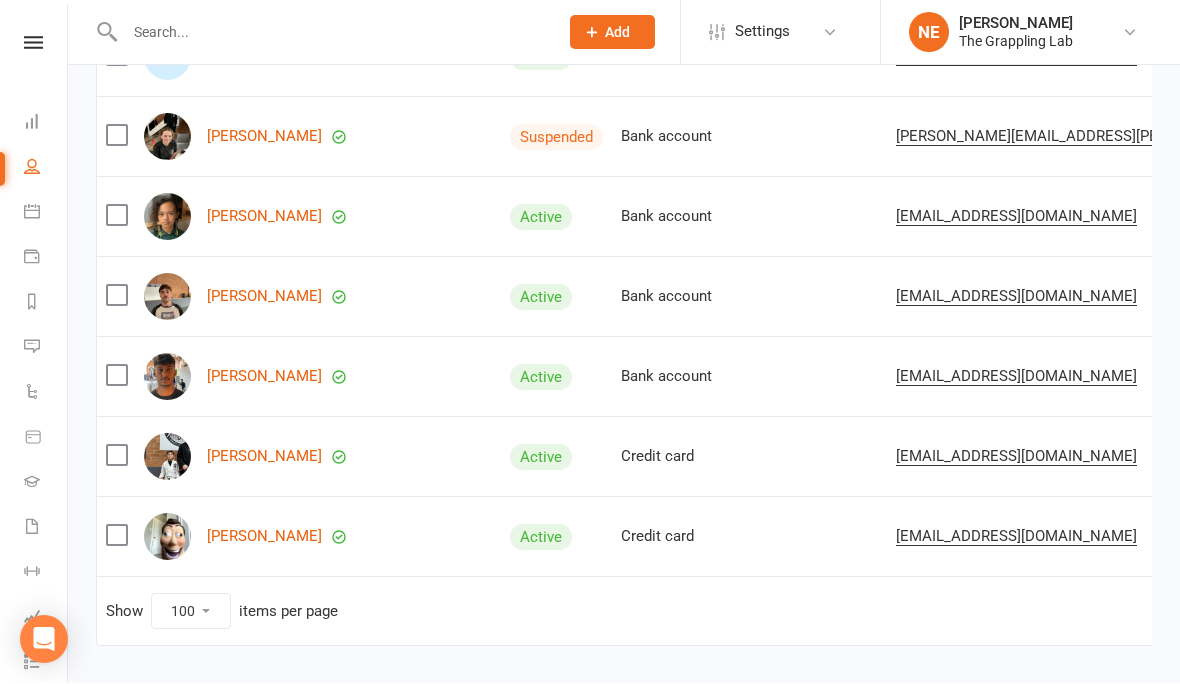 click on "10 25 50 100" at bounding box center [191, 612] 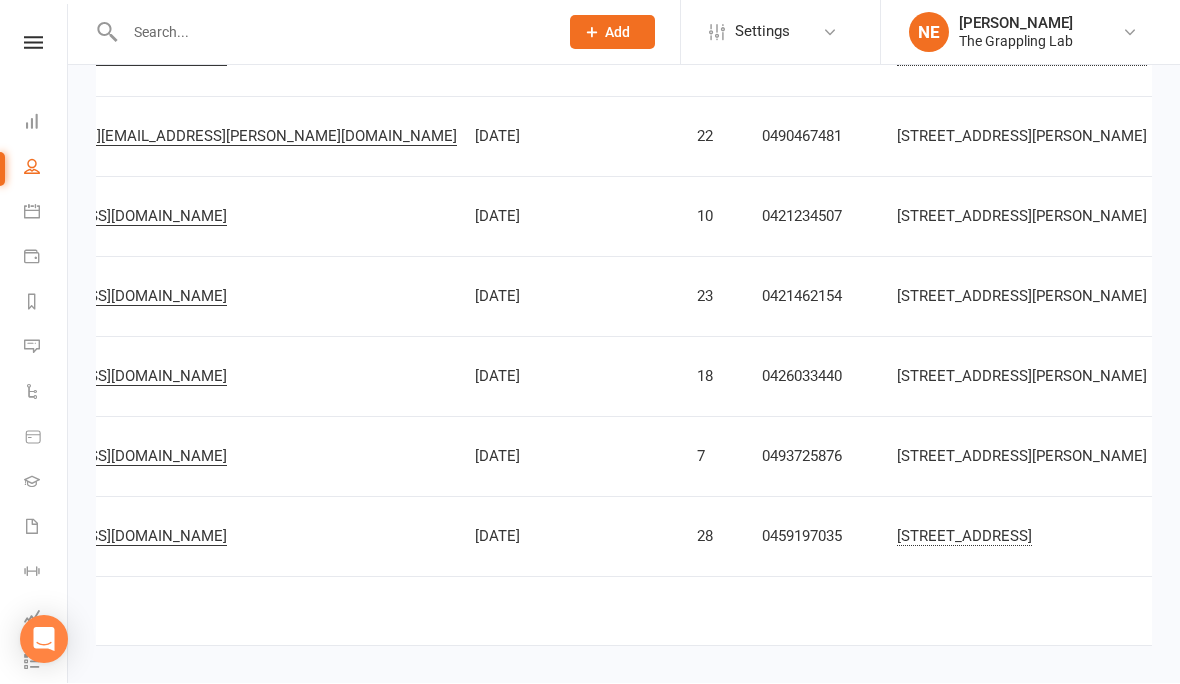 scroll, scrollTop: 0, scrollLeft: 909, axis: horizontal 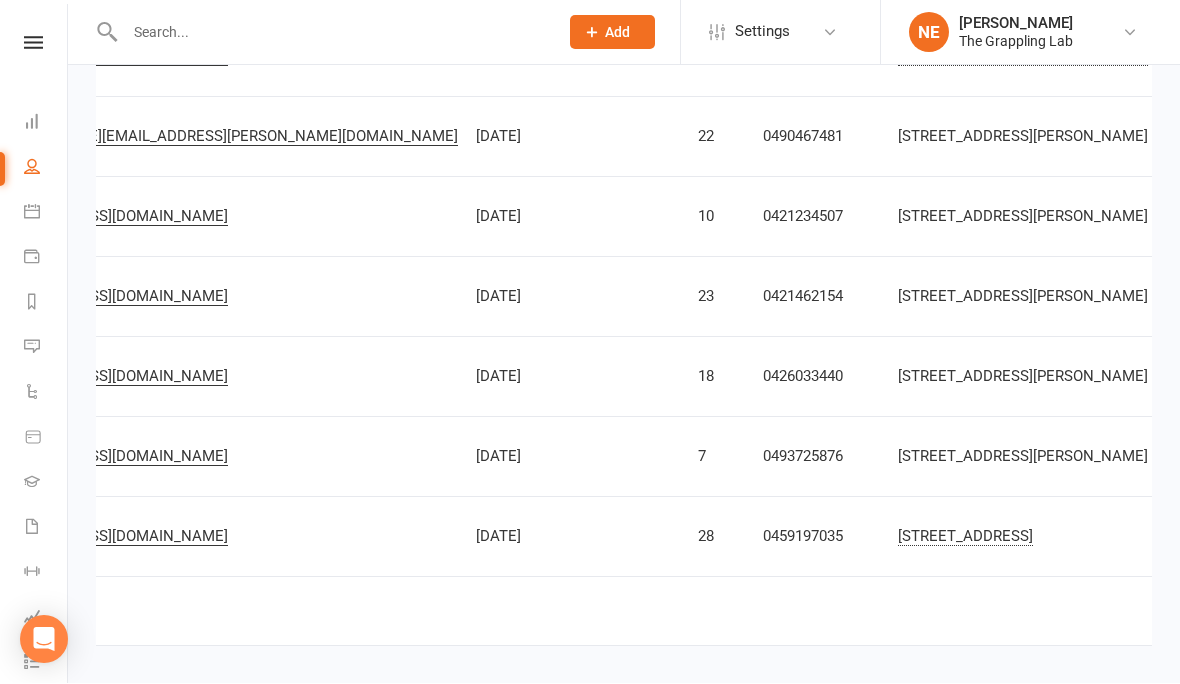 click 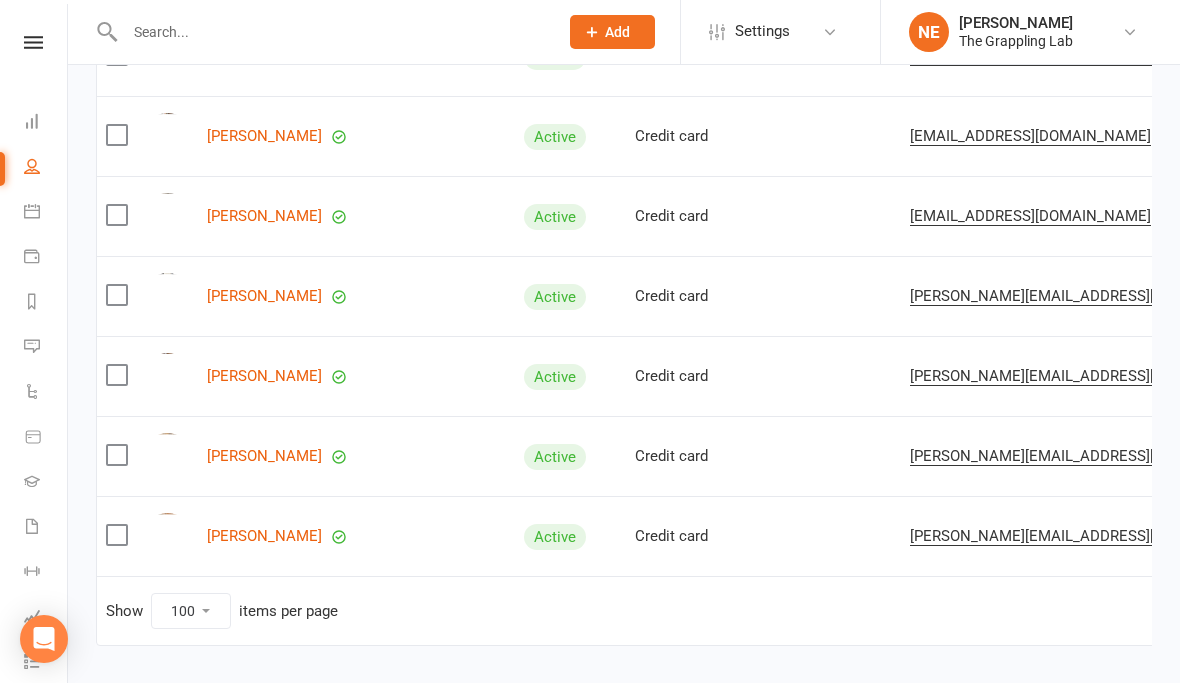 scroll, scrollTop: 0, scrollLeft: 0, axis: both 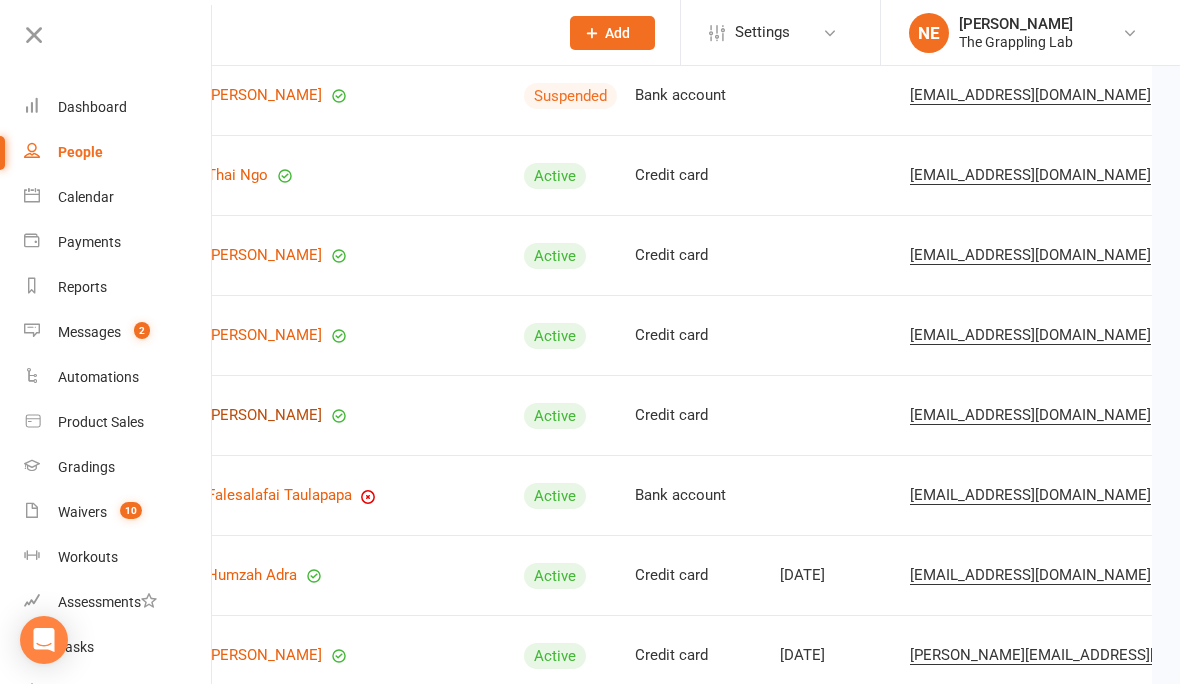 click on "Mennie Tuaati" at bounding box center [264, 415] 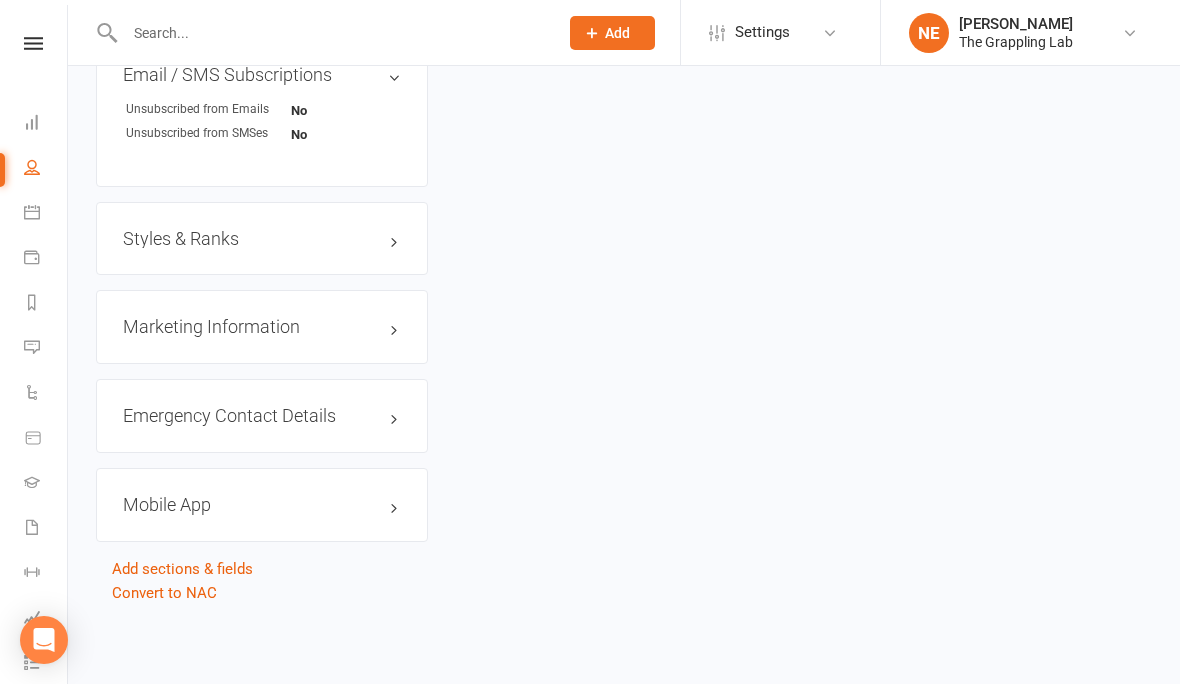 scroll, scrollTop: 0, scrollLeft: 0, axis: both 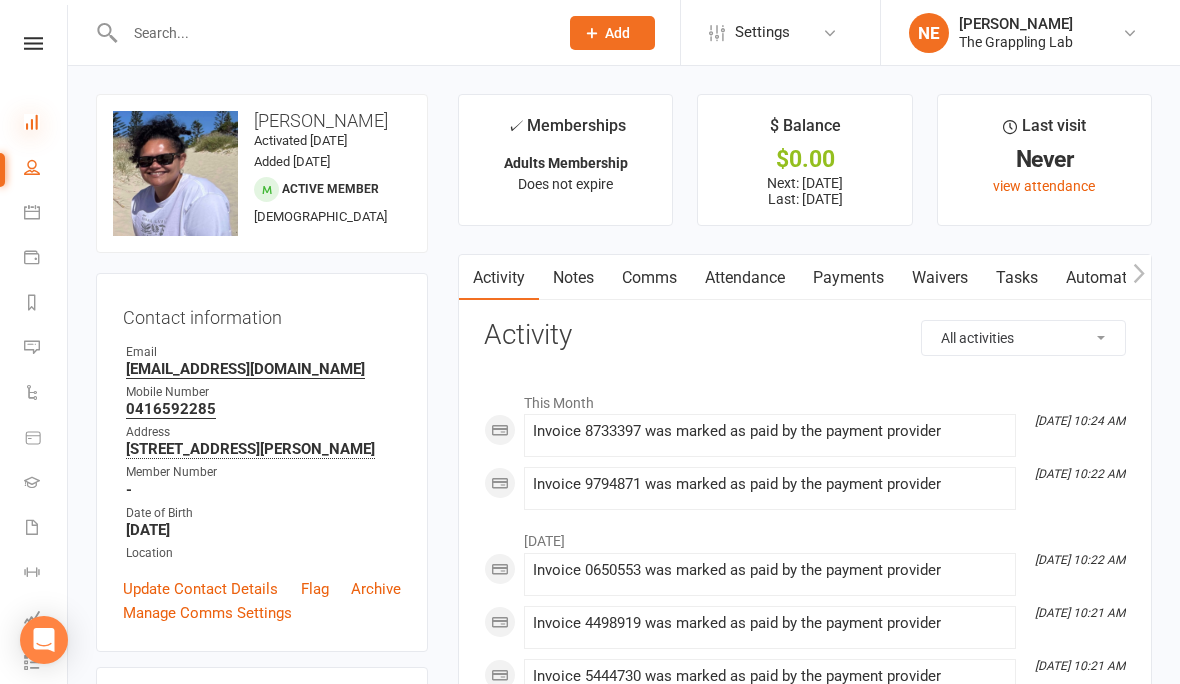 click at bounding box center [32, 122] 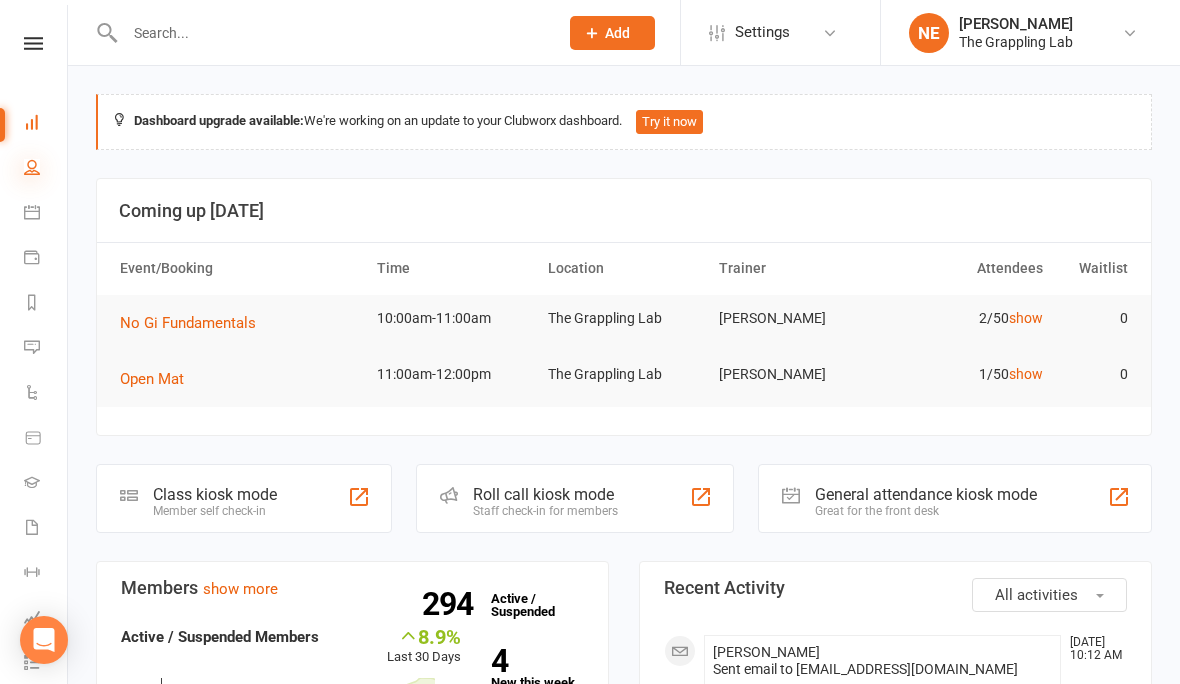 click at bounding box center (32, 167) 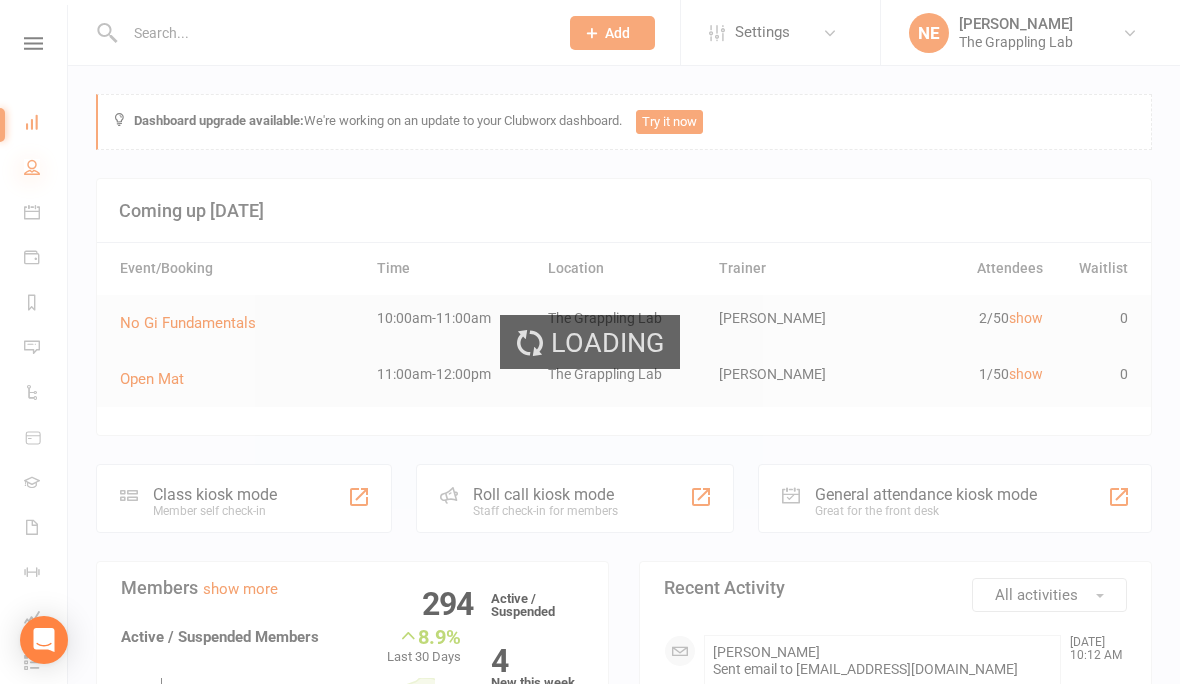 select on "100" 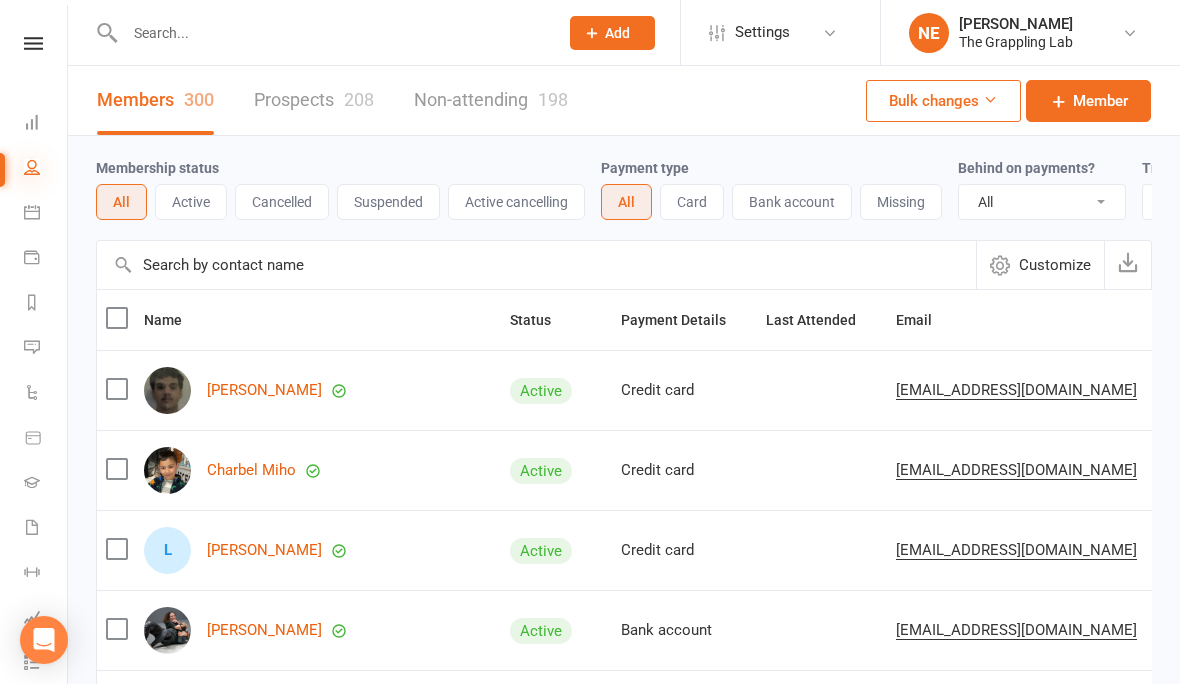 scroll, scrollTop: 0, scrollLeft: 0, axis: both 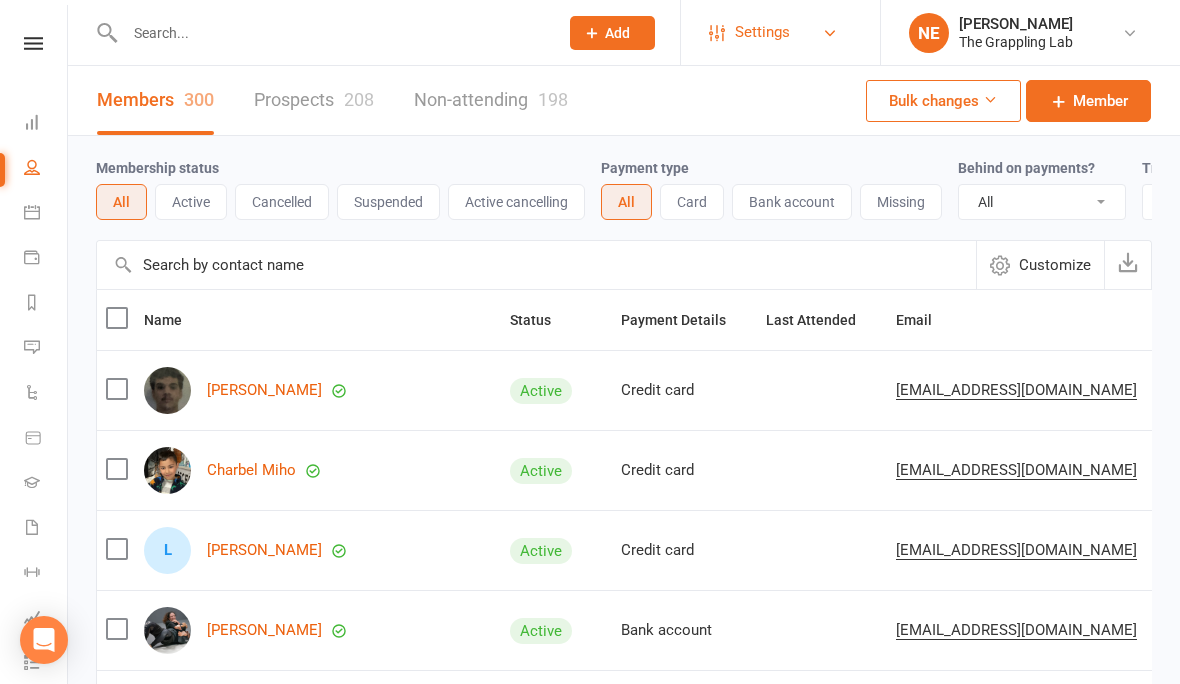 click on "Settings" at bounding box center (762, 32) 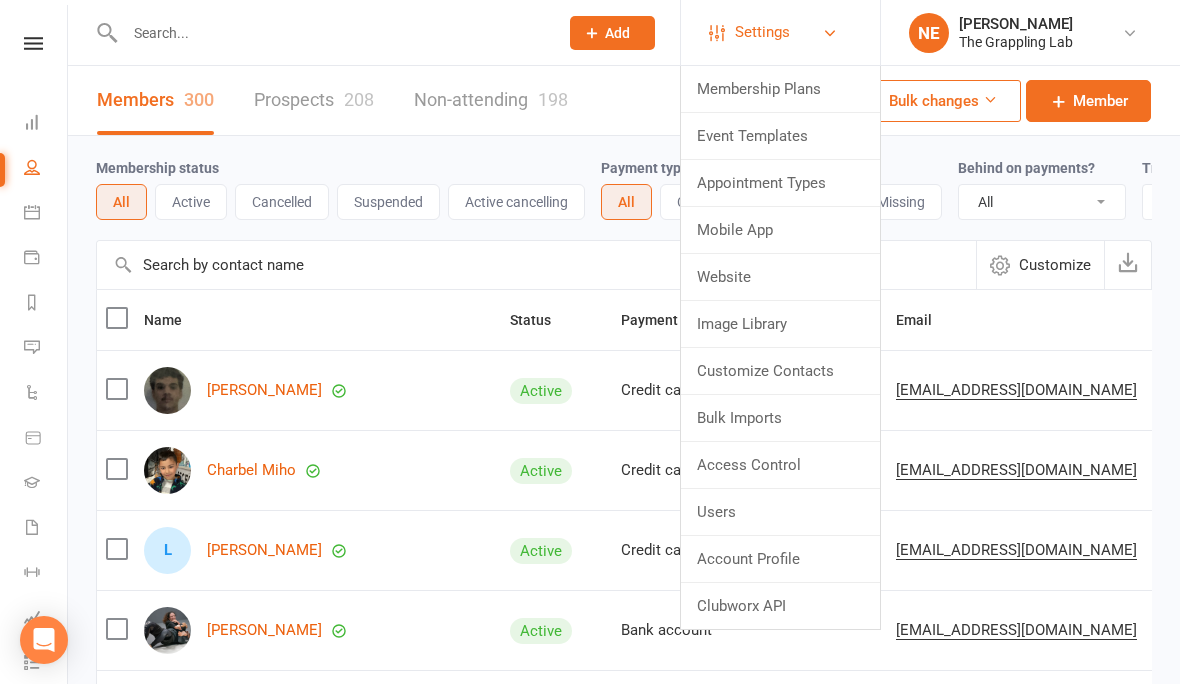 click on "Settings" at bounding box center [762, 32] 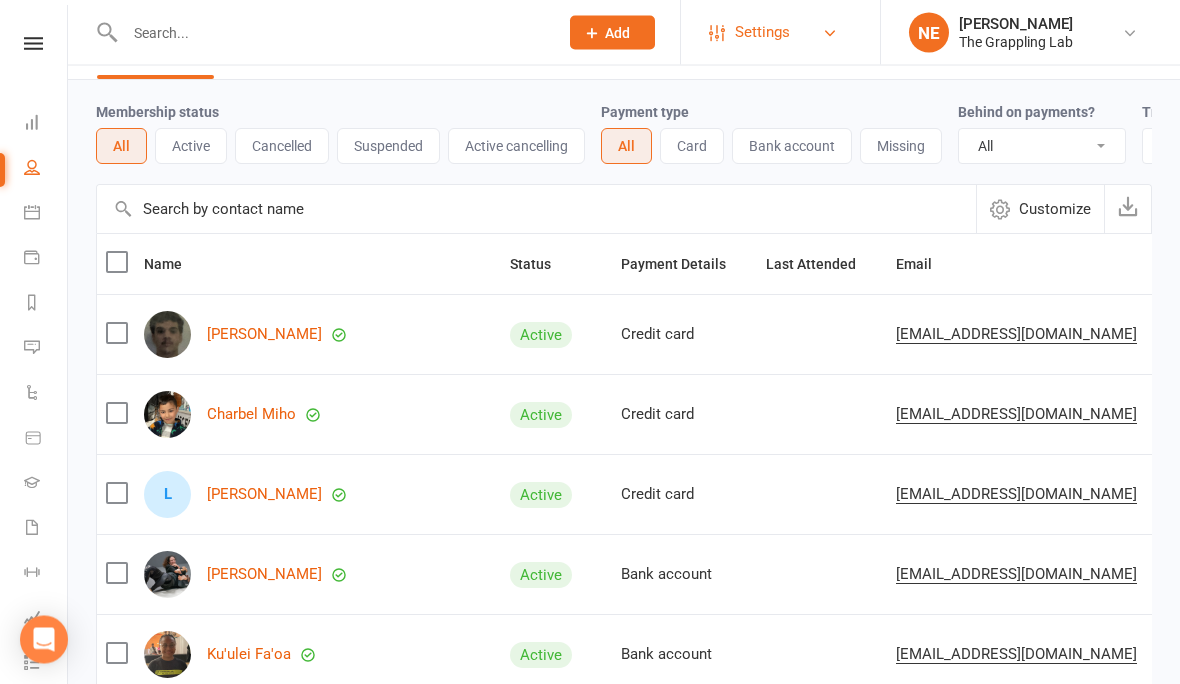scroll, scrollTop: 0, scrollLeft: 0, axis: both 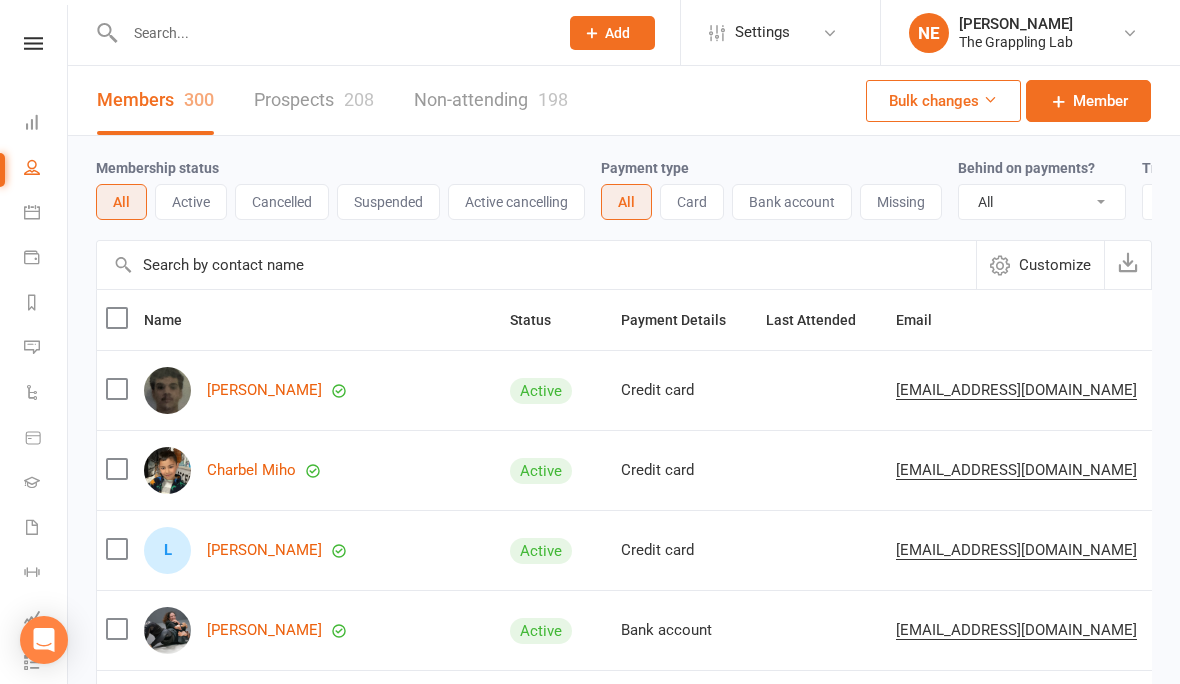 click at bounding box center (331, 33) 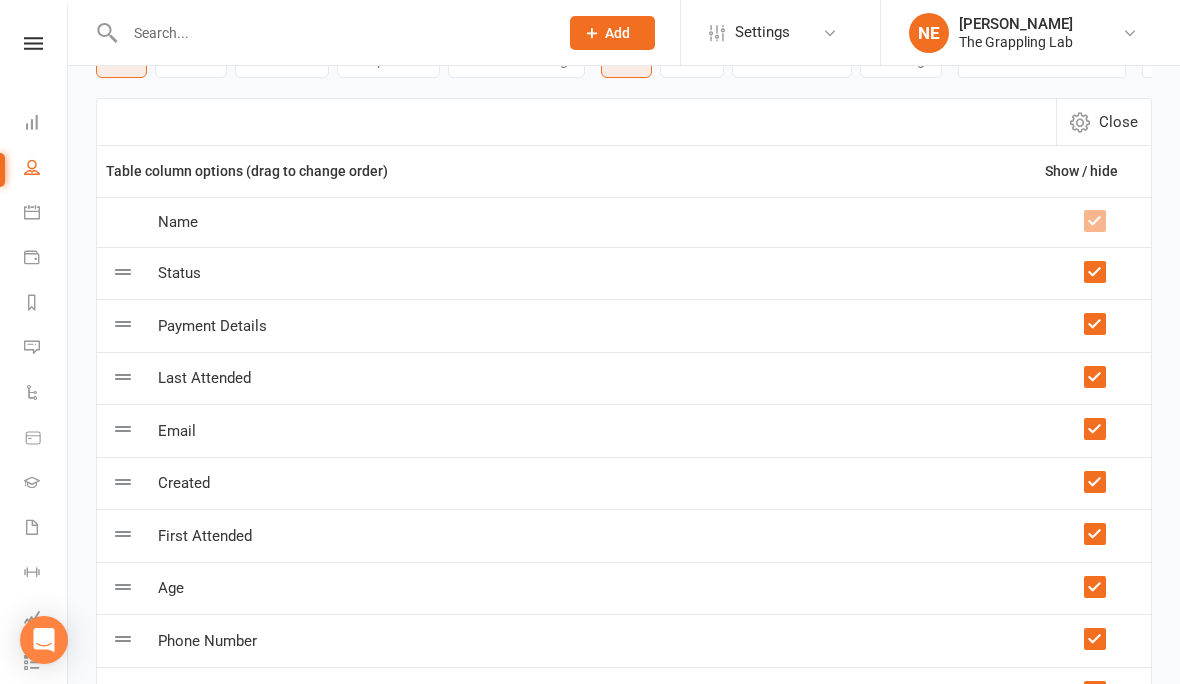 scroll, scrollTop: 140, scrollLeft: 0, axis: vertical 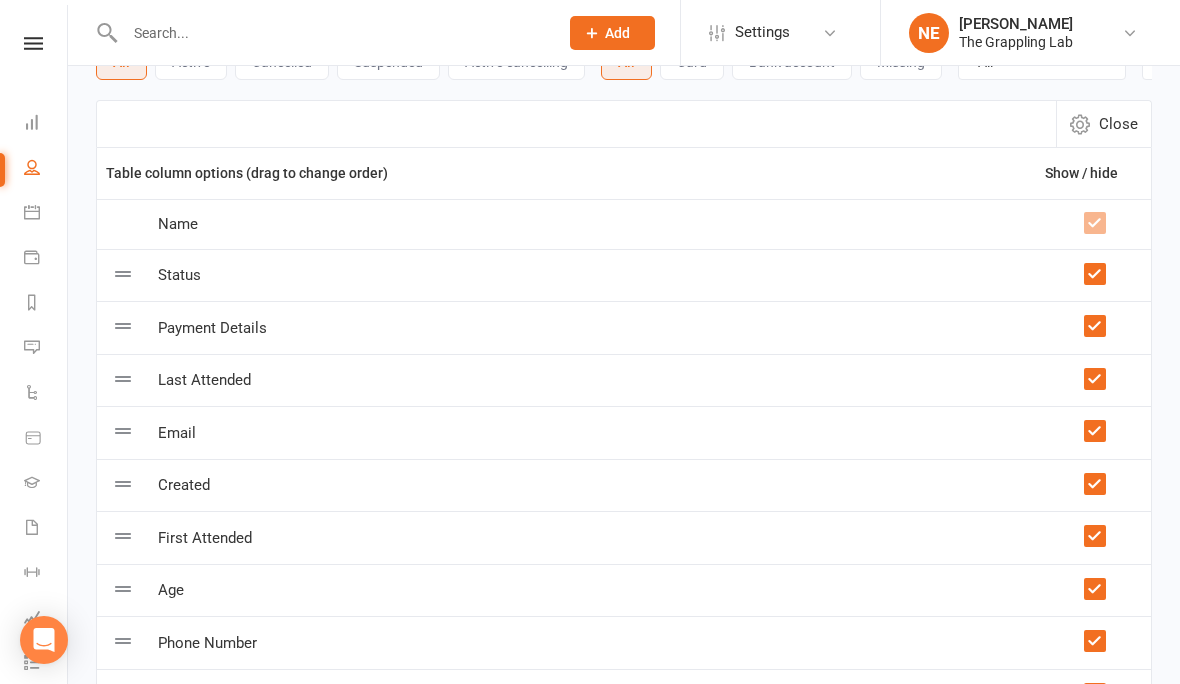click 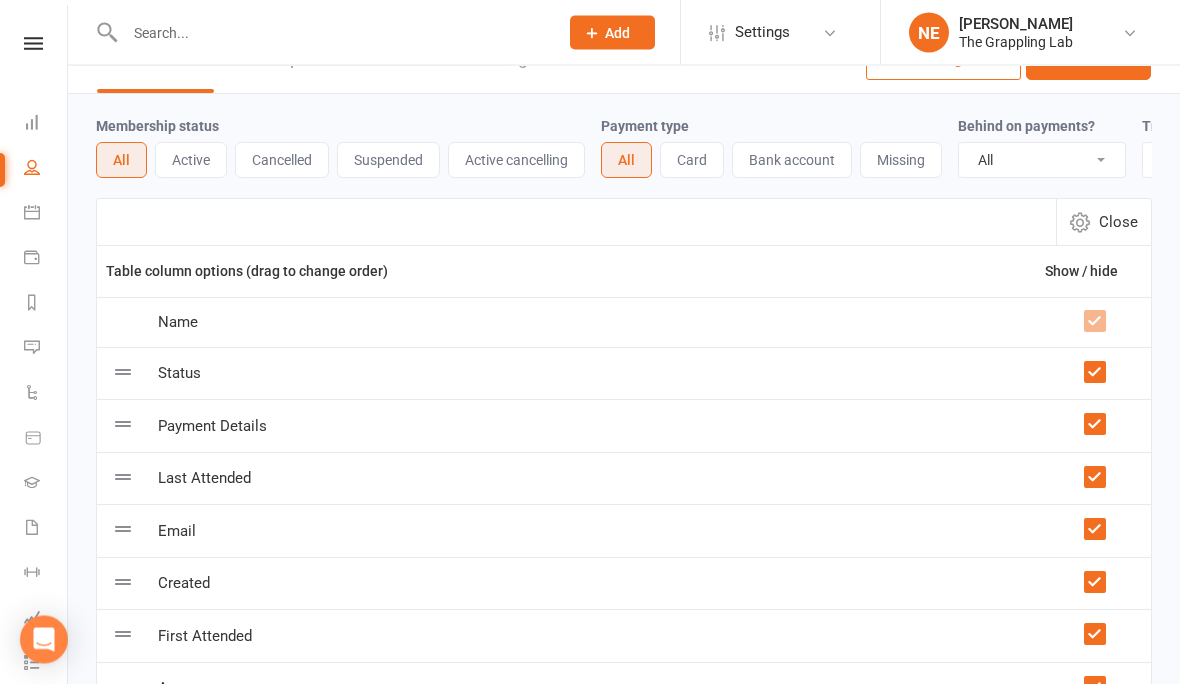 scroll, scrollTop: 0, scrollLeft: 0, axis: both 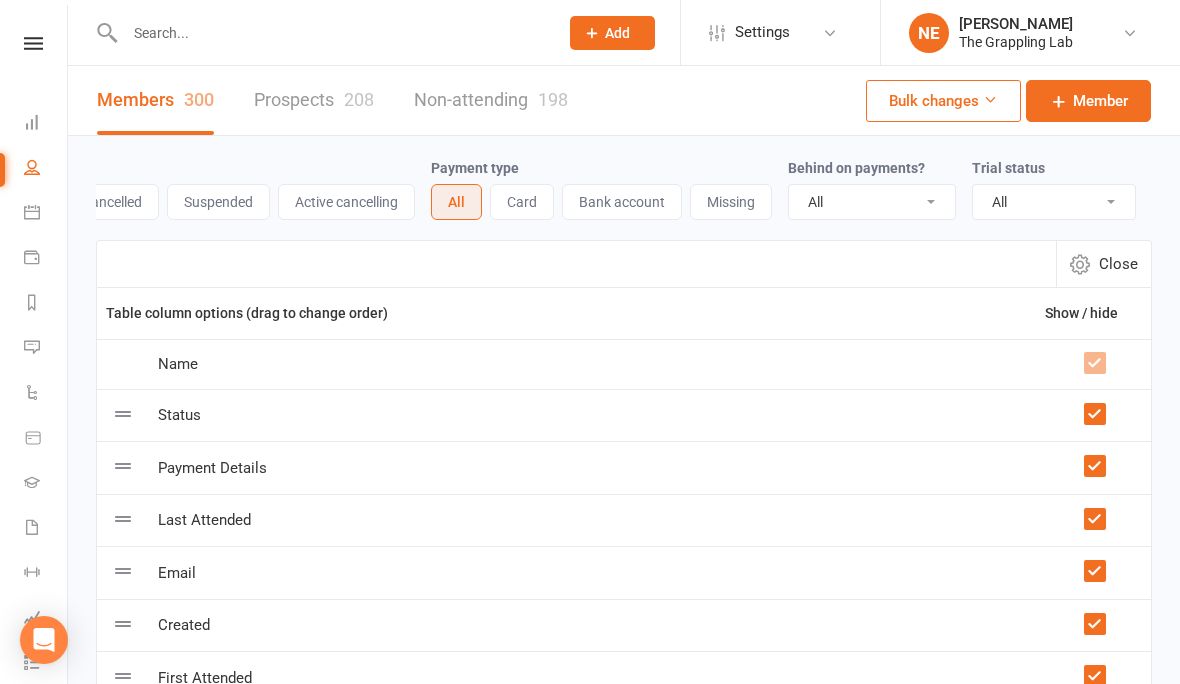 click on "Close" at bounding box center [1103, 264] 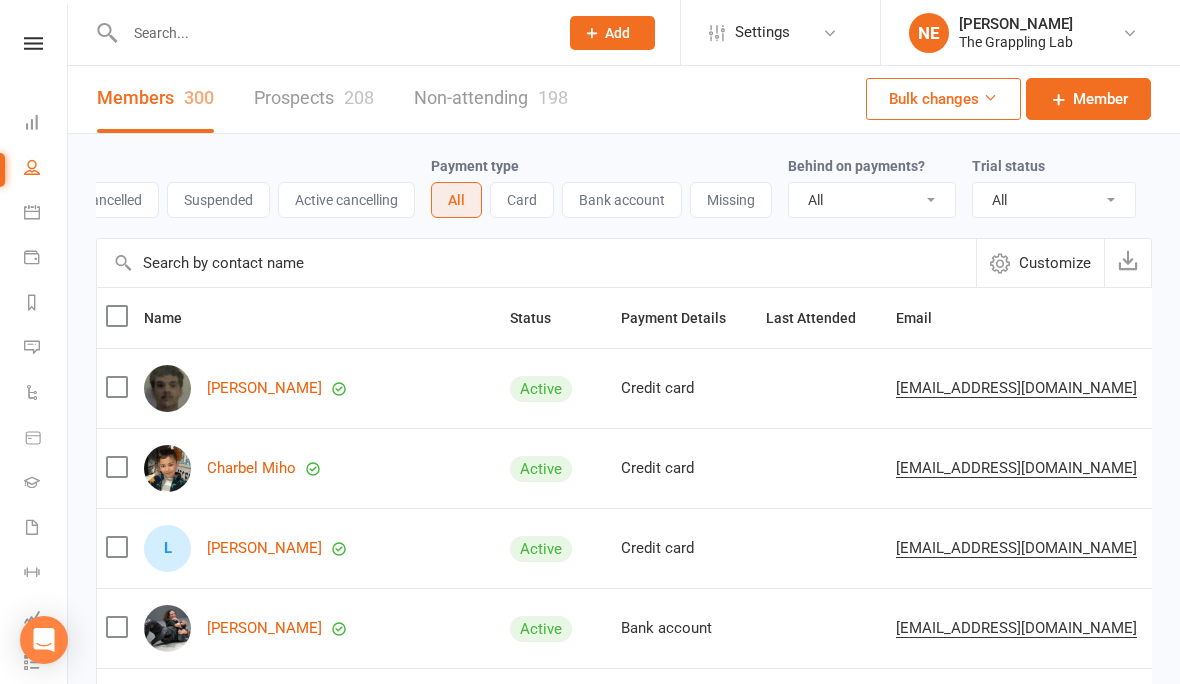 scroll, scrollTop: 89, scrollLeft: 0, axis: vertical 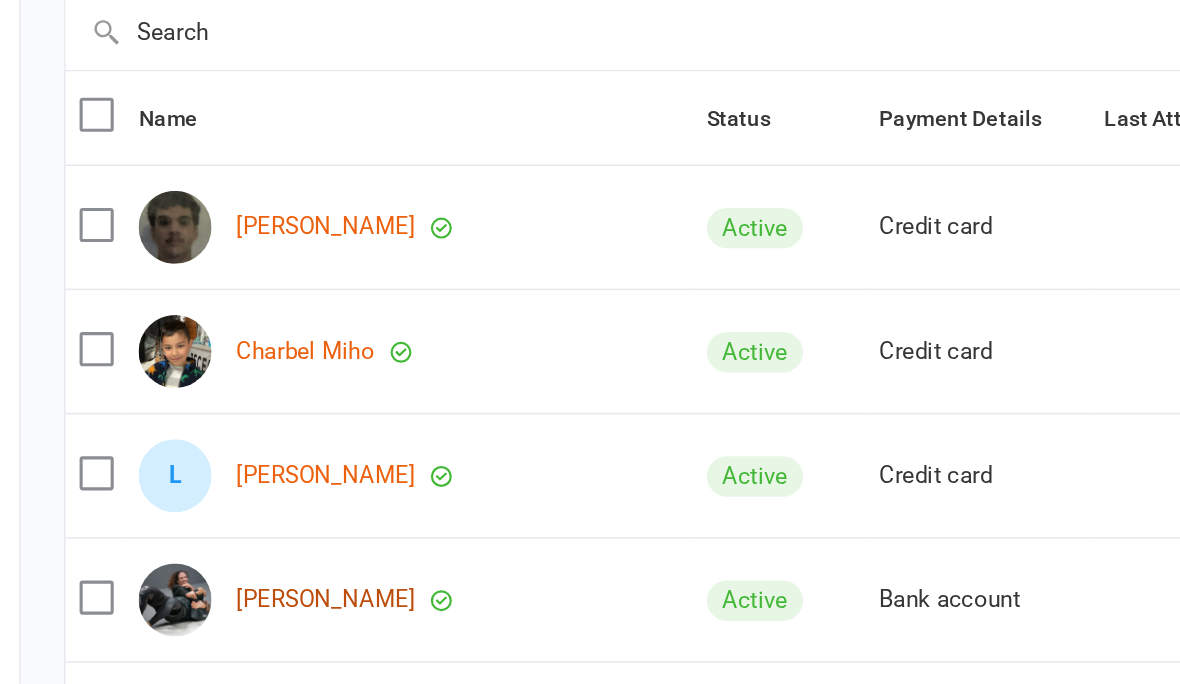 click on "[PERSON_NAME]" at bounding box center (264, 542) 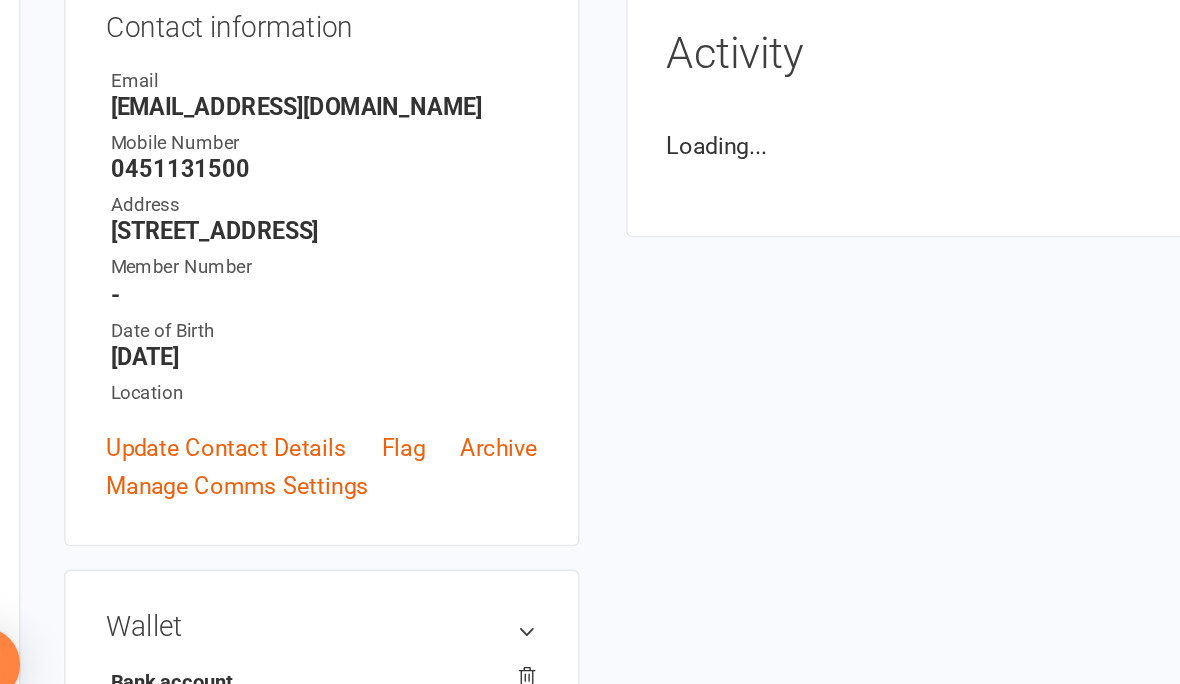 scroll, scrollTop: 0, scrollLeft: 0, axis: both 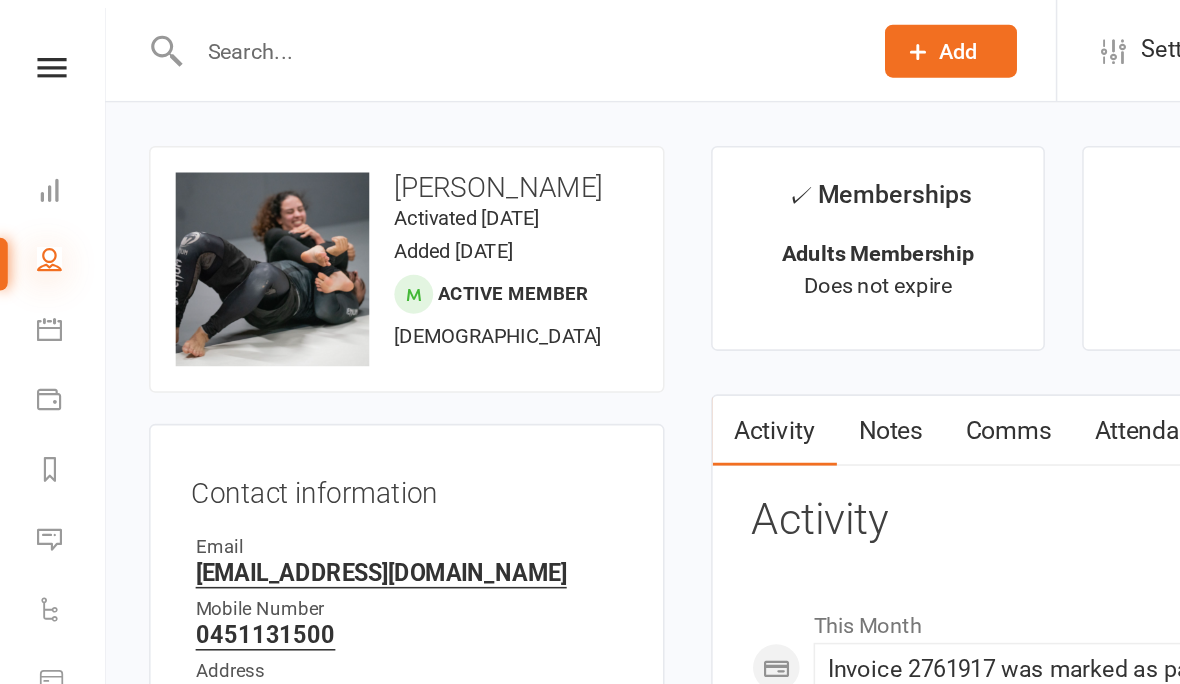 click at bounding box center (32, 167) 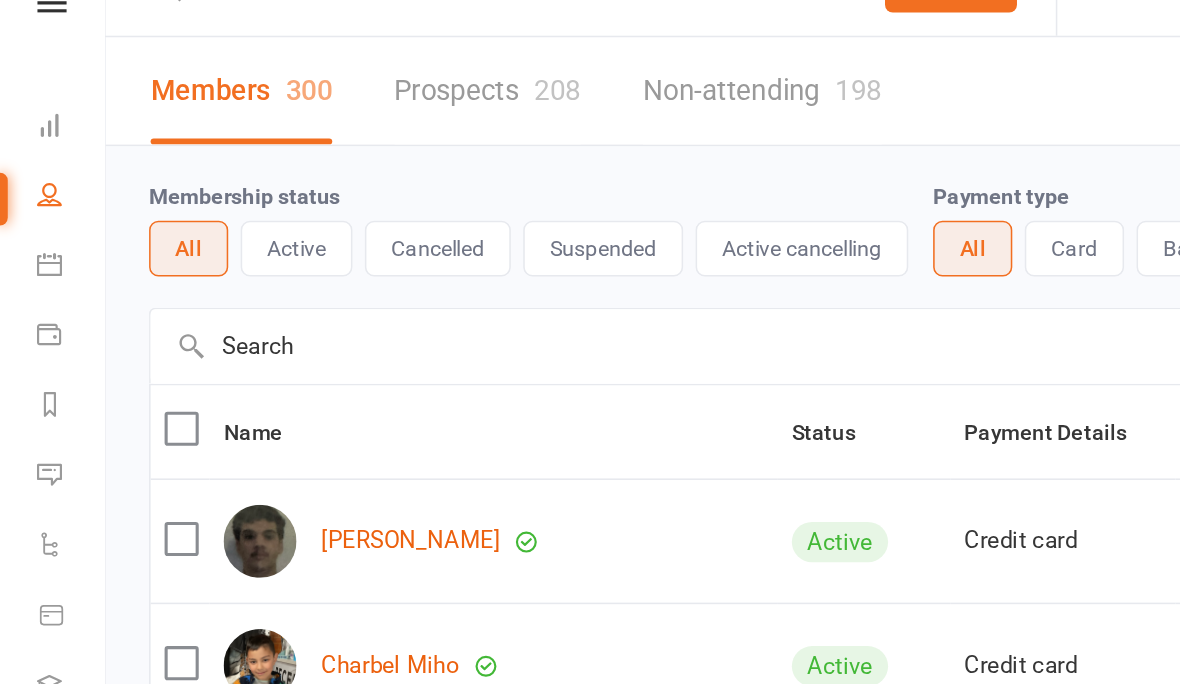 click at bounding box center [577, 265] 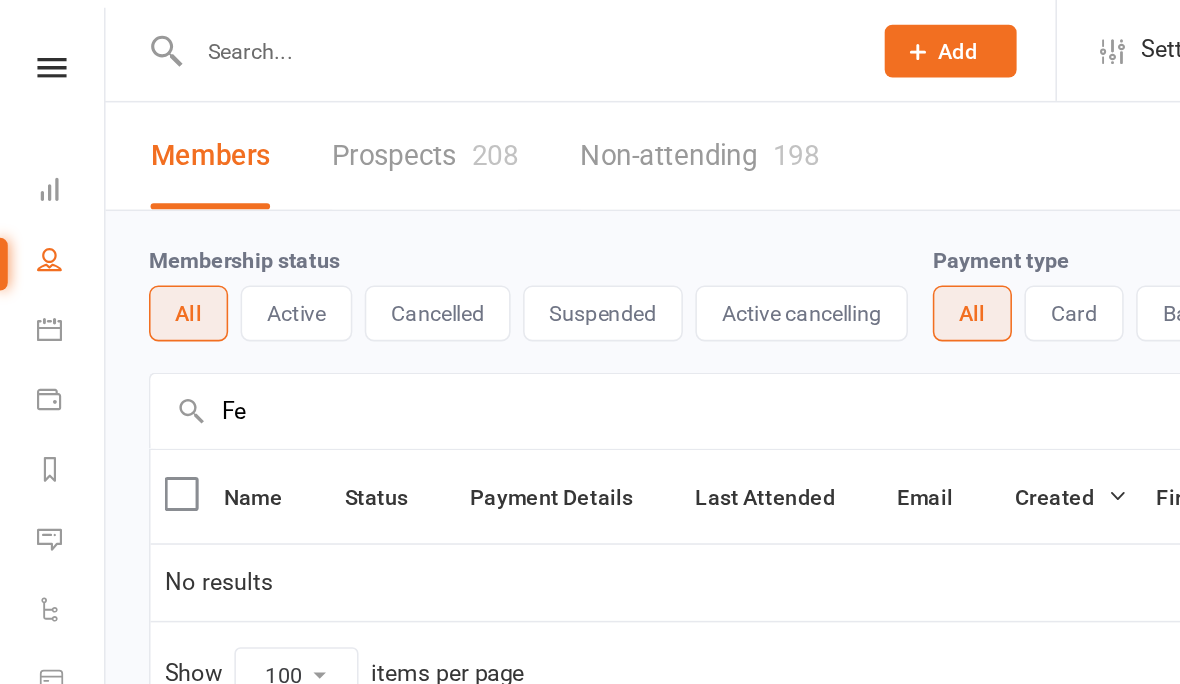type on "F" 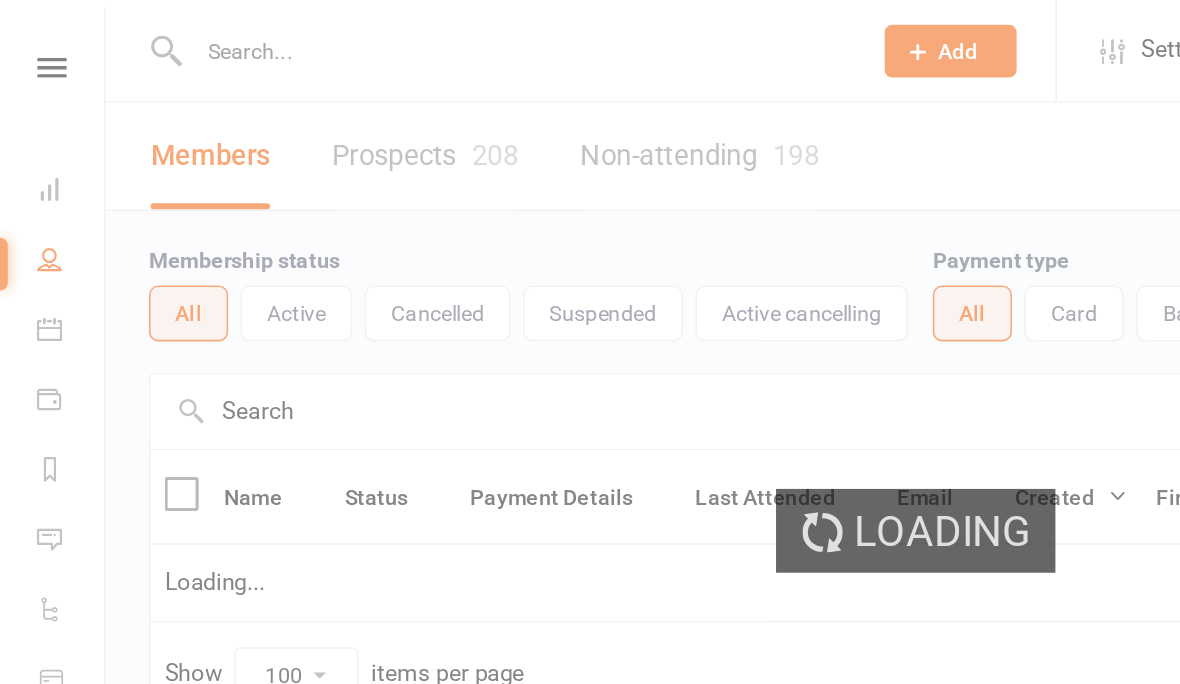 type 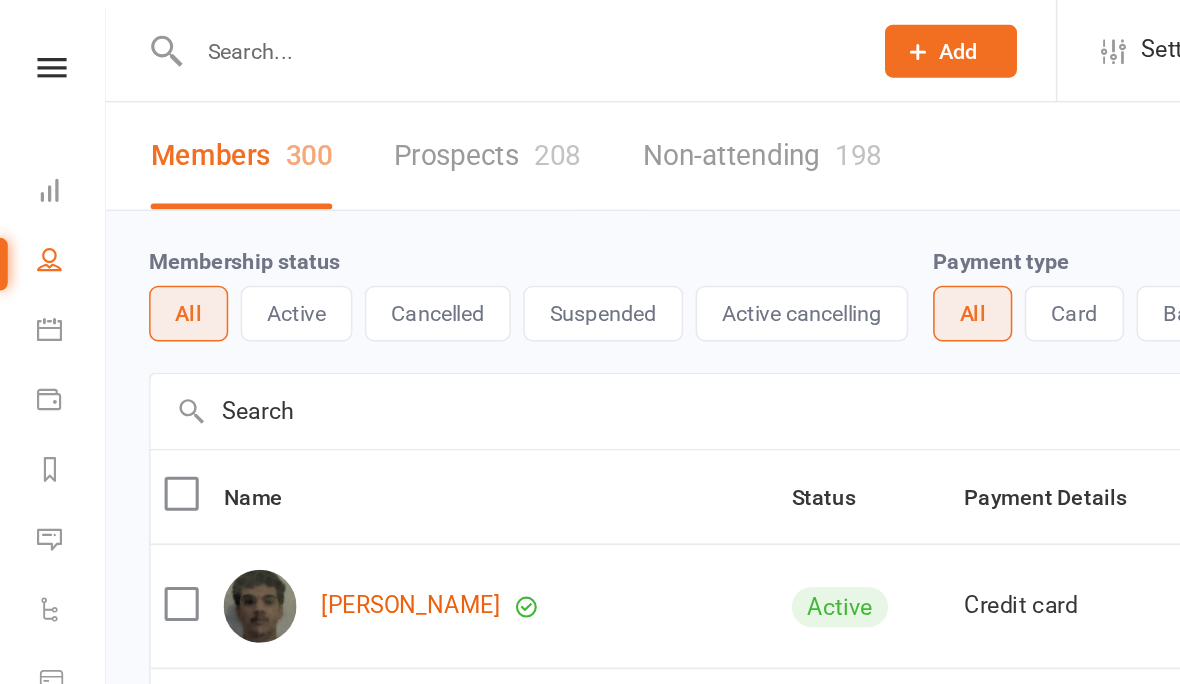click at bounding box center [331, 33] 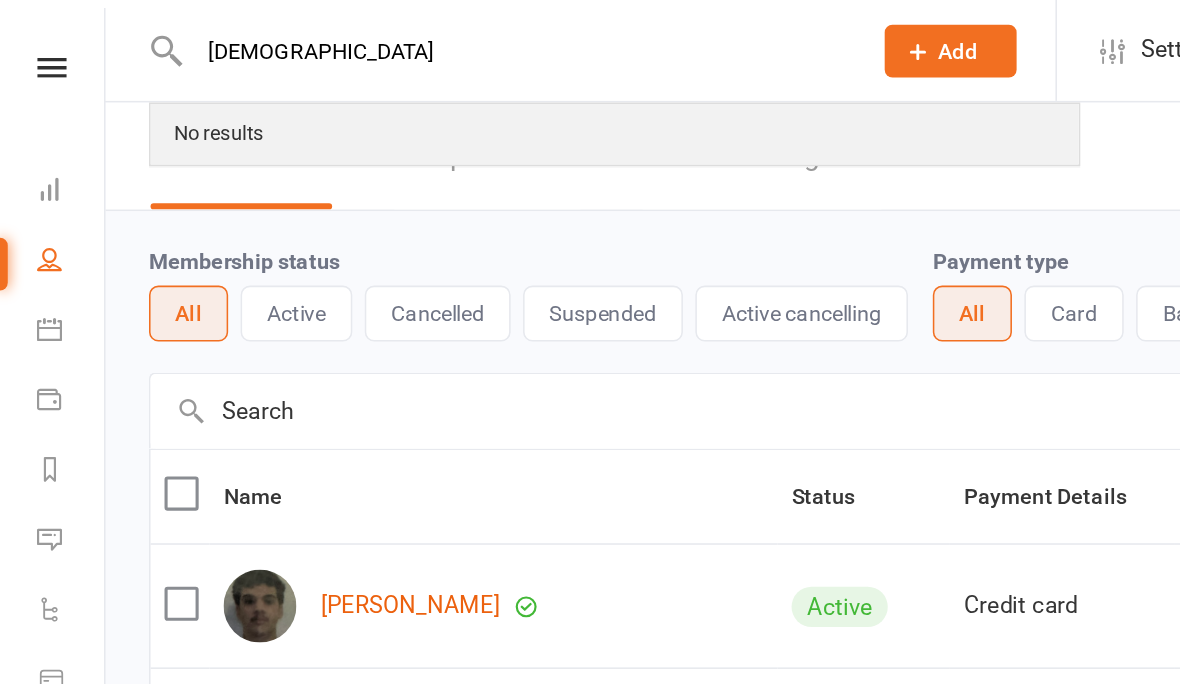 click on "No results" at bounding box center [396, 86] 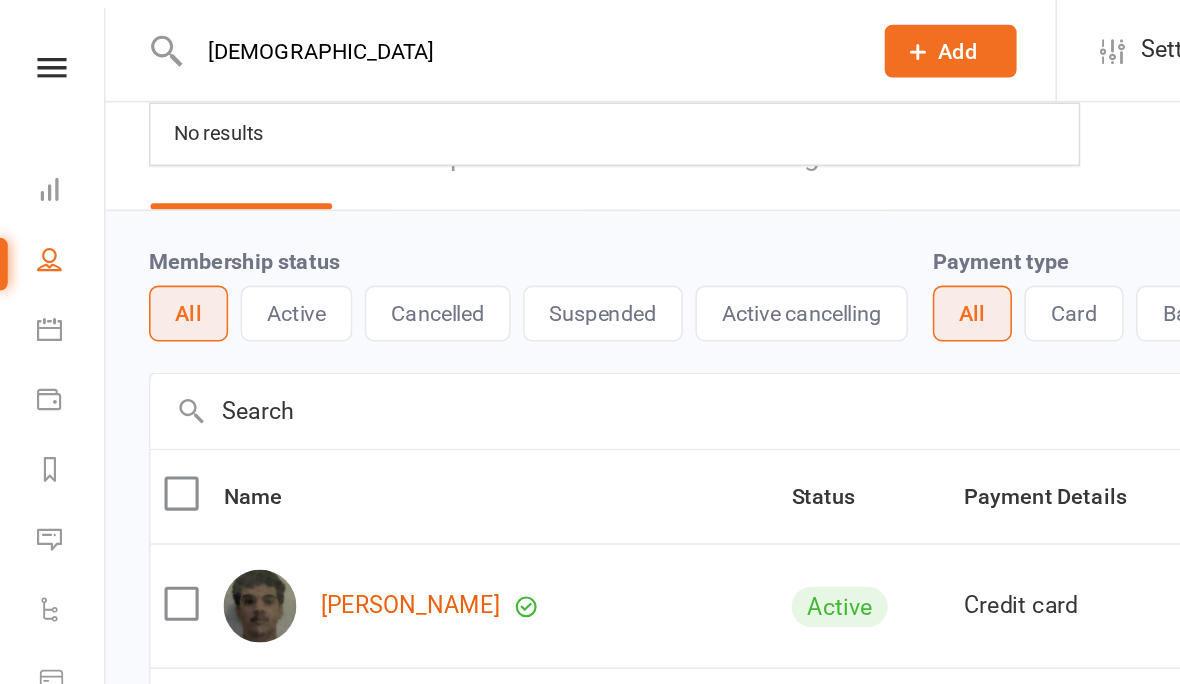 click on "Female" at bounding box center (331, 33) 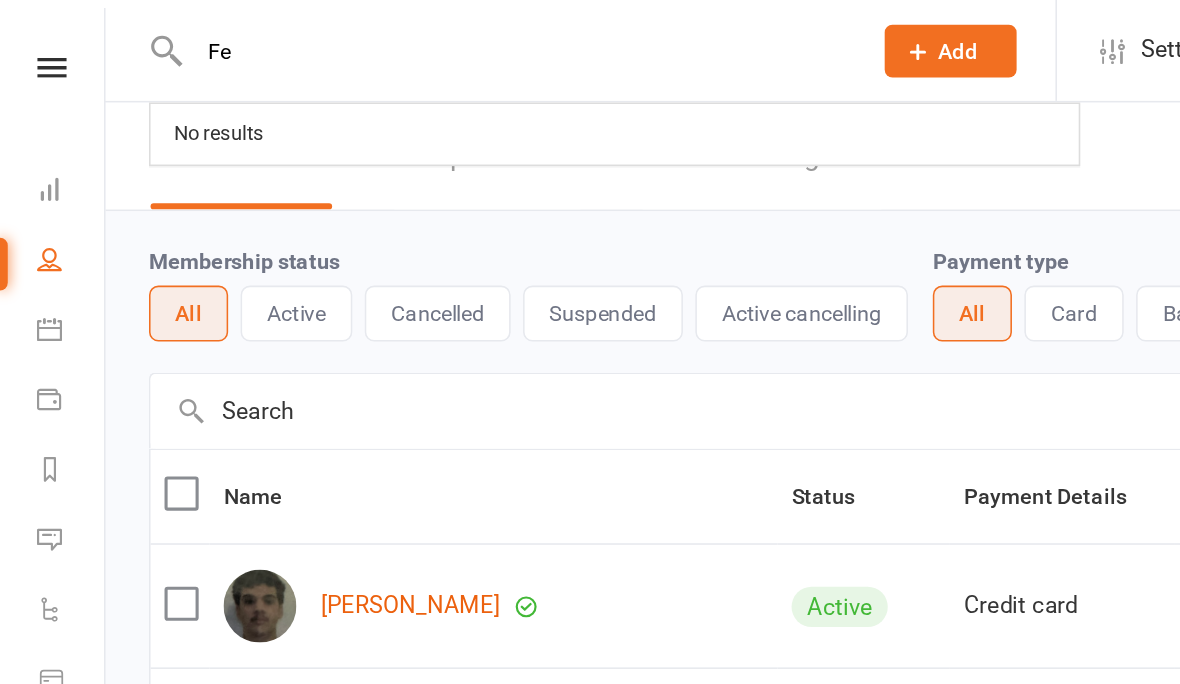 type on "F" 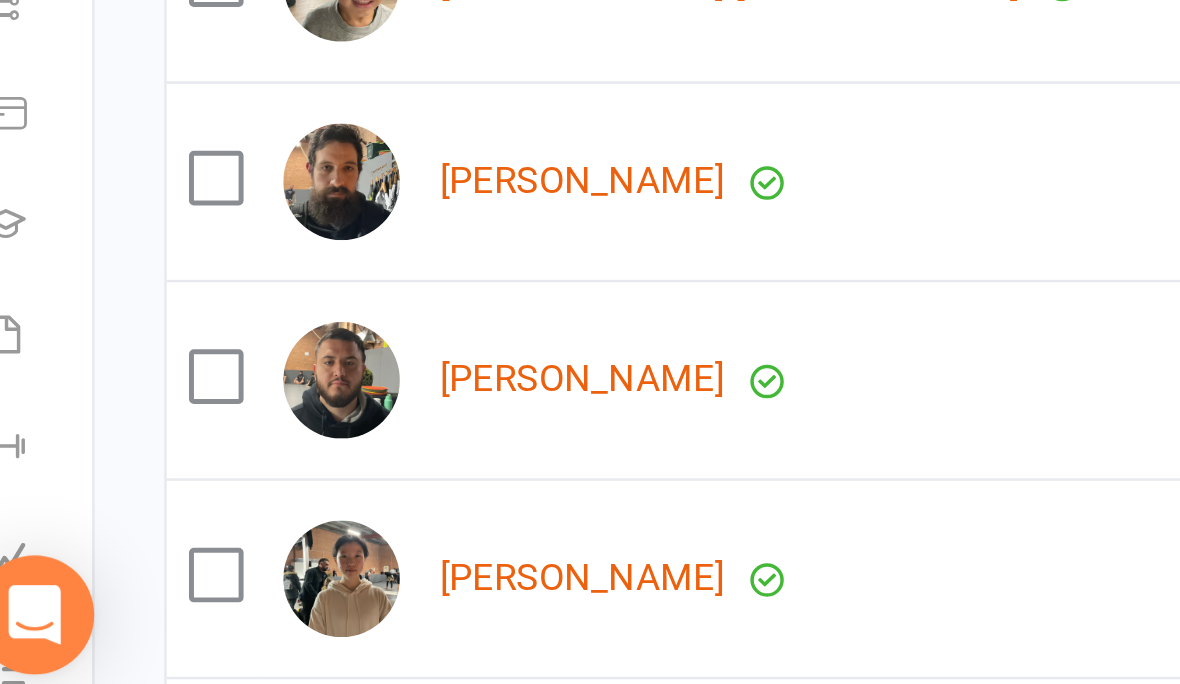 scroll, scrollTop: 2367, scrollLeft: 0, axis: vertical 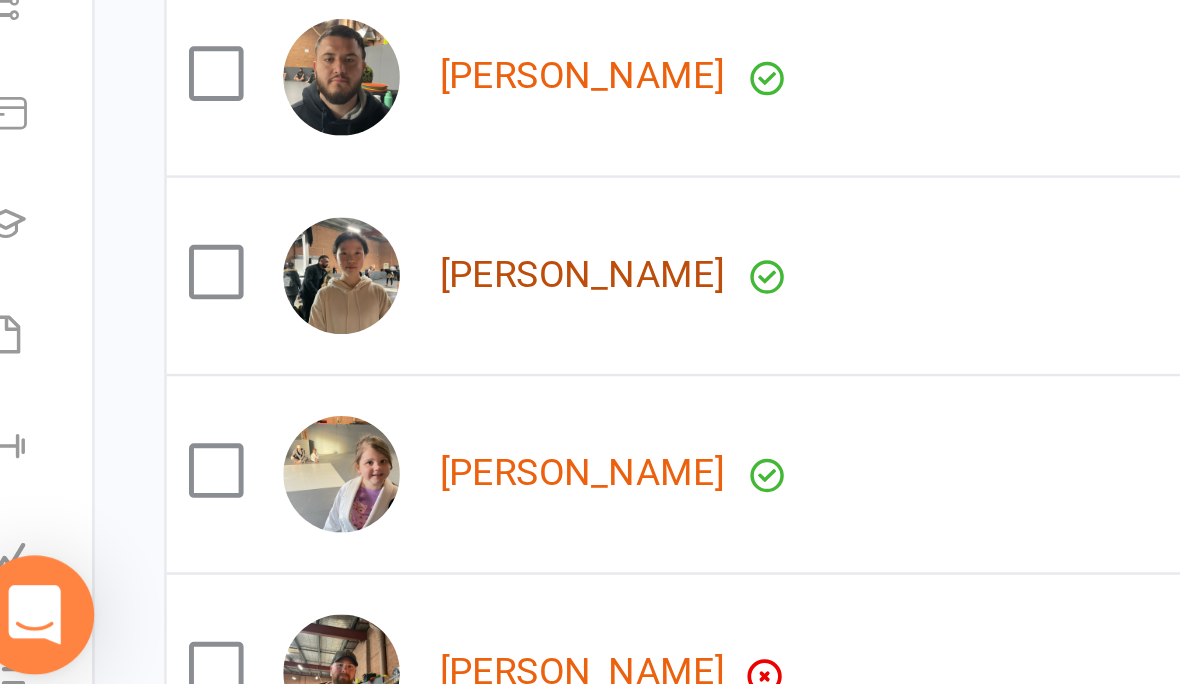 type 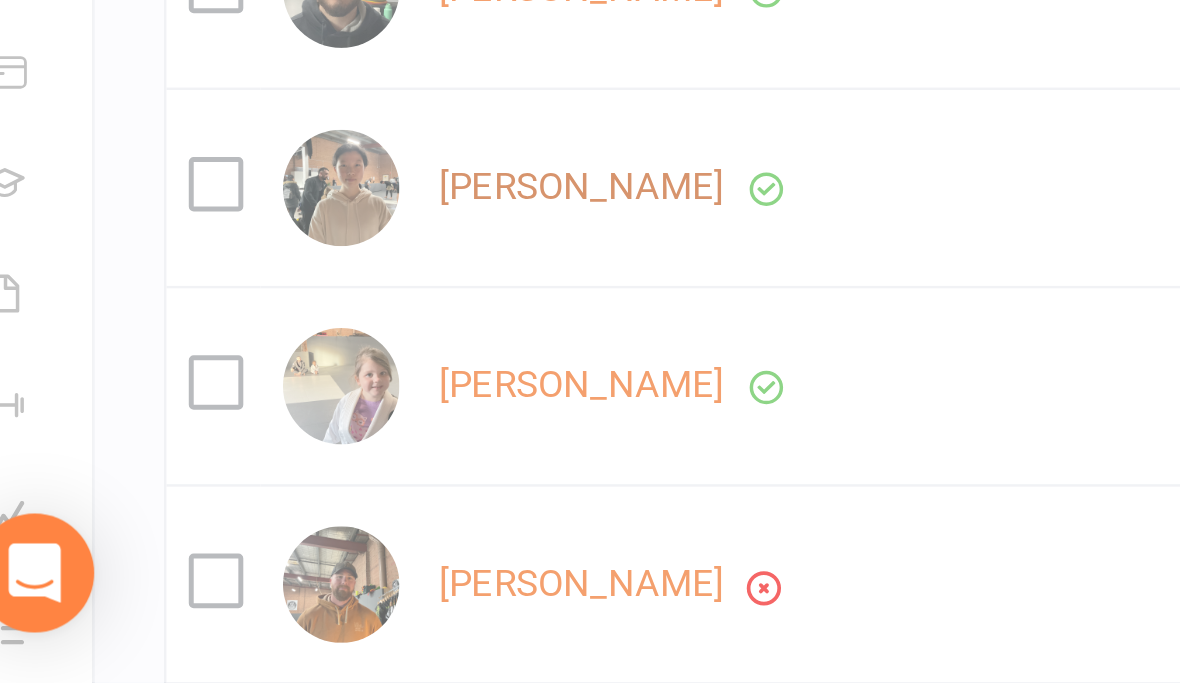 scroll, scrollTop: 0, scrollLeft: 0, axis: both 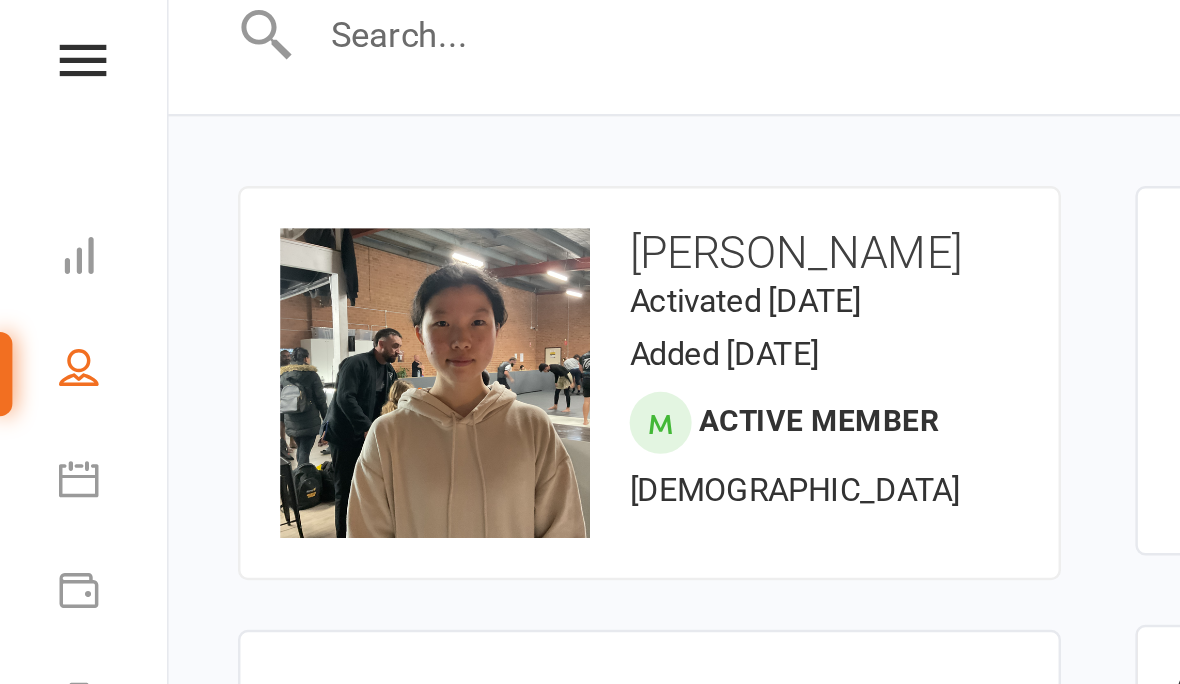 click on "Dashboard" at bounding box center [33, 124] 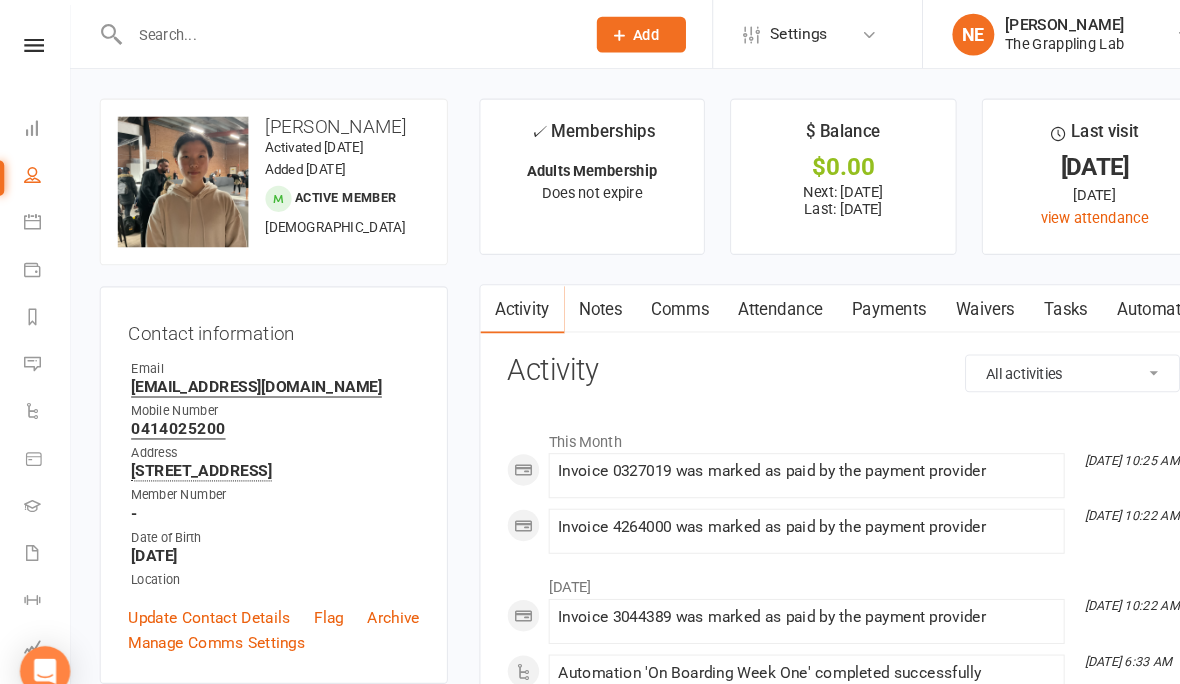 select on "100" 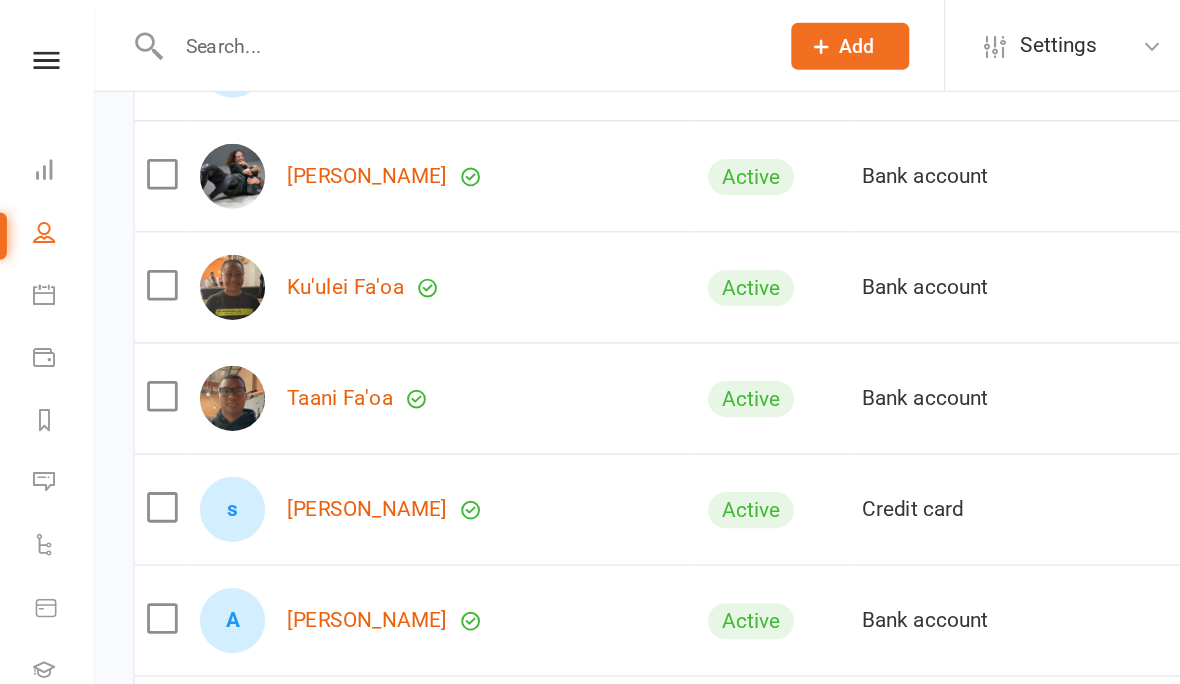 scroll, scrollTop: 504, scrollLeft: 0, axis: vertical 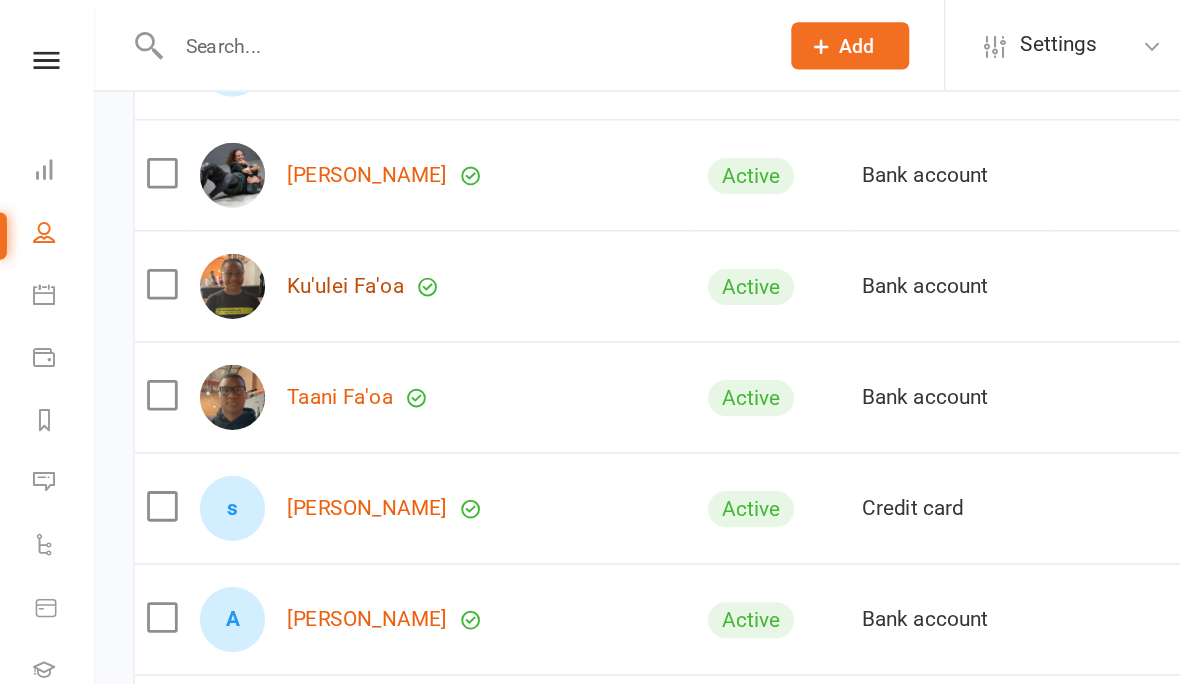 click on "Ku'ulei Fa'oa" at bounding box center [249, 206] 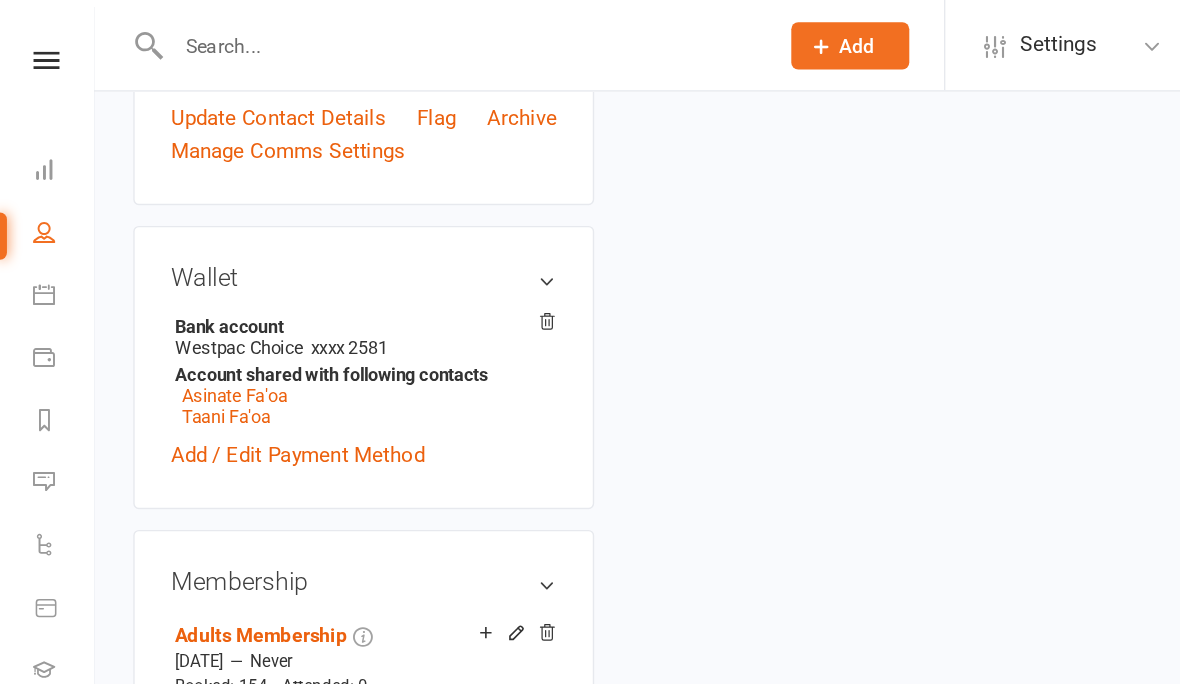 scroll, scrollTop: 0, scrollLeft: 0, axis: both 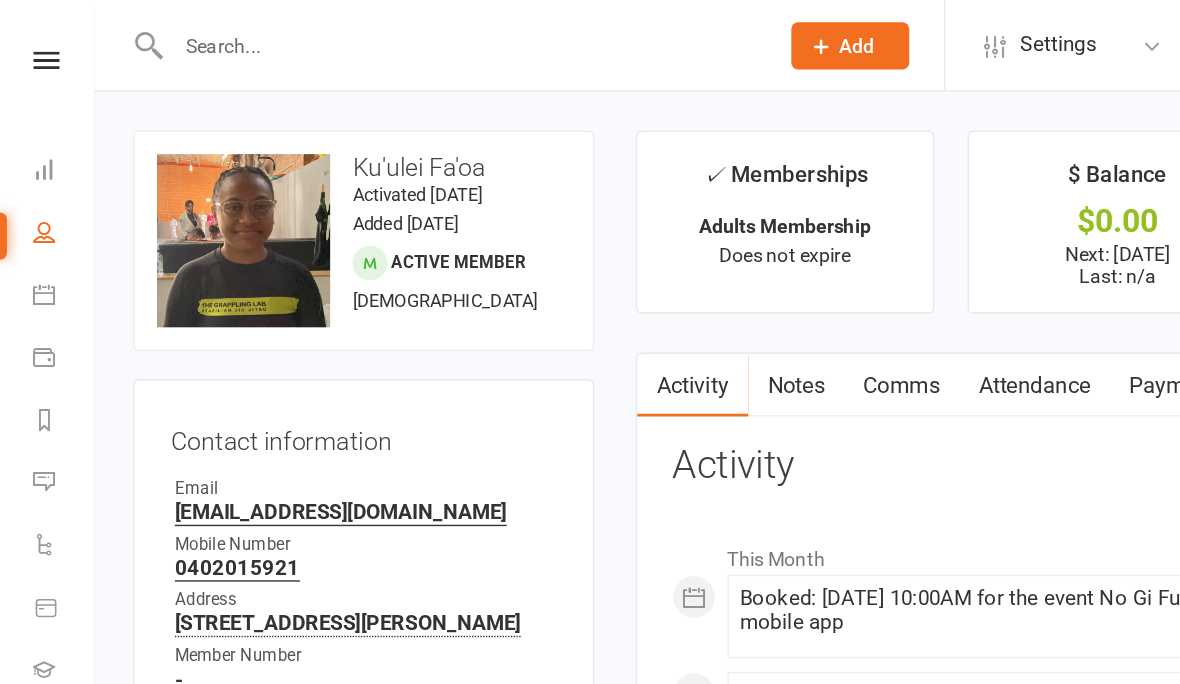 select on "100" 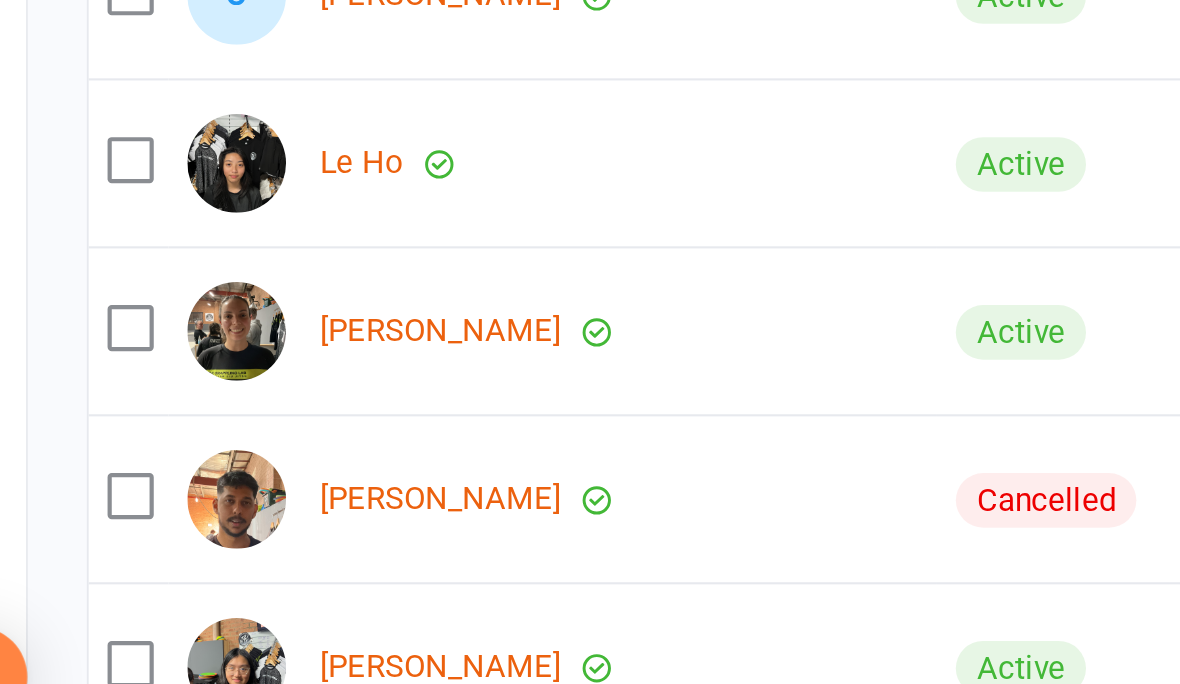 scroll, scrollTop: 4316, scrollLeft: 0, axis: vertical 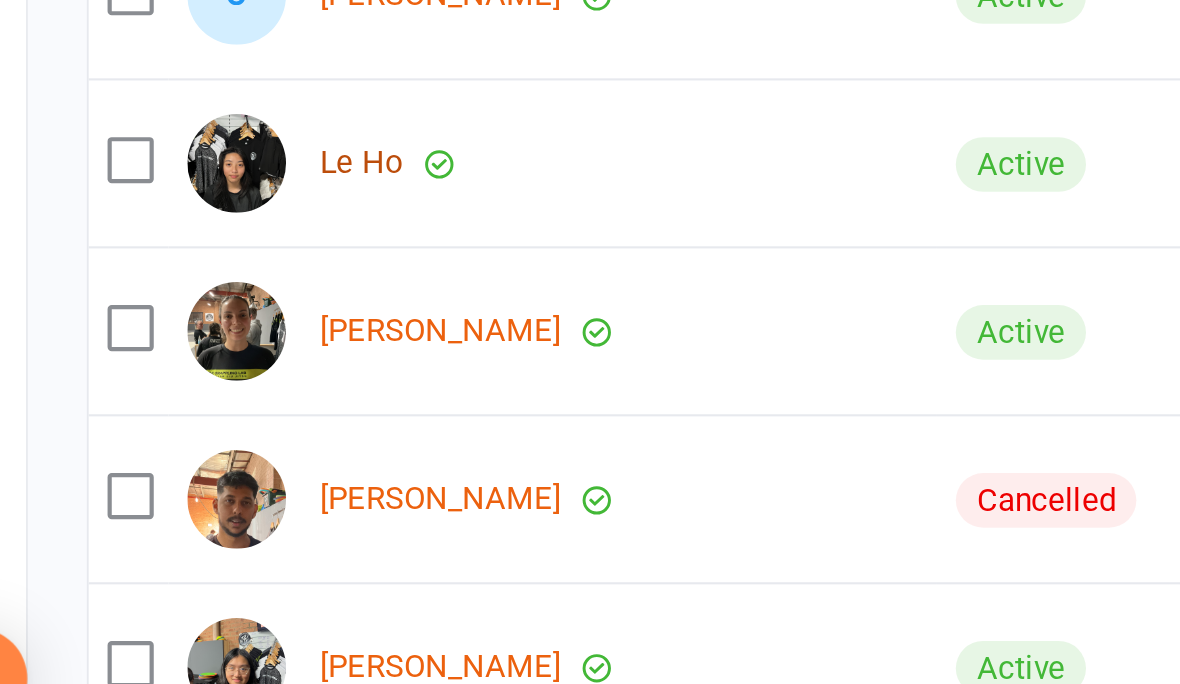 click on "Le Ho" at bounding box center [227, 394] 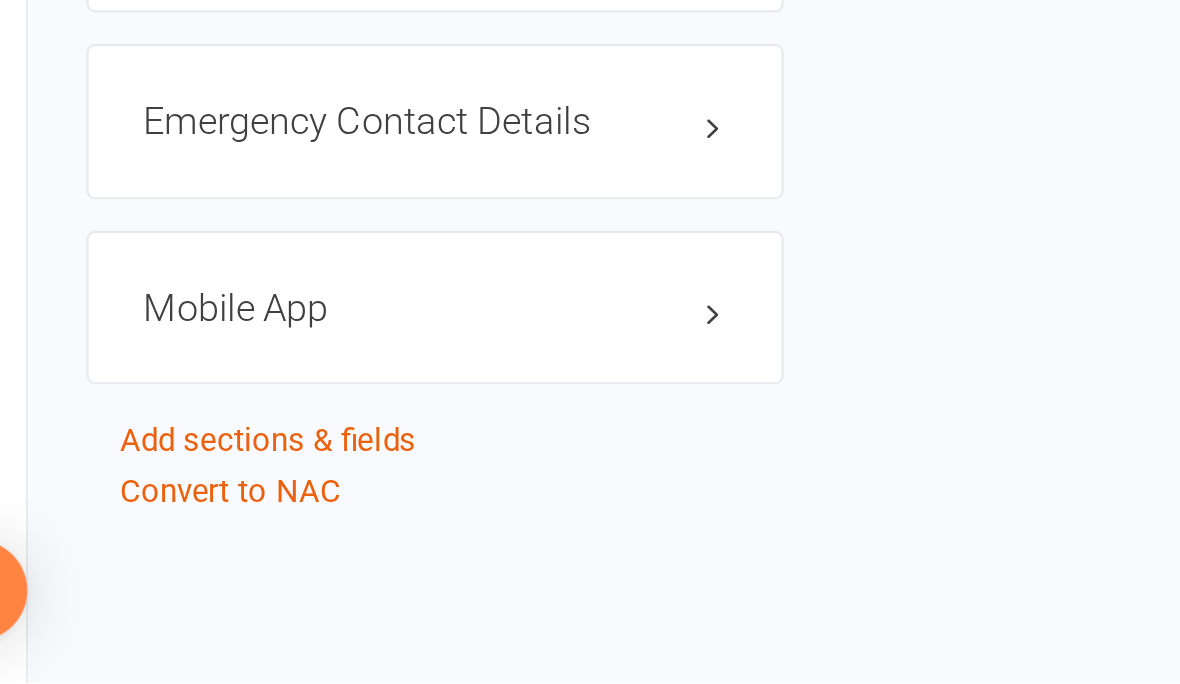 scroll, scrollTop: 0, scrollLeft: 0, axis: both 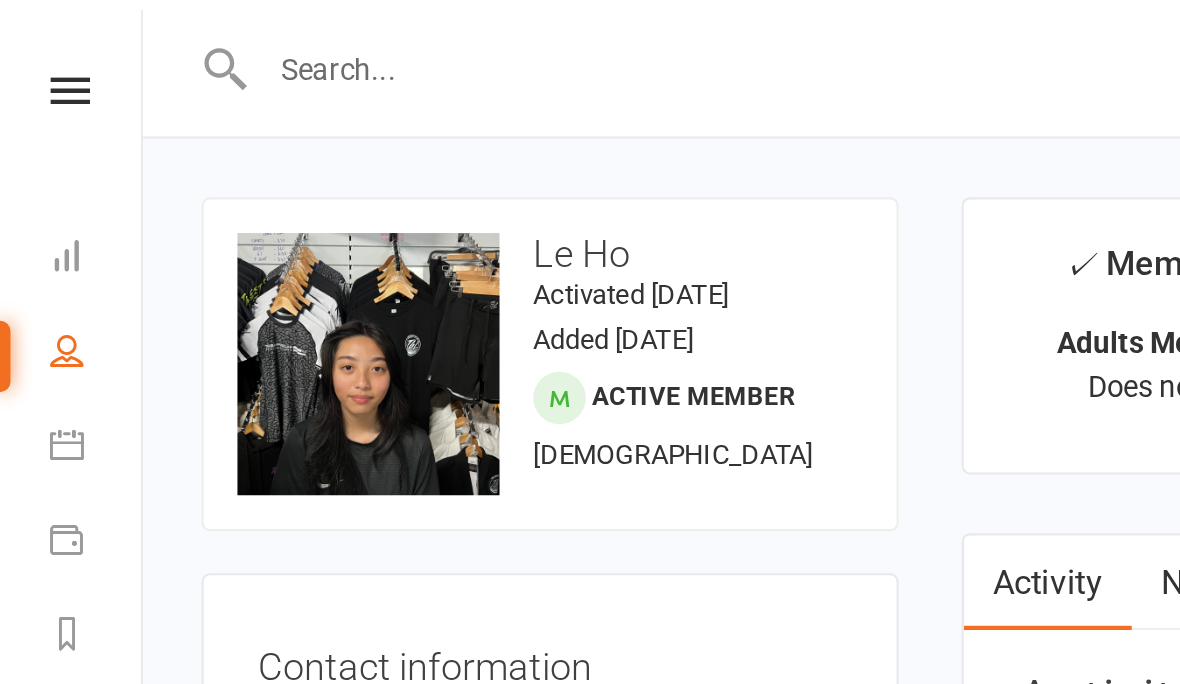 select on "100" 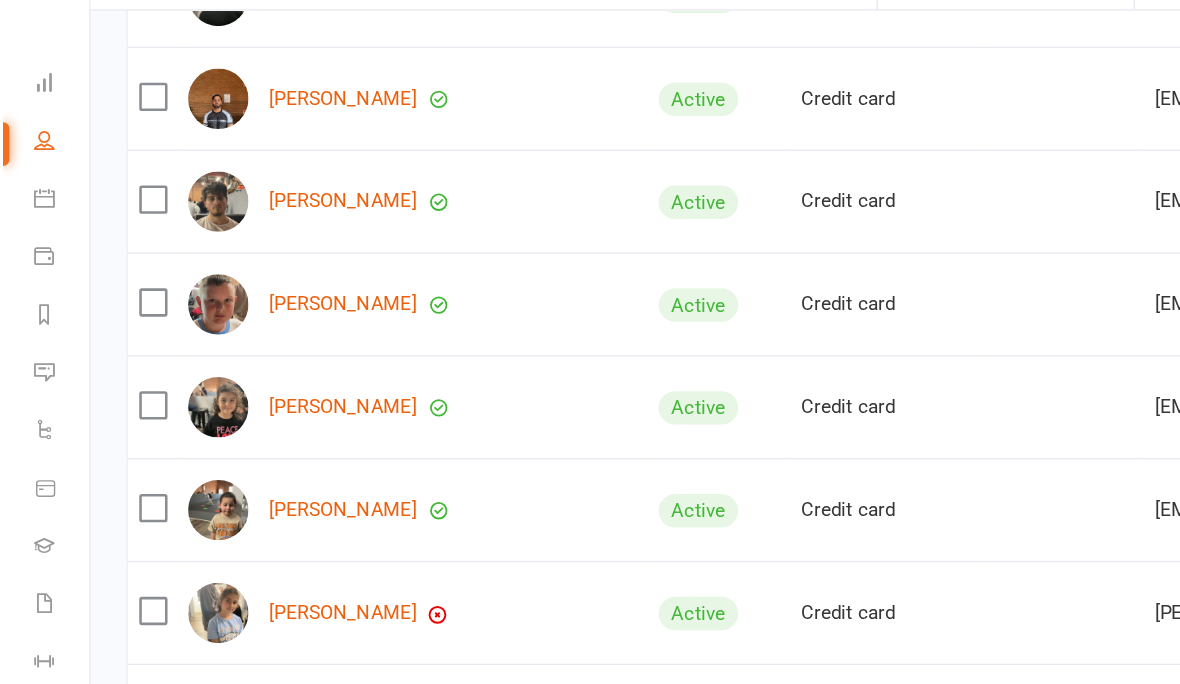 scroll, scrollTop: 1036, scrollLeft: 0, axis: vertical 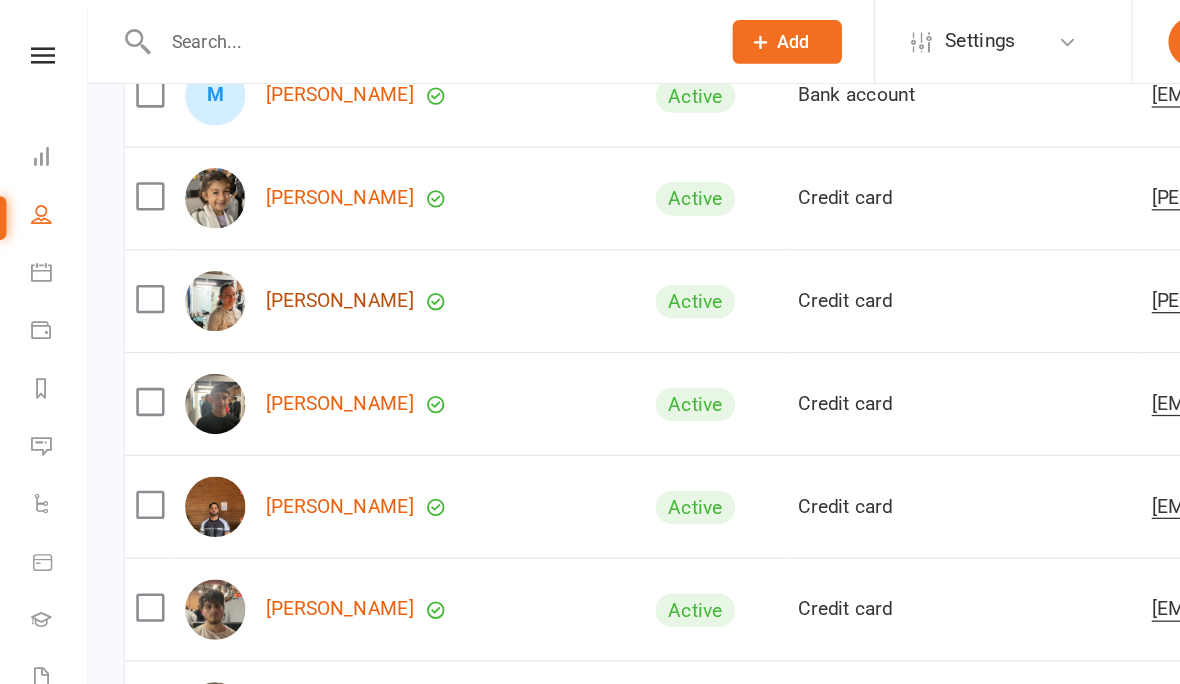 click on "[PERSON_NAME]" at bounding box center [264, 234] 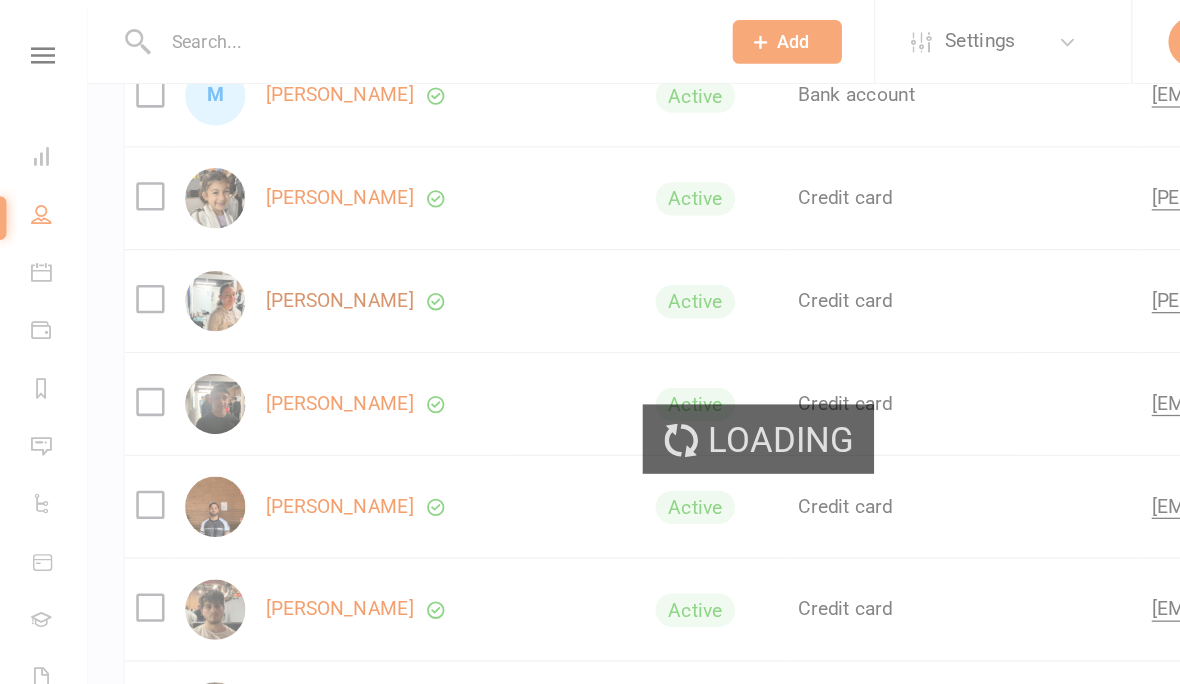 scroll, scrollTop: 0, scrollLeft: 0, axis: both 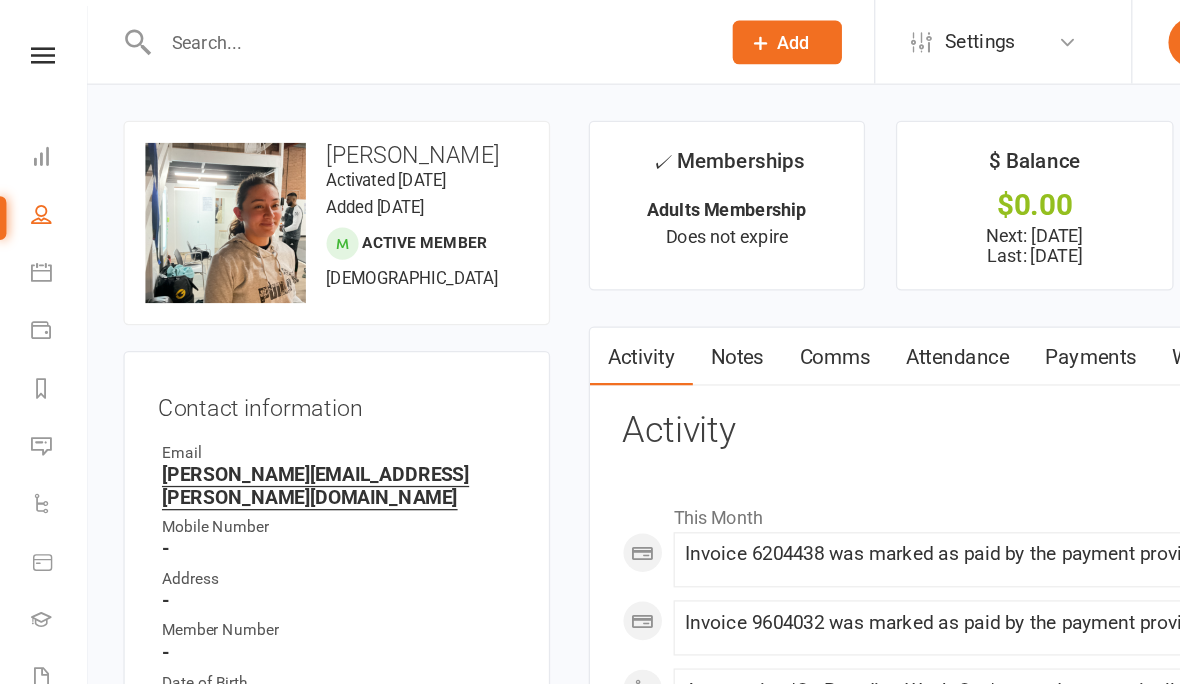 select on "100" 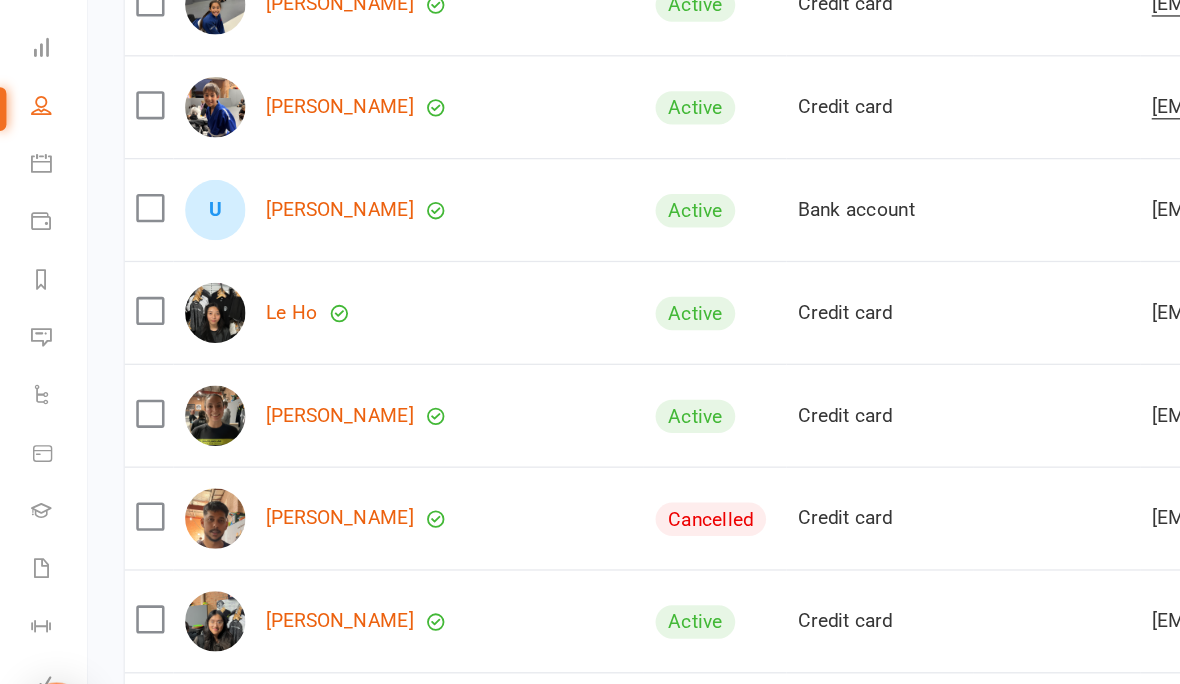 scroll, scrollTop: 4383, scrollLeft: 0, axis: vertical 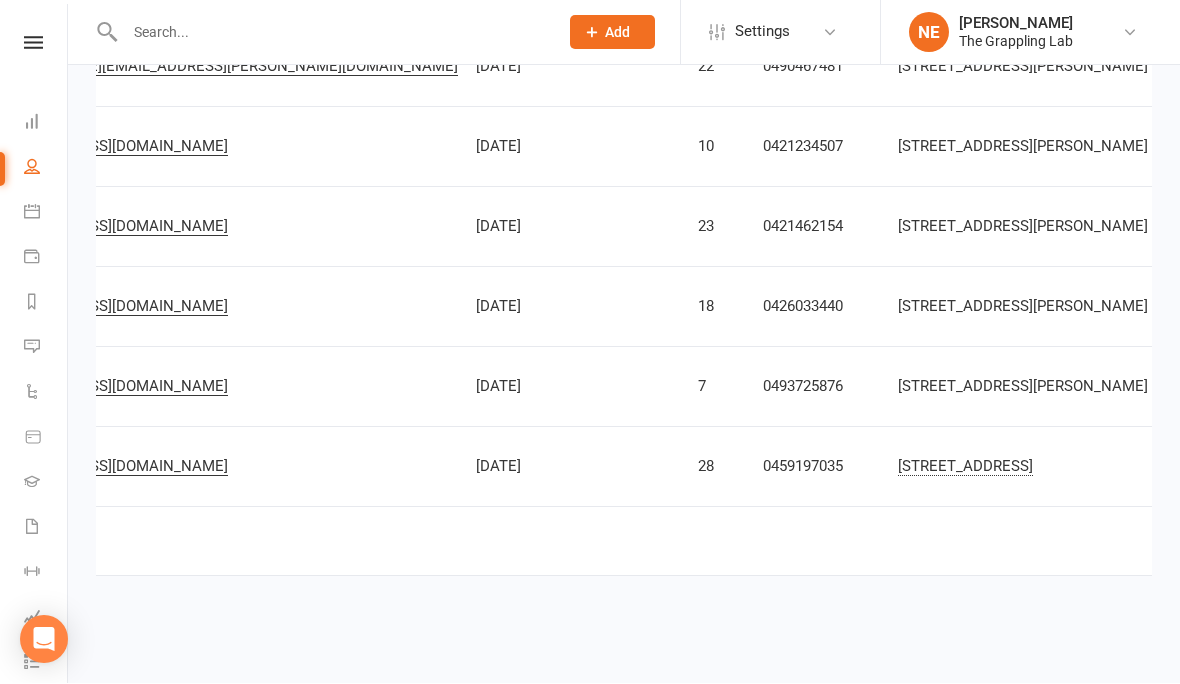 click 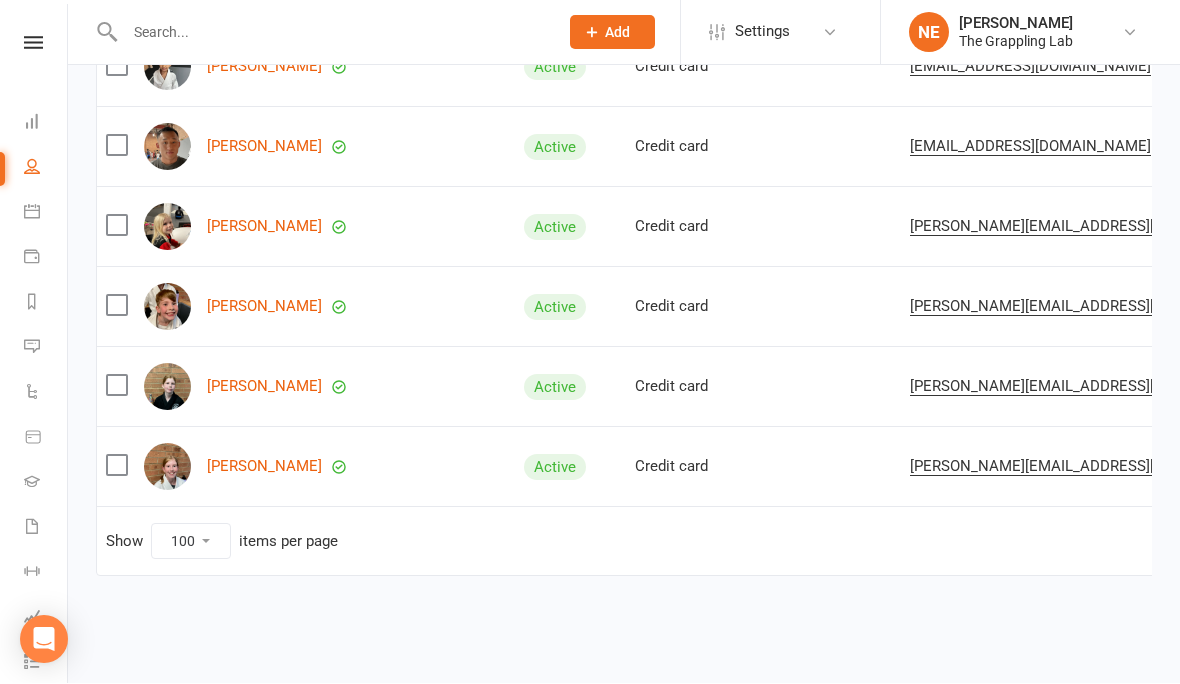 scroll, scrollTop: 0, scrollLeft: 0, axis: both 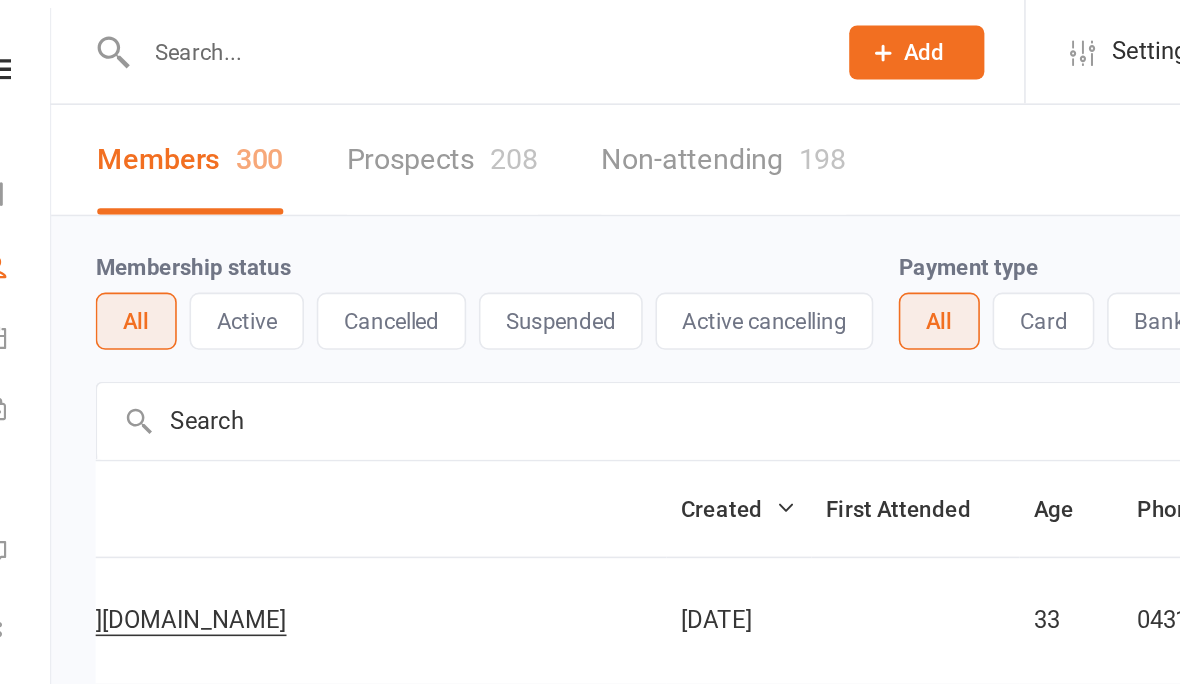 click at bounding box center [577, 265] 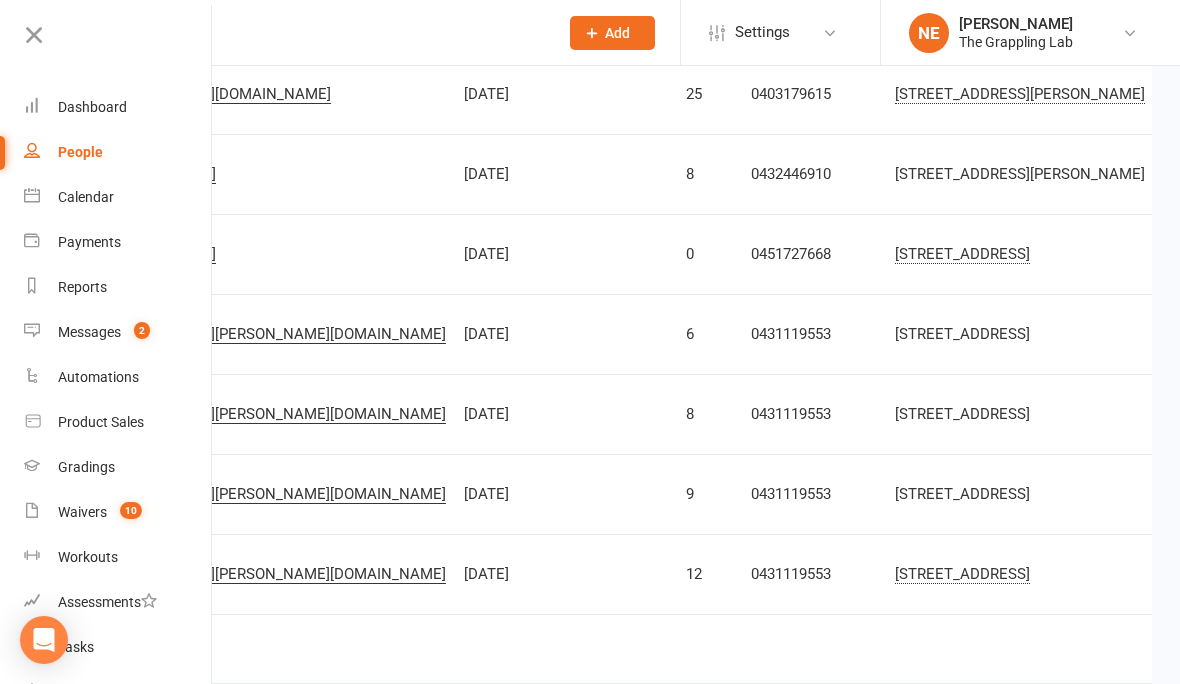 scroll, scrollTop: 7820, scrollLeft: 0, axis: vertical 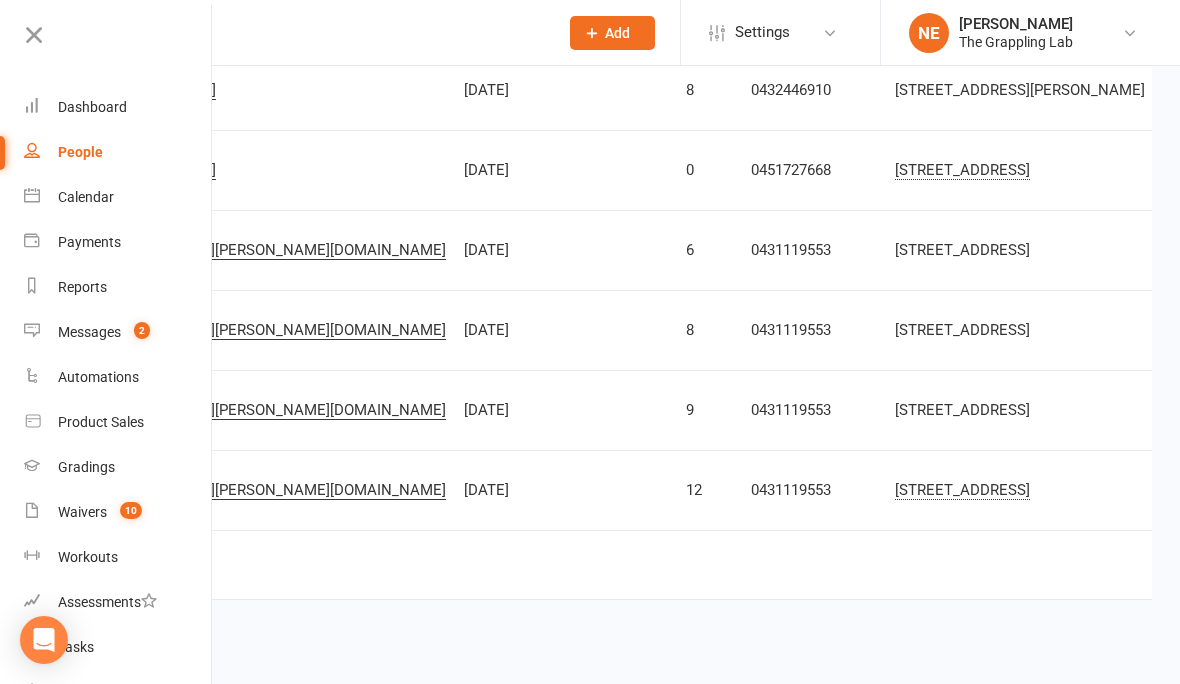 click at bounding box center (1500, 562) 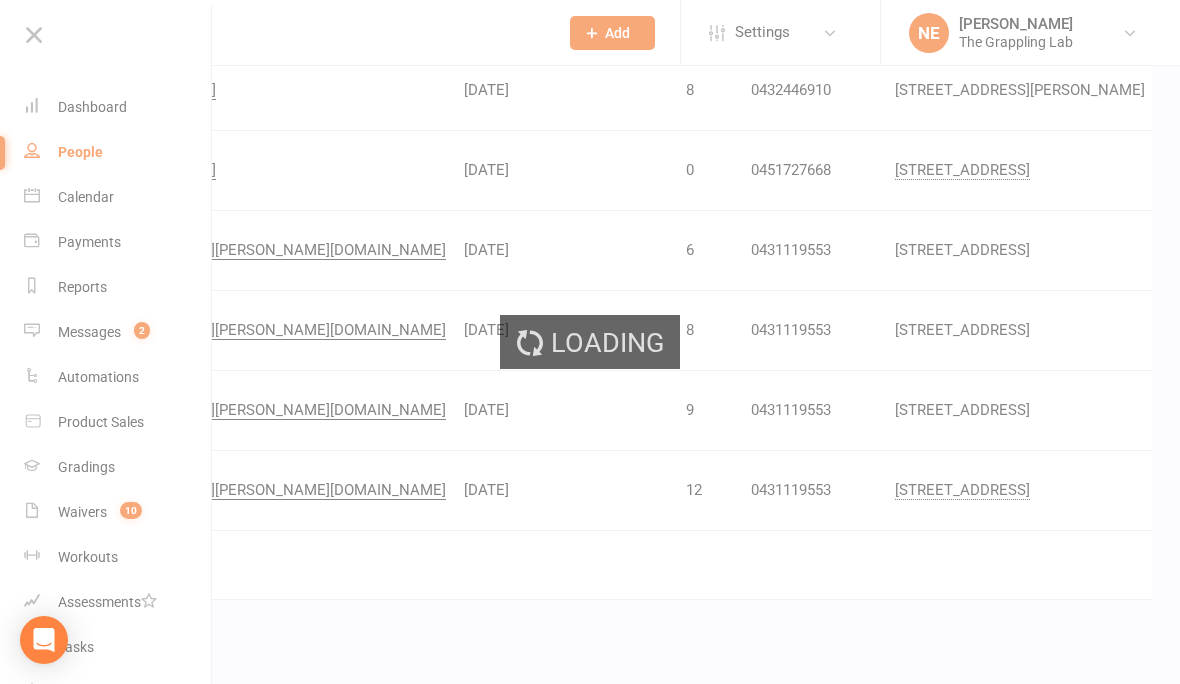 scroll, scrollTop: 7773, scrollLeft: 0, axis: vertical 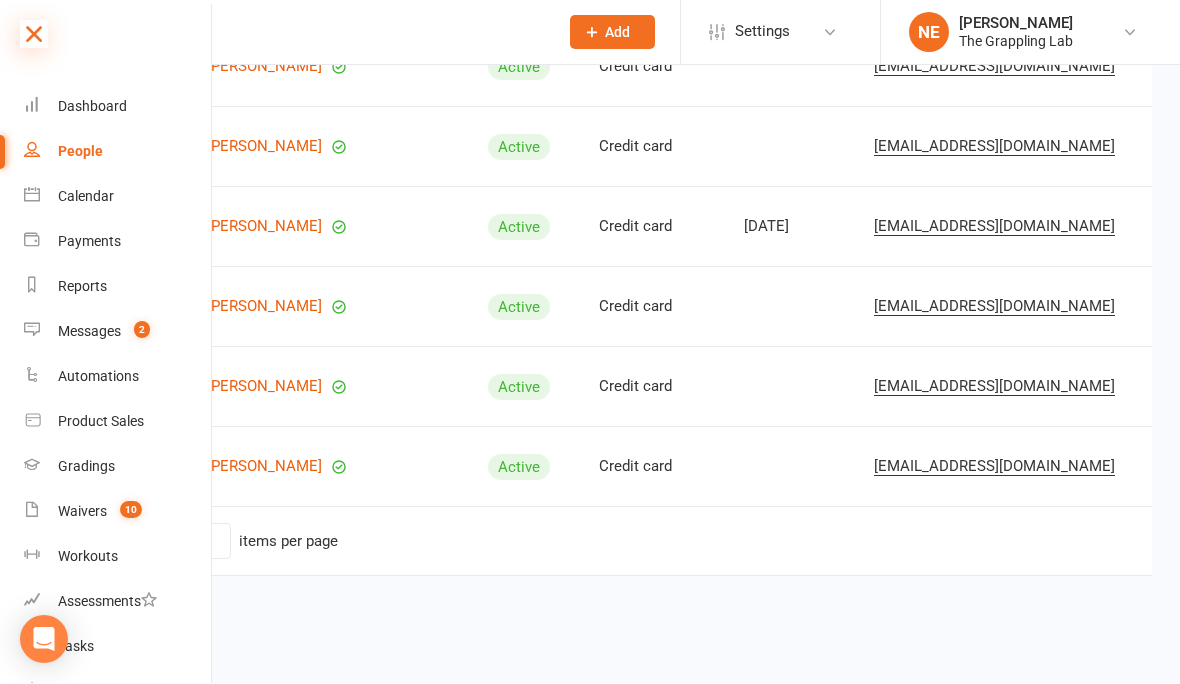 click at bounding box center (34, 35) 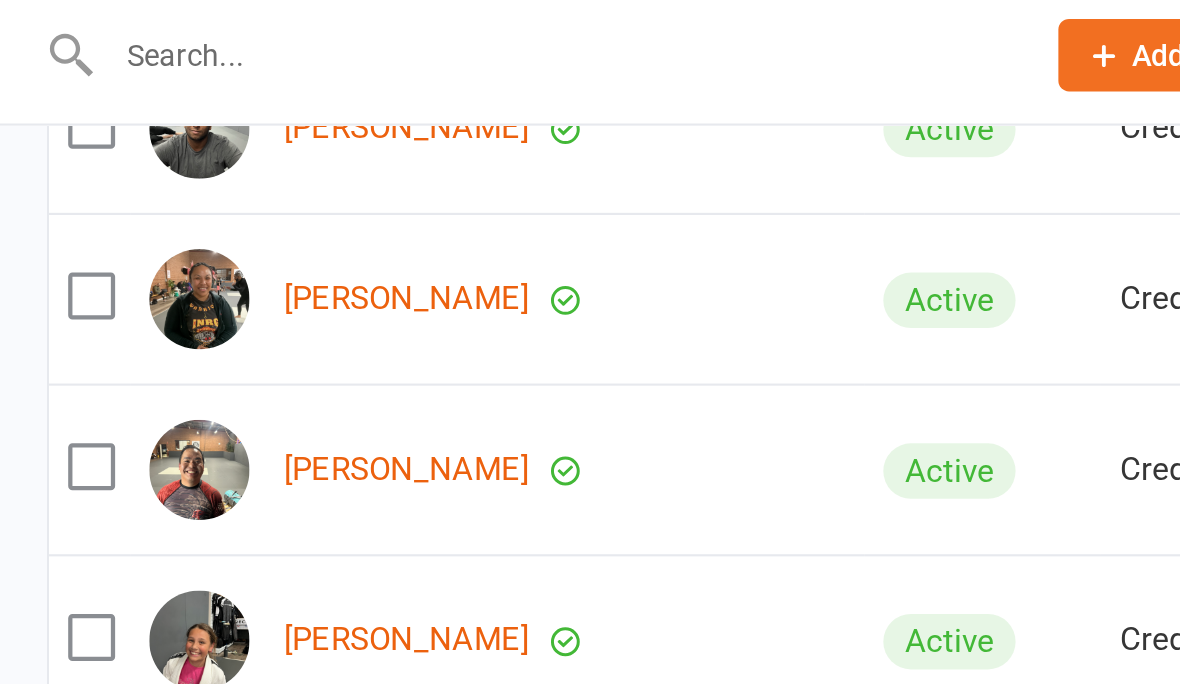 scroll, scrollTop: 7846, scrollLeft: 0, axis: vertical 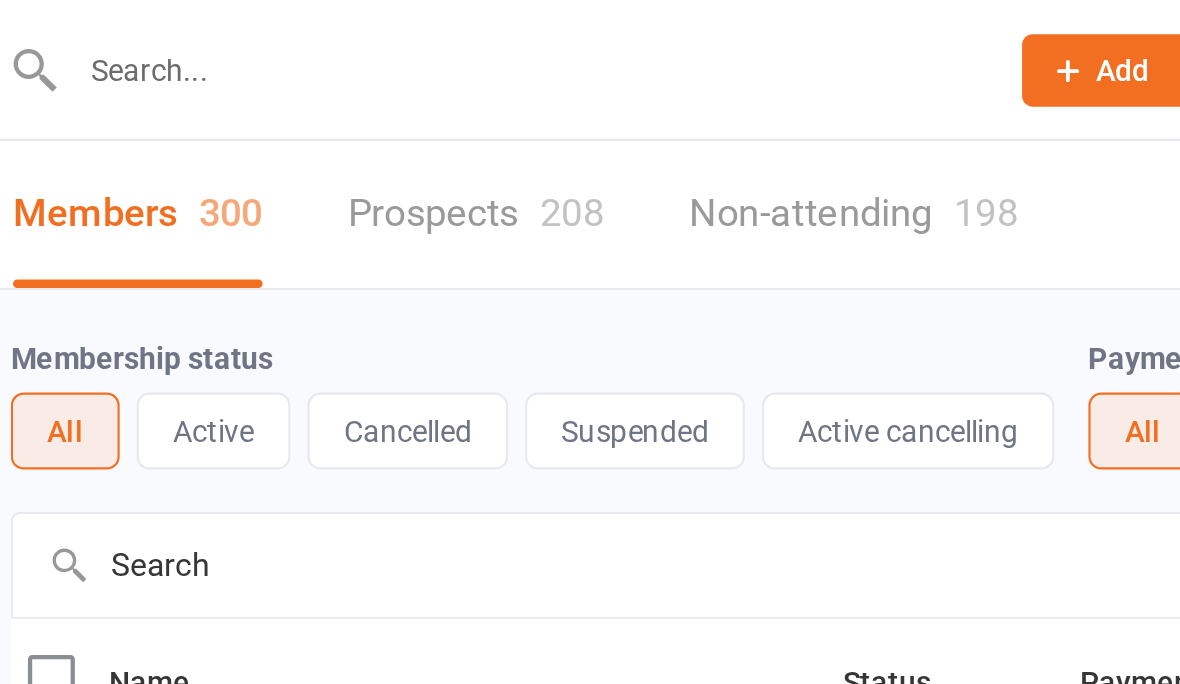 click at bounding box center (331, 33) 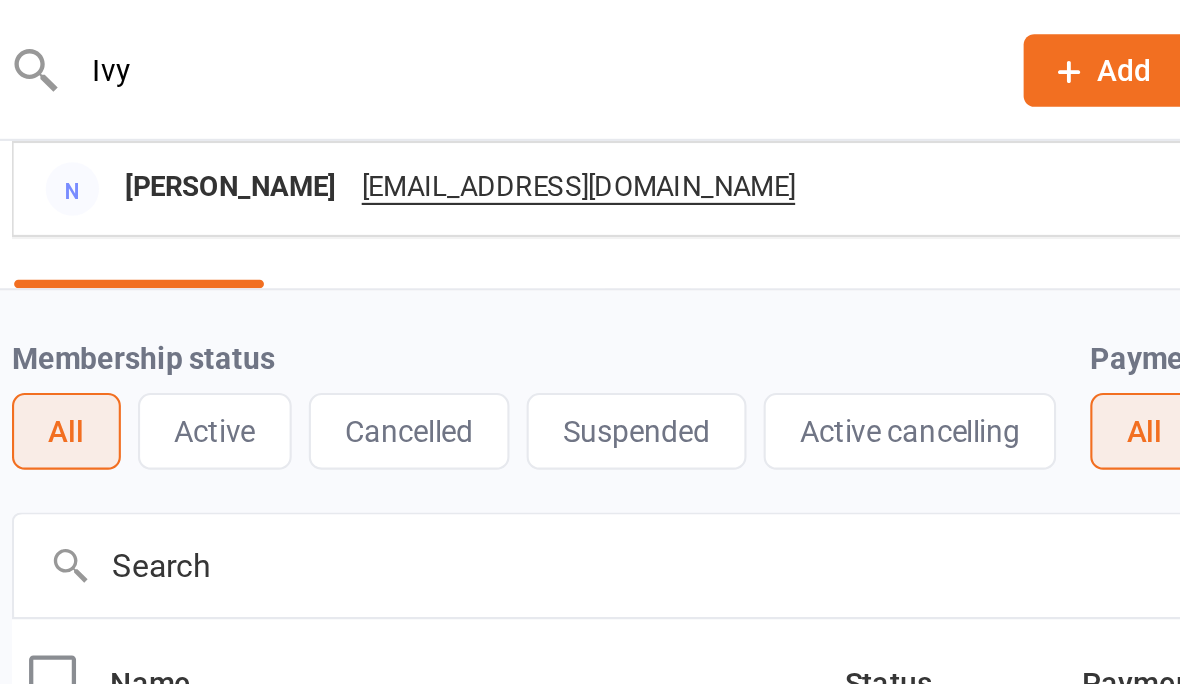 type on "Ivy" 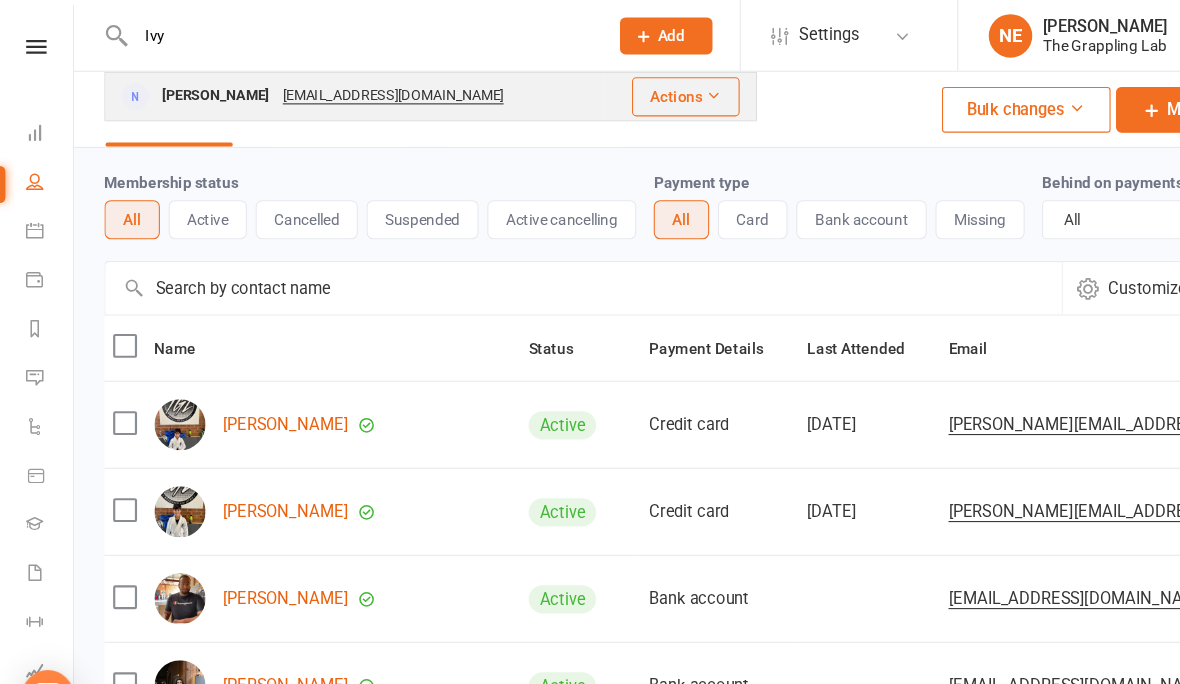 click on "Jenny Lee" at bounding box center [198, 88] 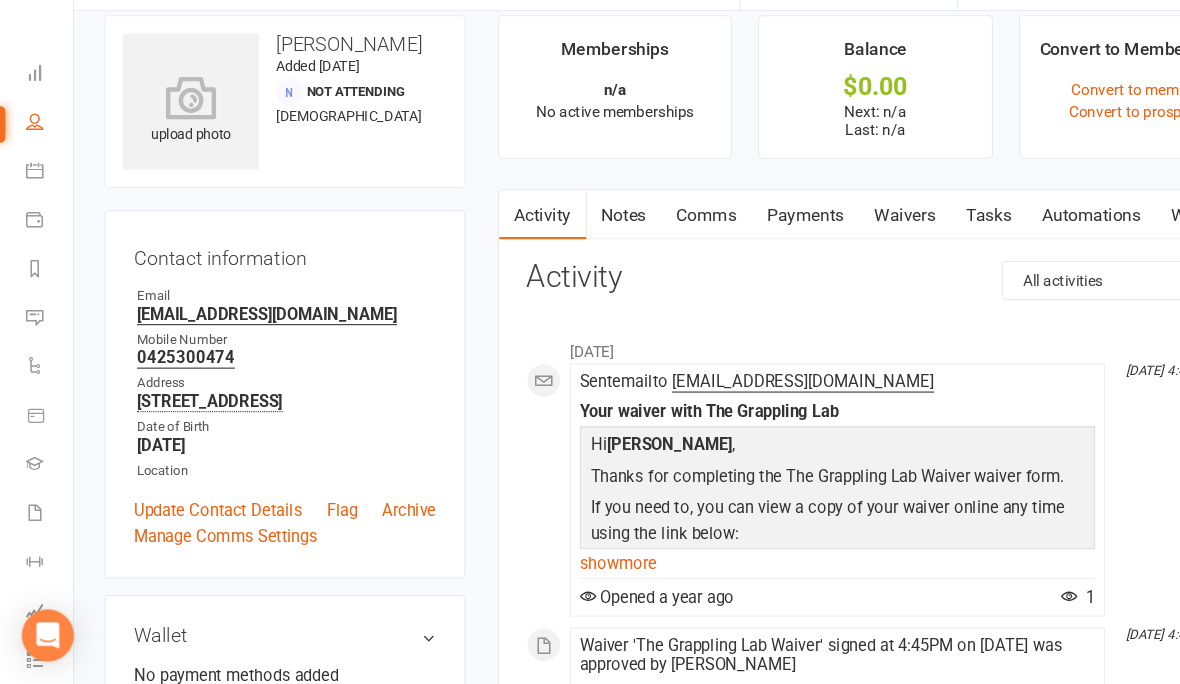 scroll, scrollTop: 0, scrollLeft: 0, axis: both 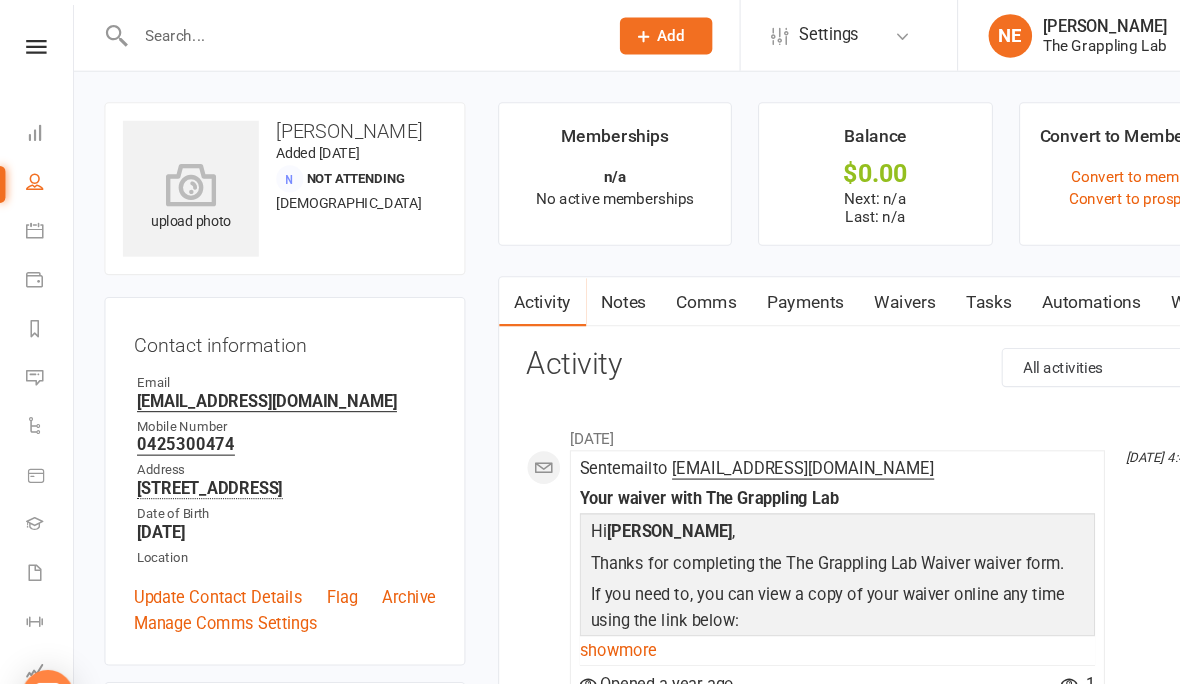 click at bounding box center [331, 33] 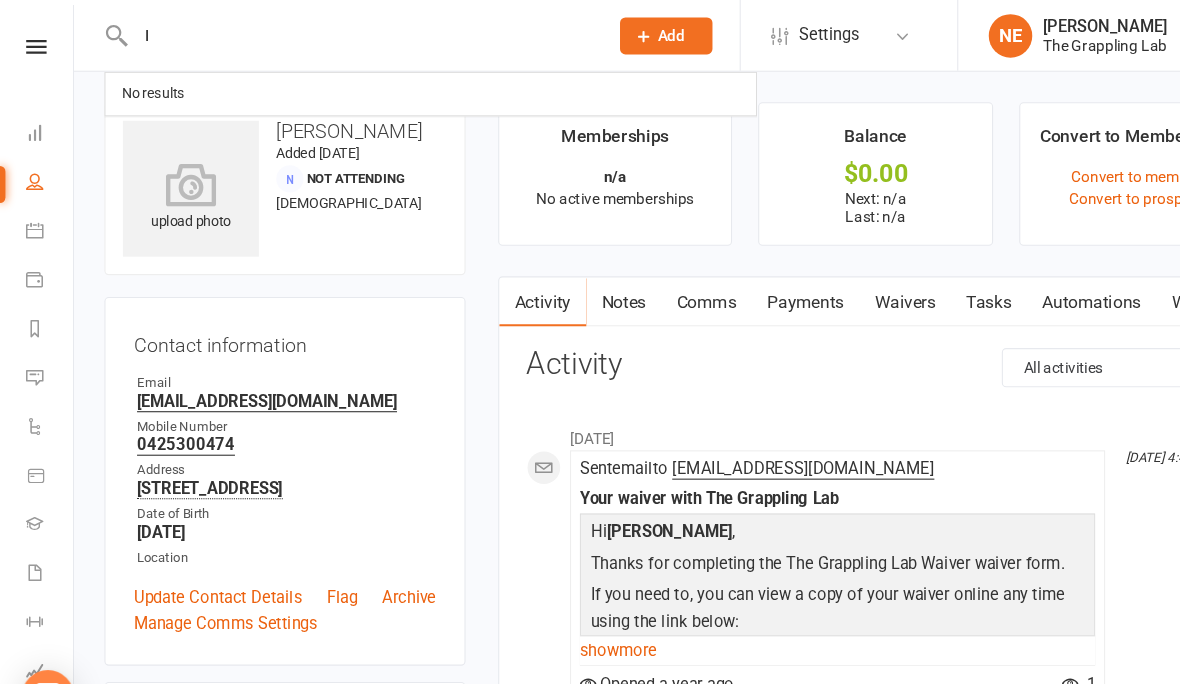 type on "Iv" 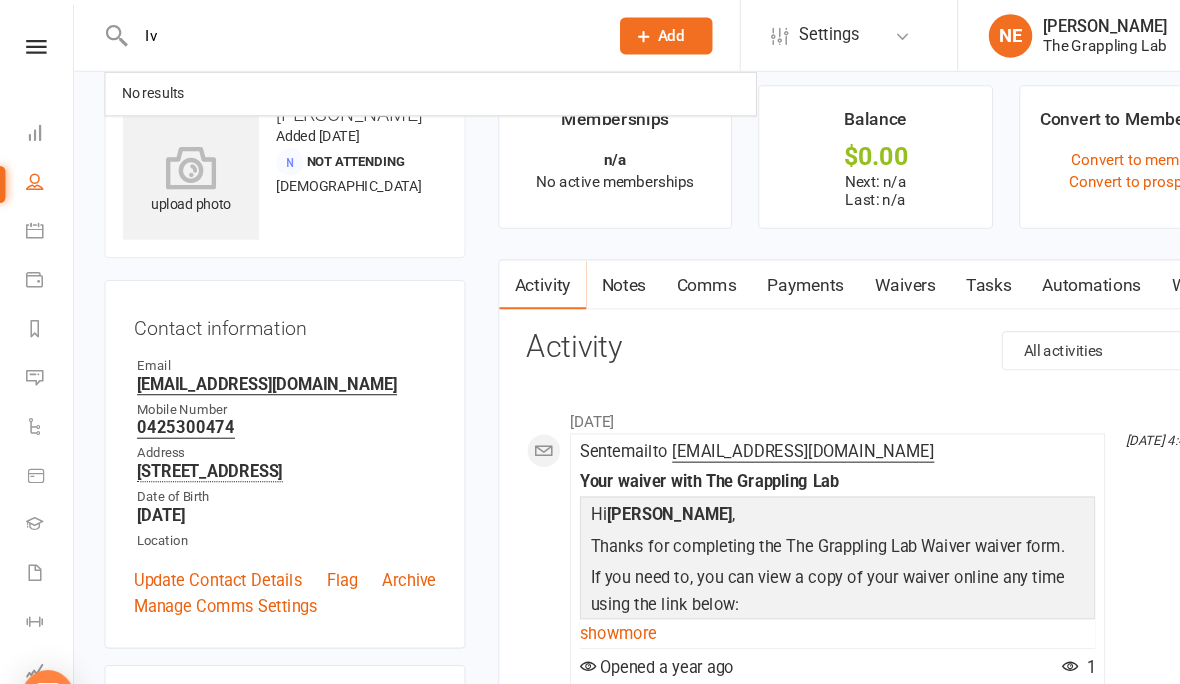 scroll, scrollTop: 0, scrollLeft: 0, axis: both 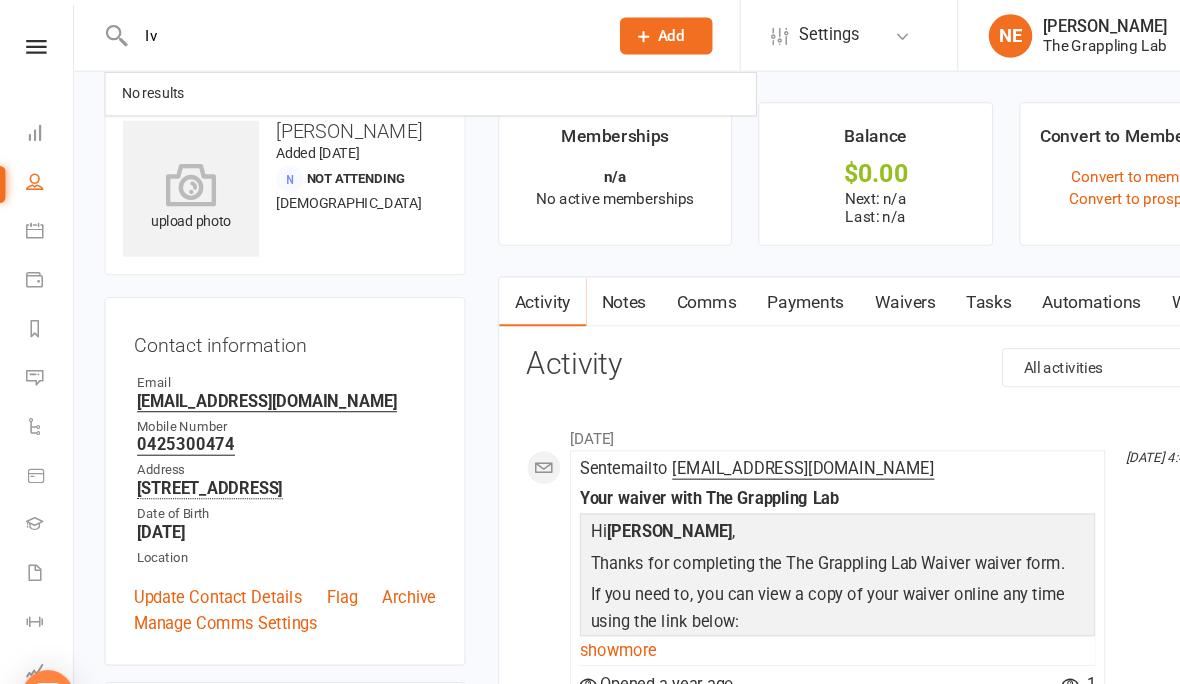 click on "Payments" at bounding box center [740, 278] 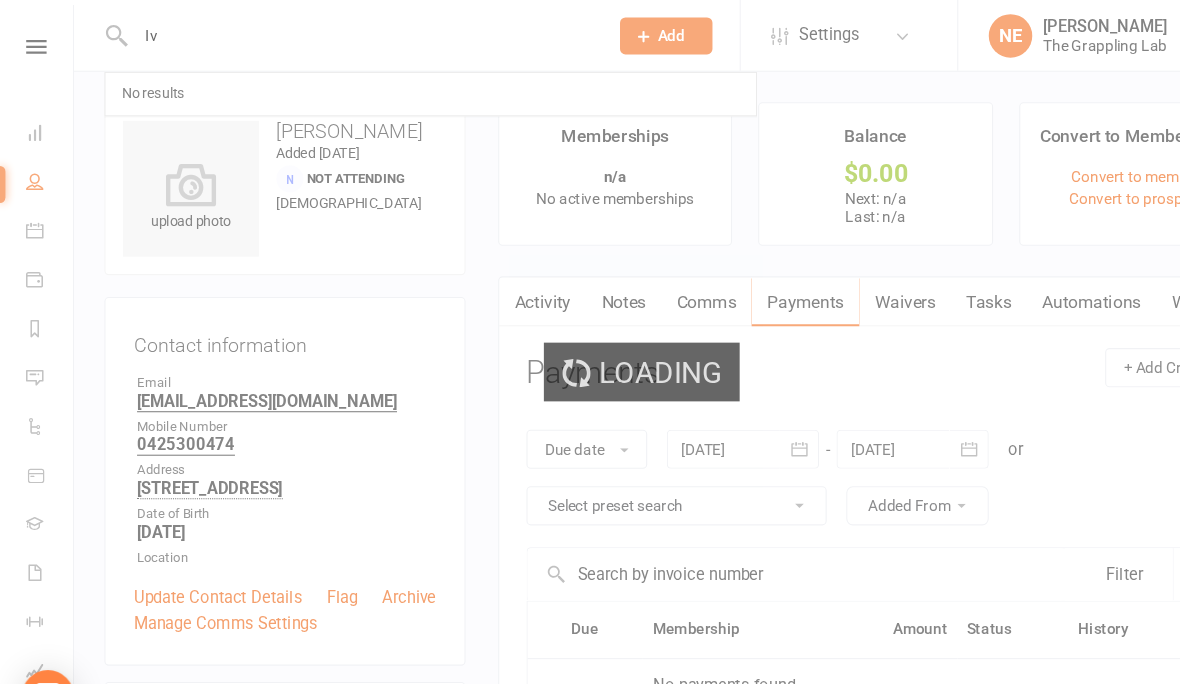 type 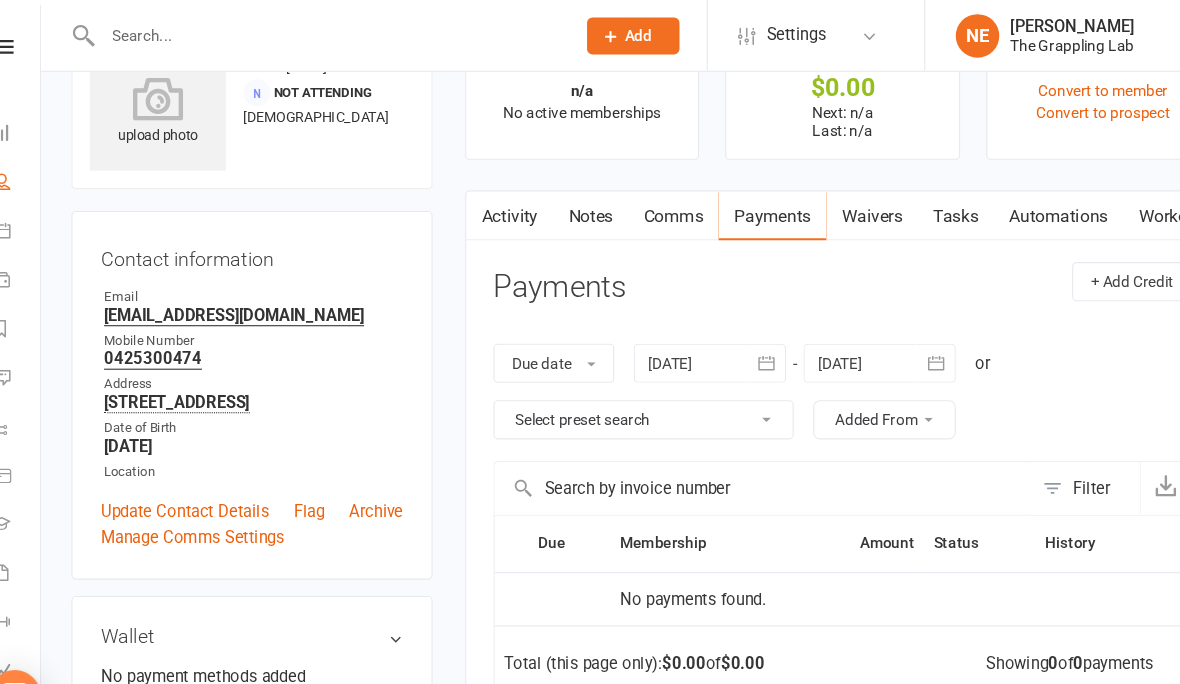 scroll, scrollTop: 0, scrollLeft: 0, axis: both 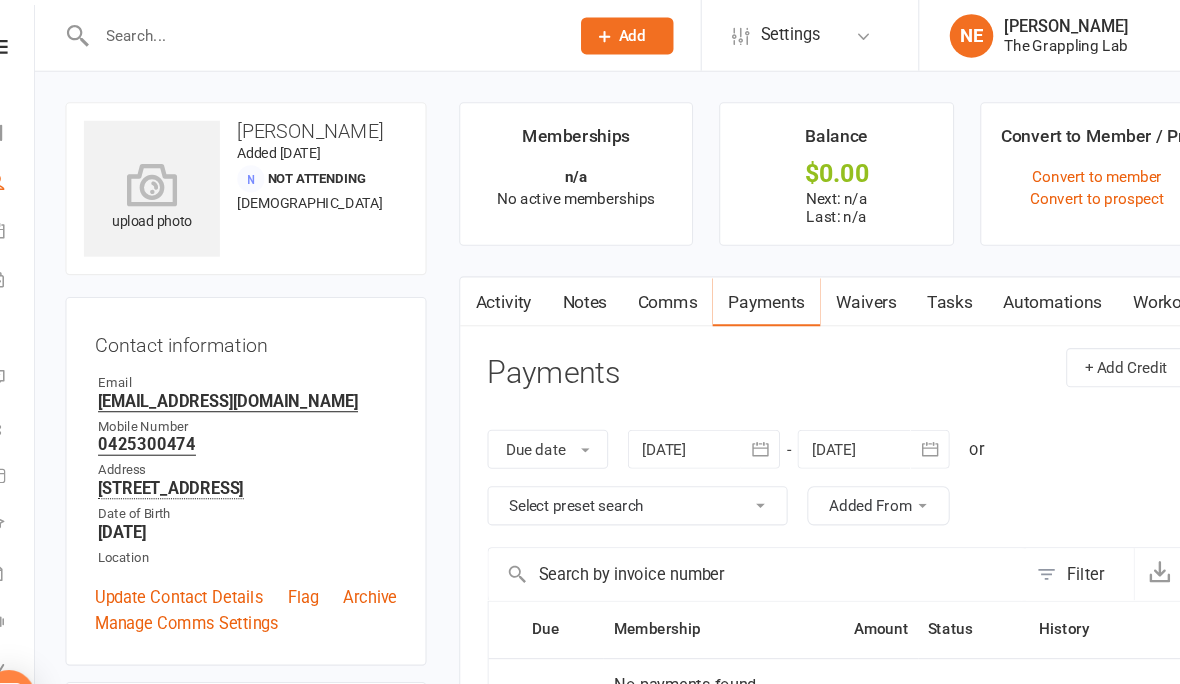click on "Activity" at bounding box center (499, 278) 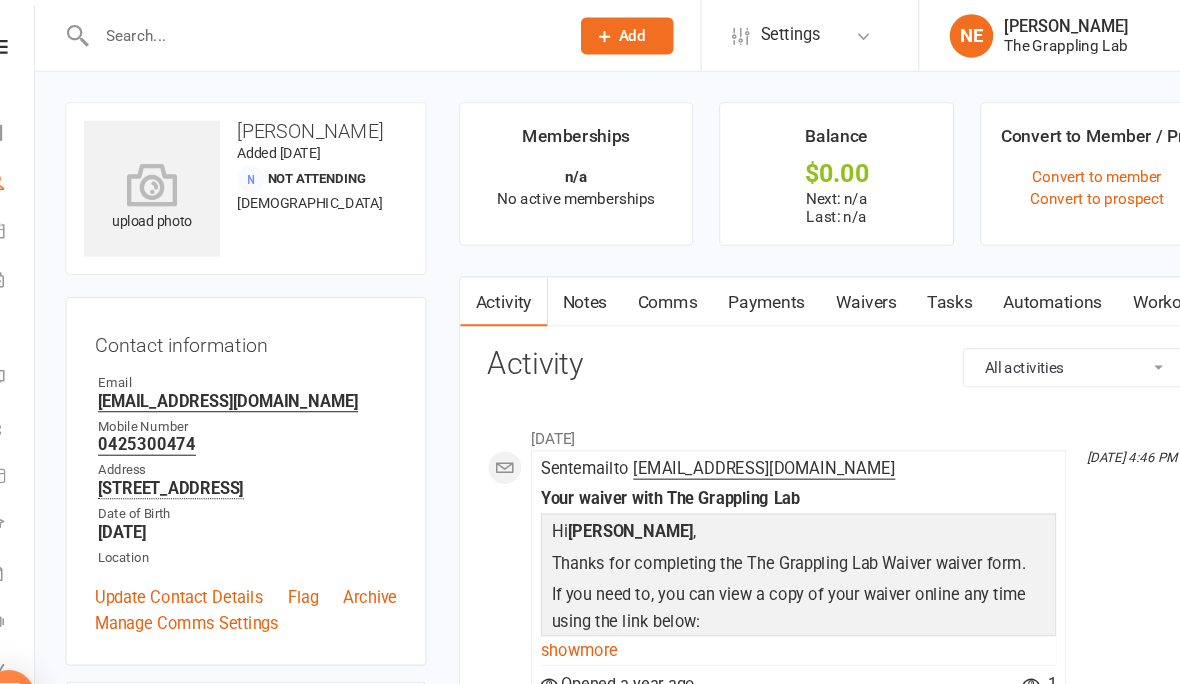 click at bounding box center [331, 33] 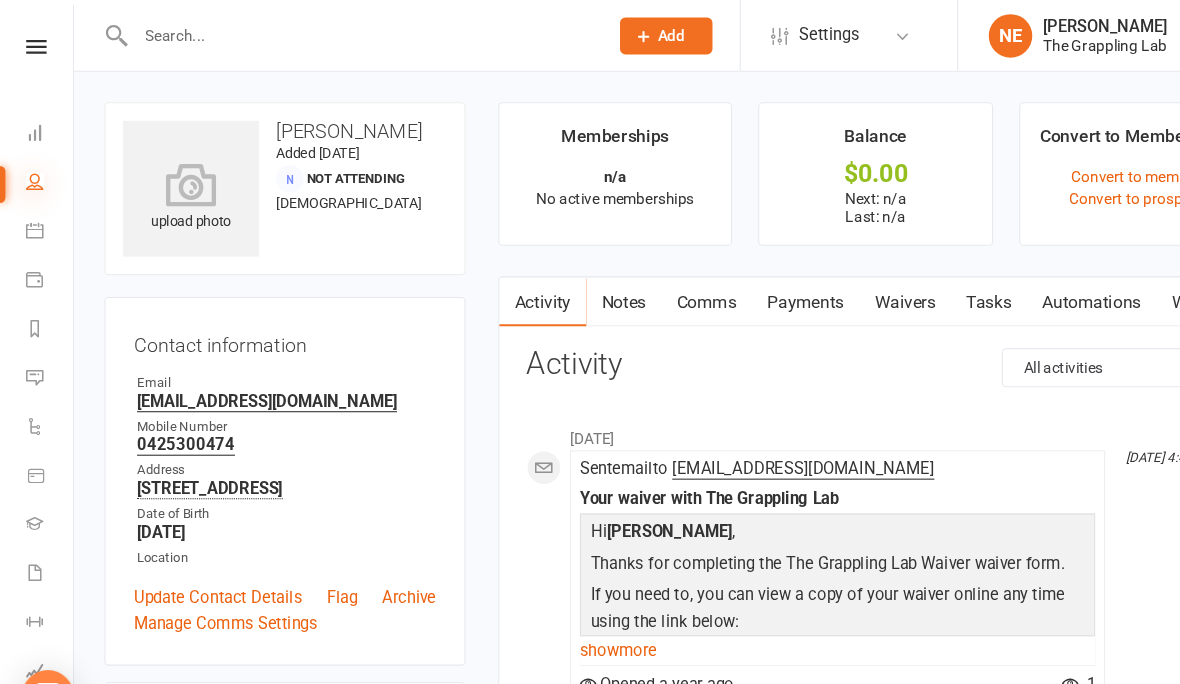 click at bounding box center [32, 167] 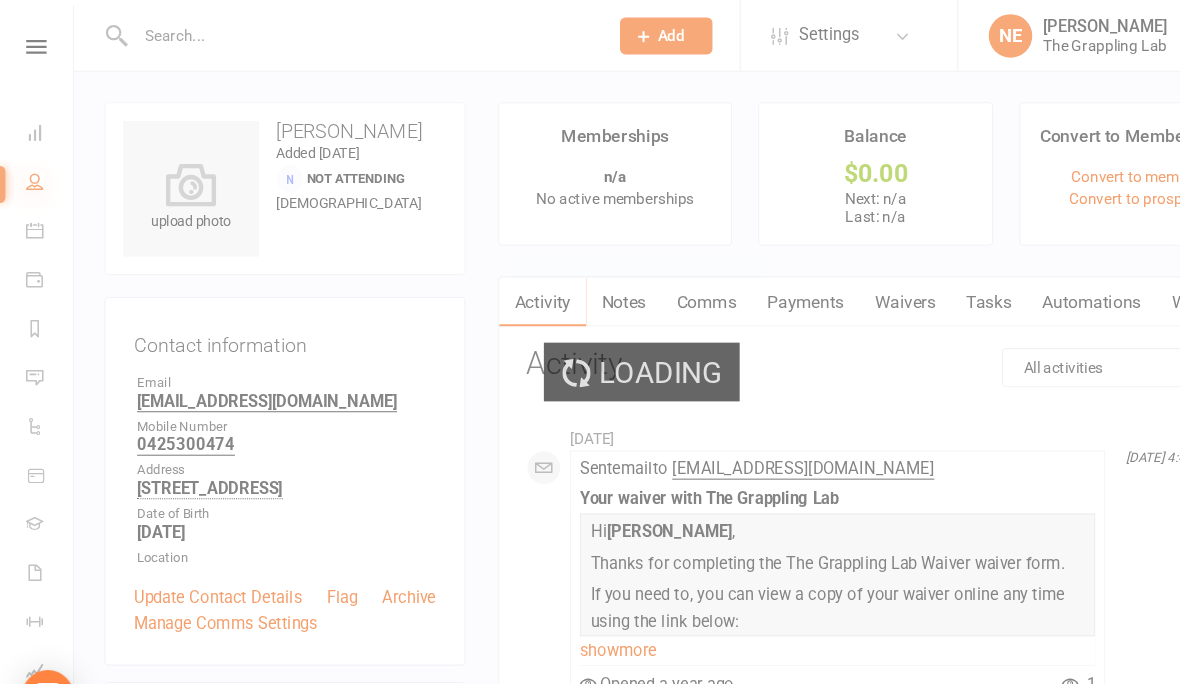 select on "100" 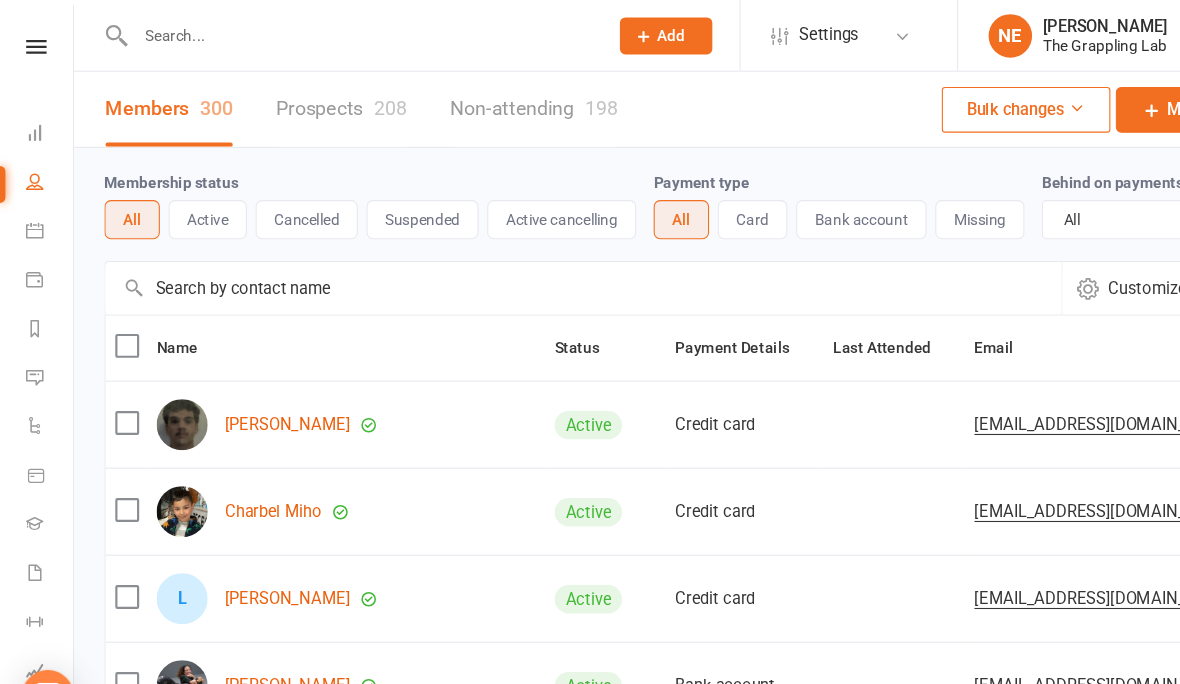 click on "Prospects 208" at bounding box center (314, 100) 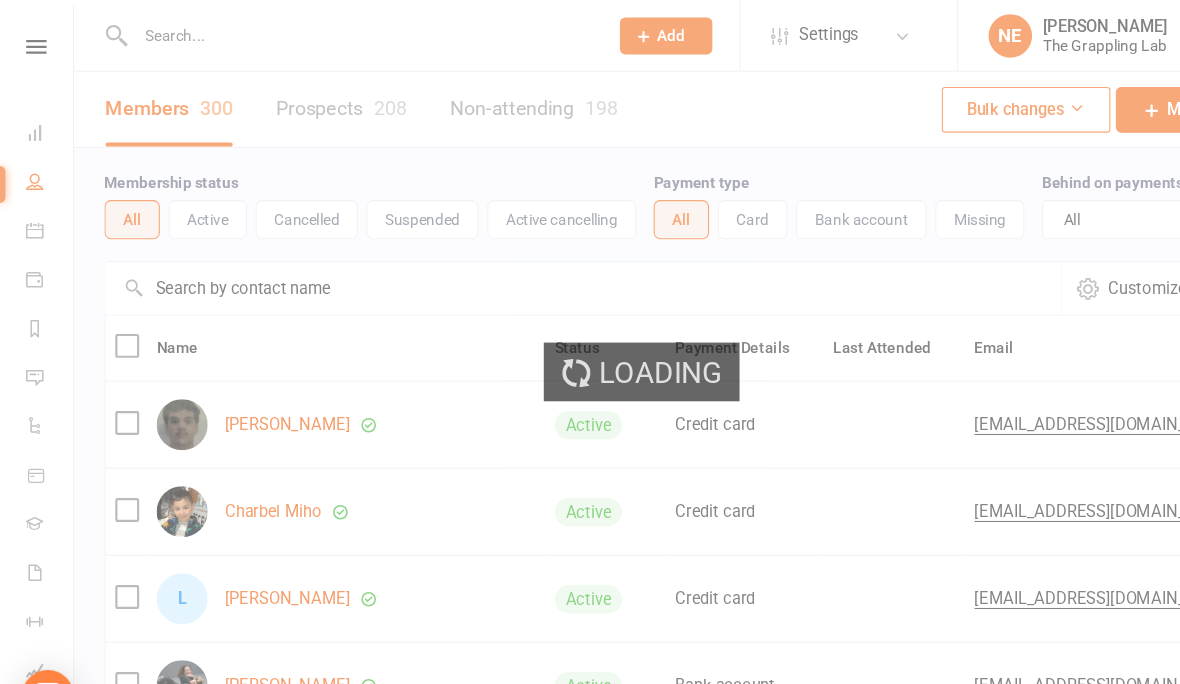 select on "100" 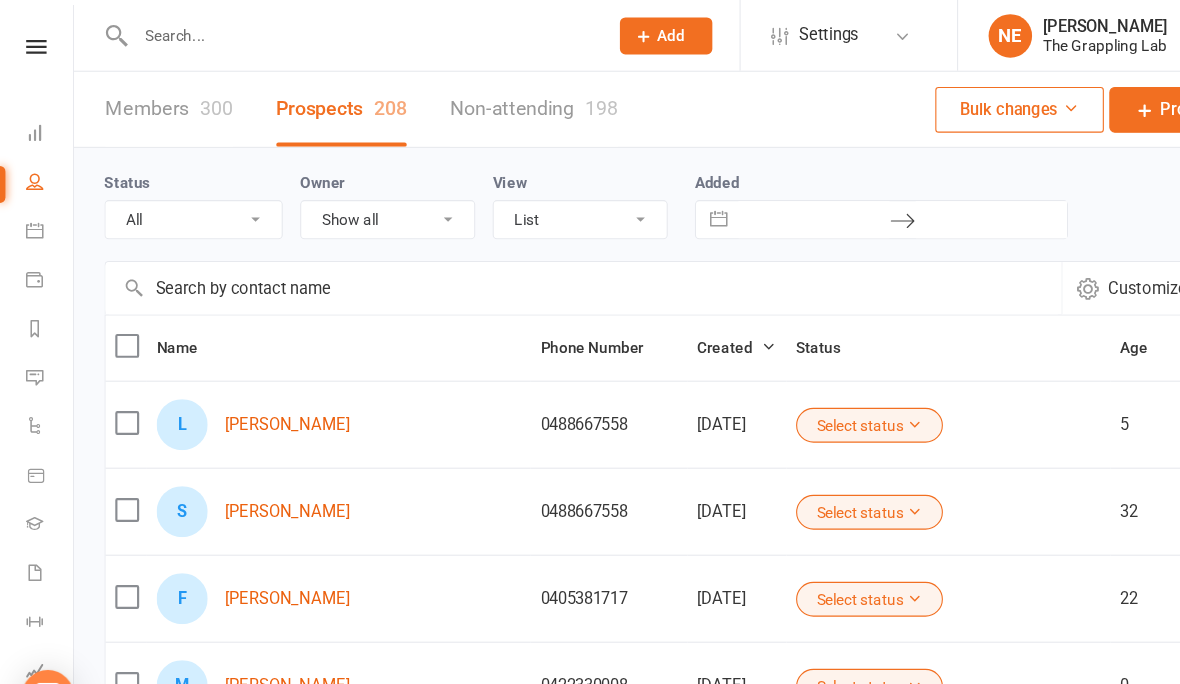 click on "Members 300" at bounding box center [155, 100] 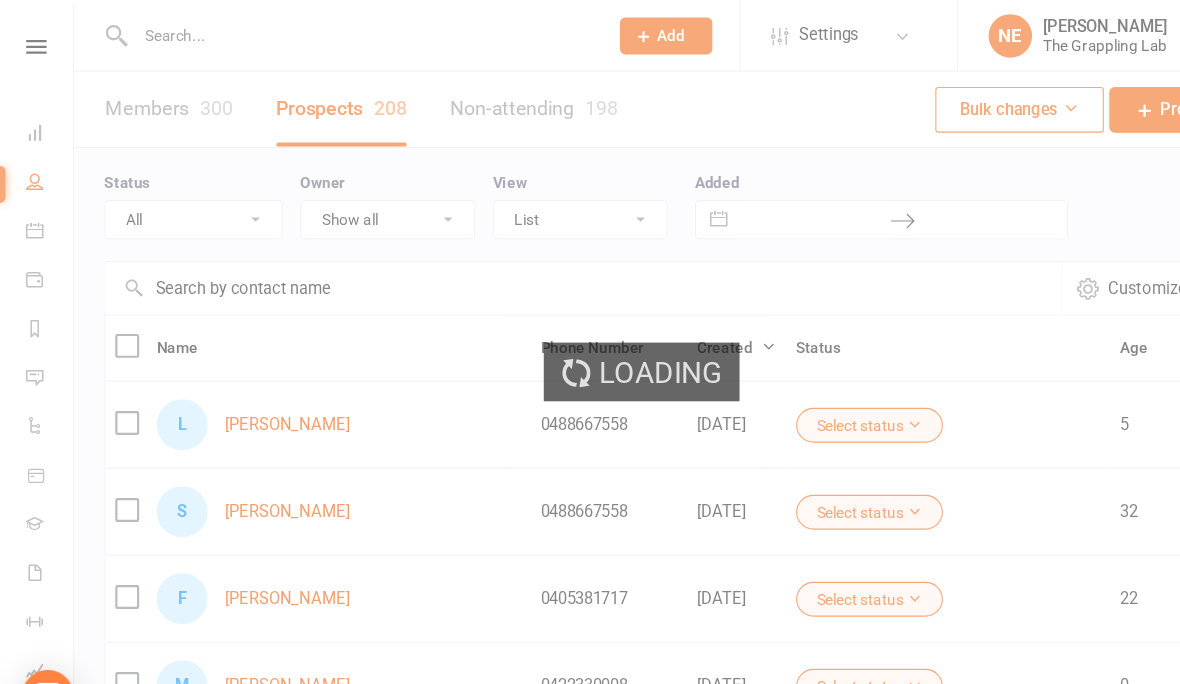 select on "100" 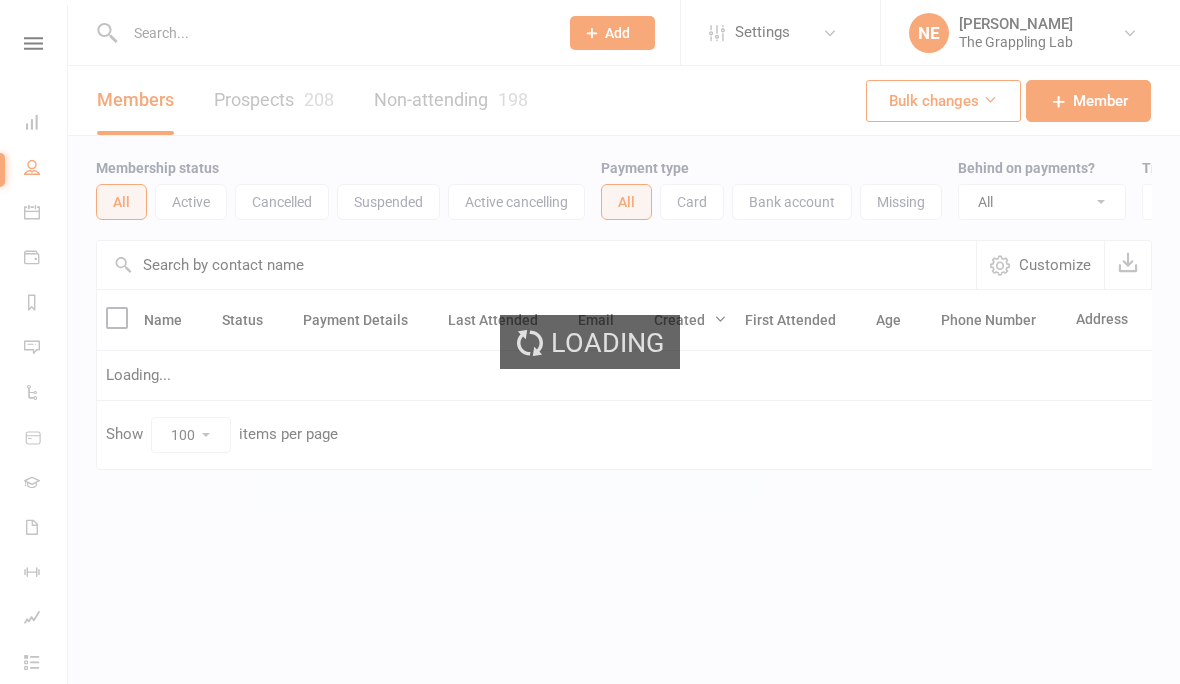 select on "100" 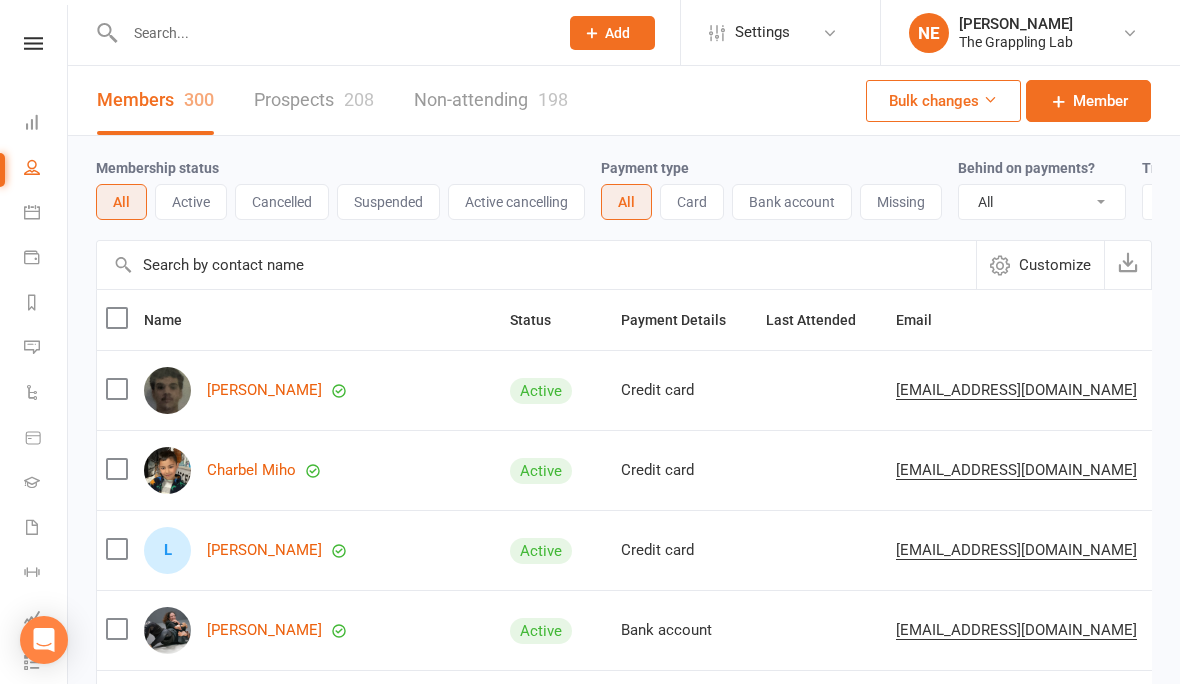 click at bounding box center [331, 33] 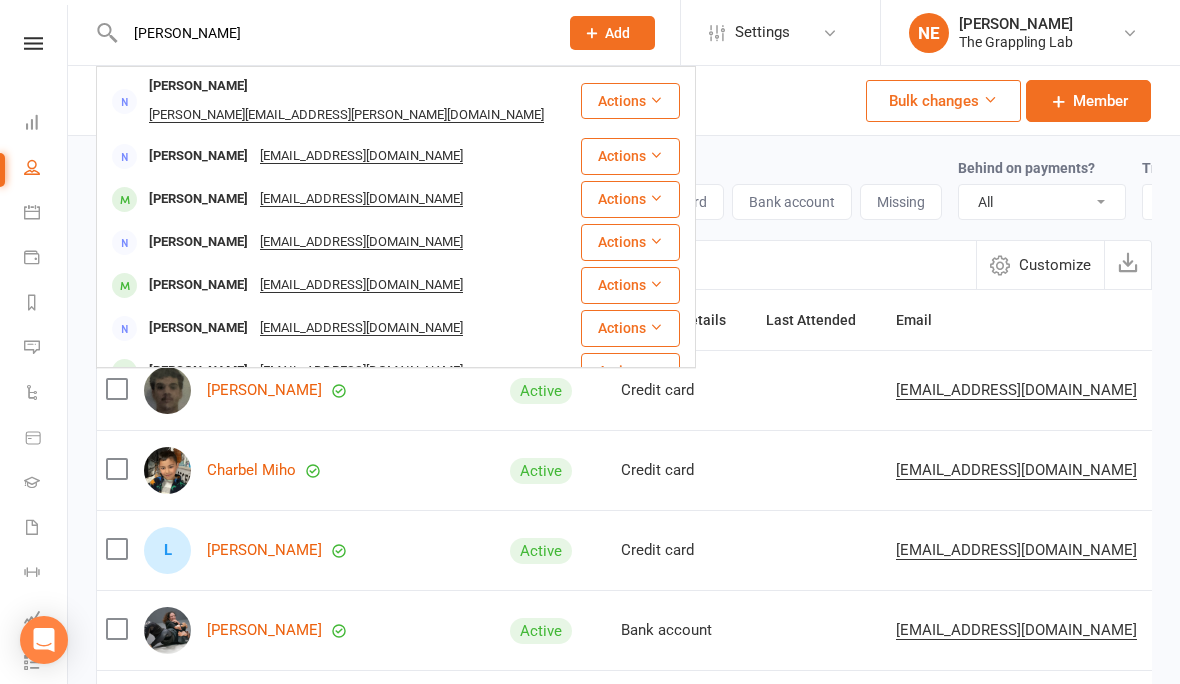 scroll, scrollTop: 0, scrollLeft: 0, axis: both 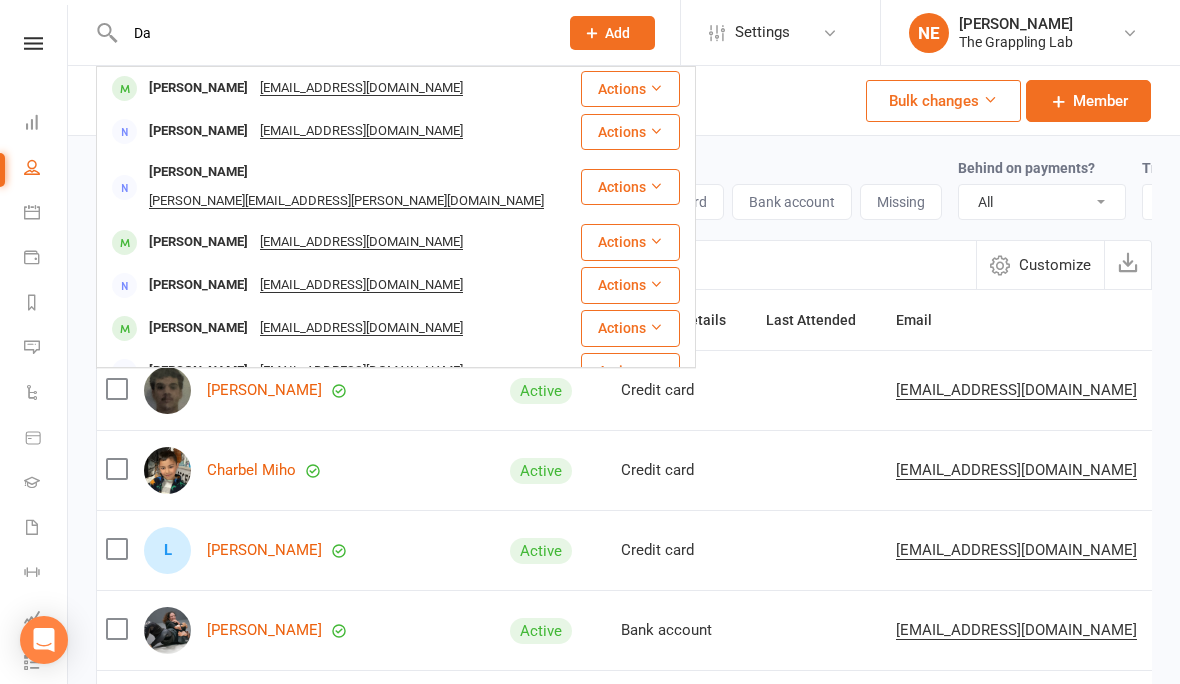 type on "D" 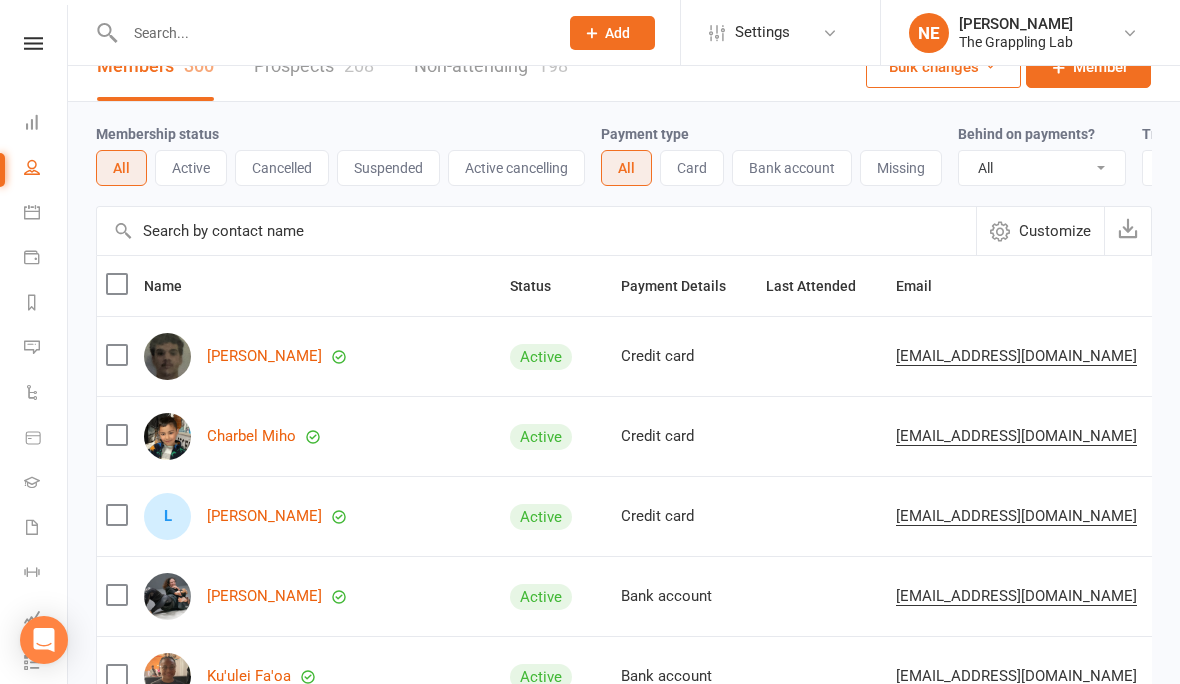 scroll, scrollTop: 0, scrollLeft: 0, axis: both 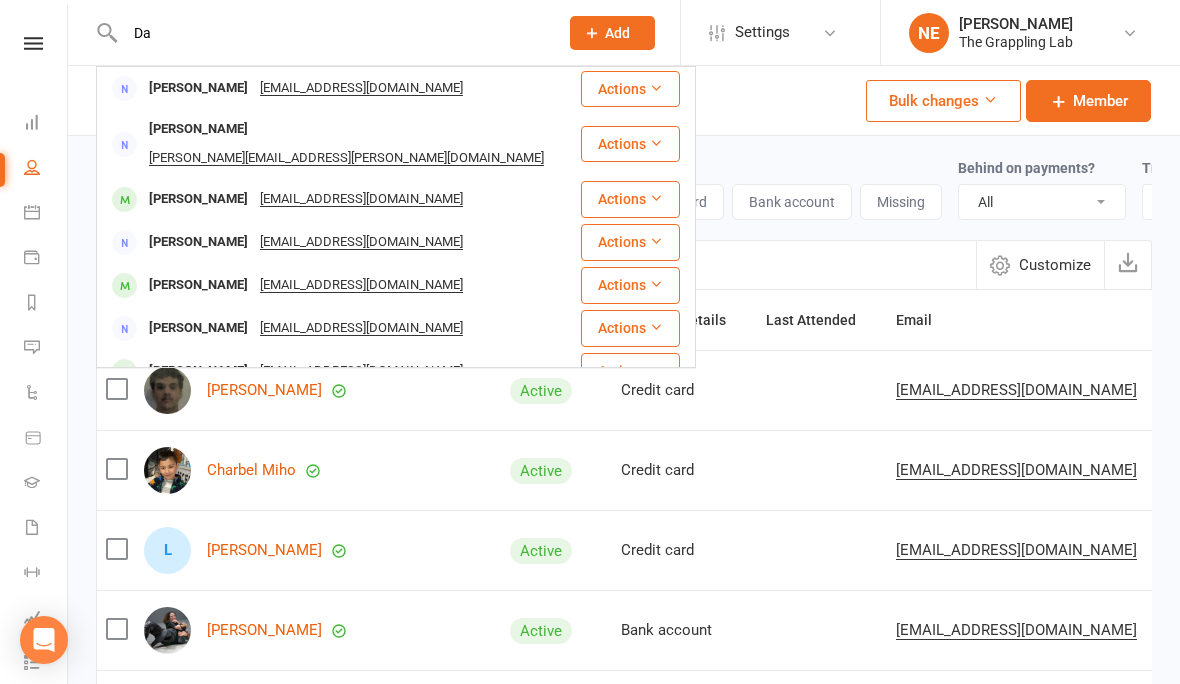 type on "D" 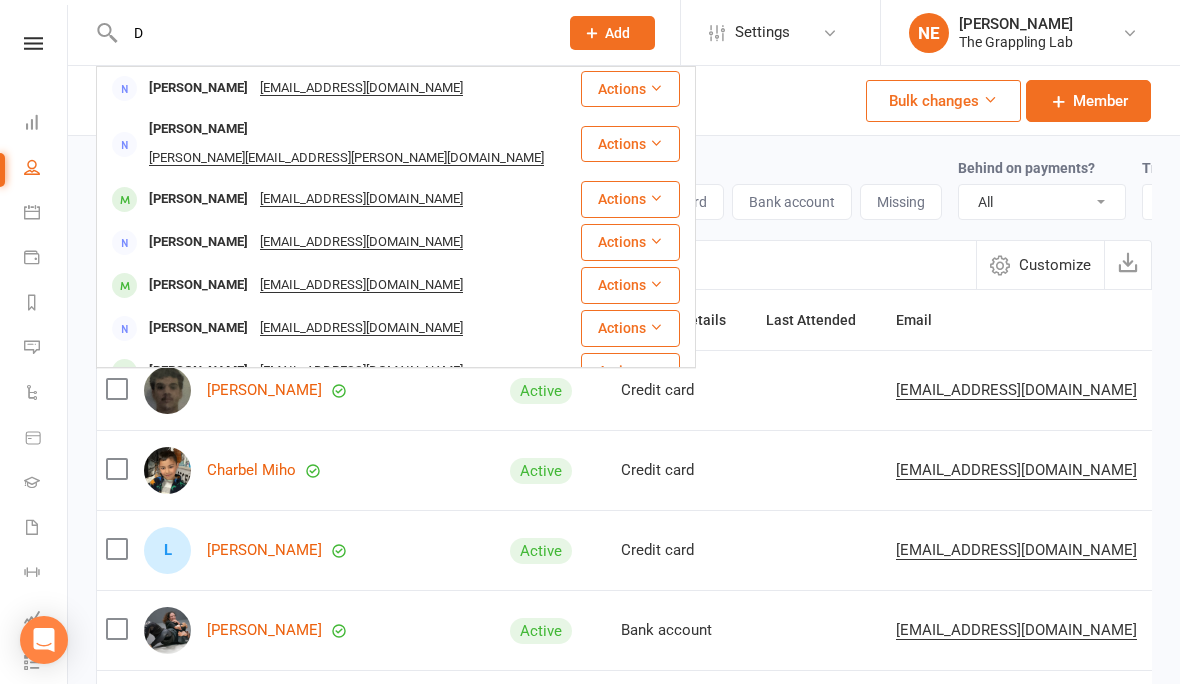 type 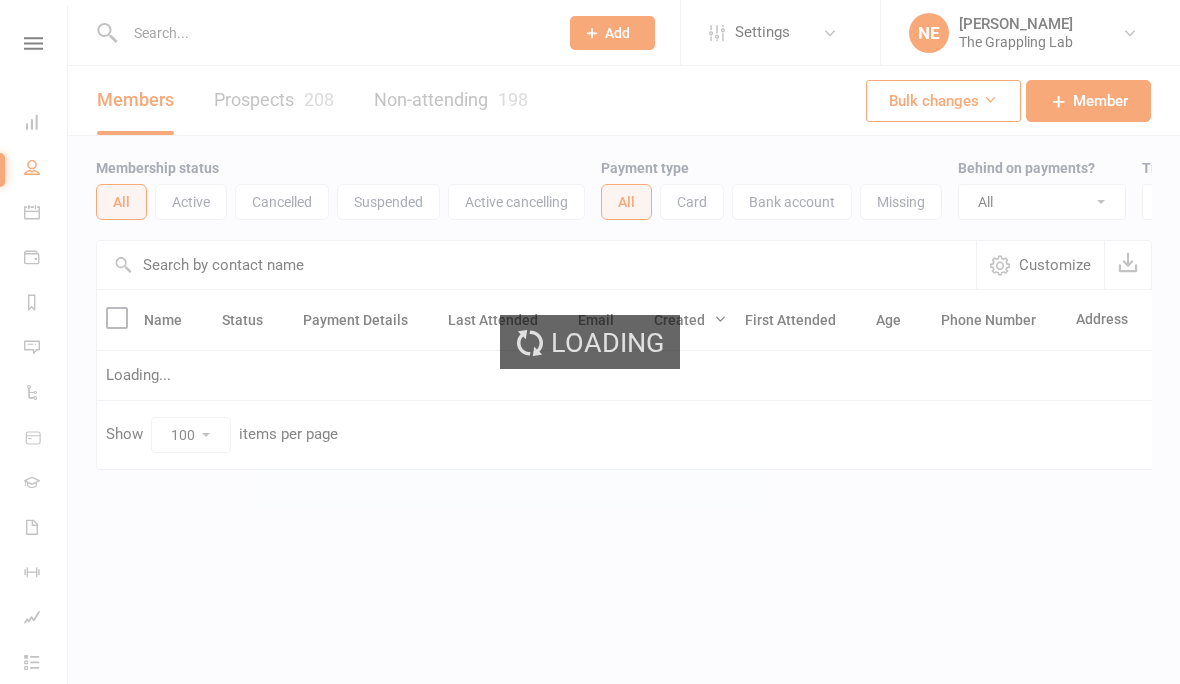 select on "100" 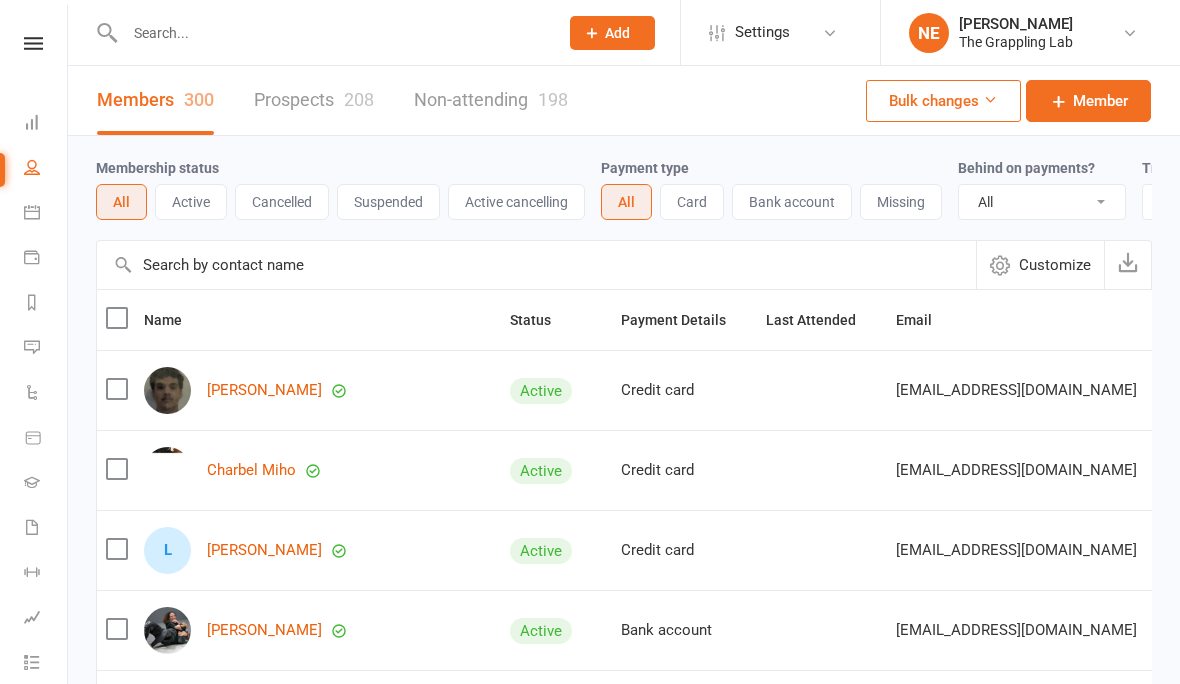 scroll, scrollTop: 0, scrollLeft: 0, axis: both 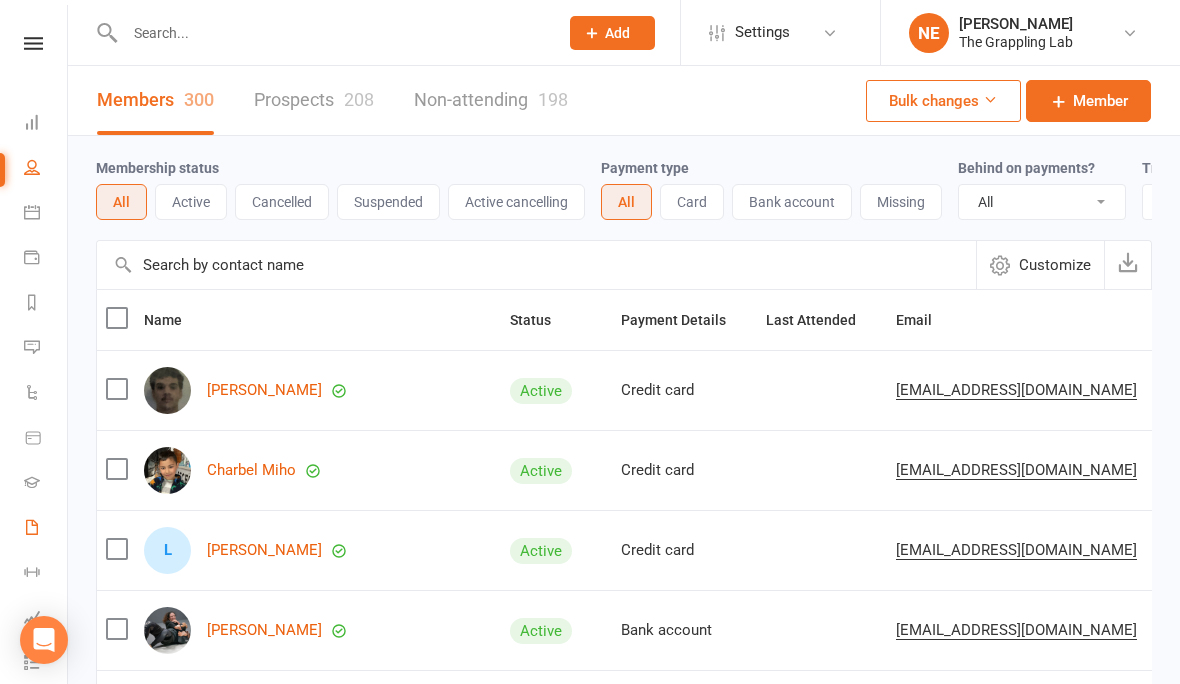 click on "Waivers   12" at bounding box center (46, 529) 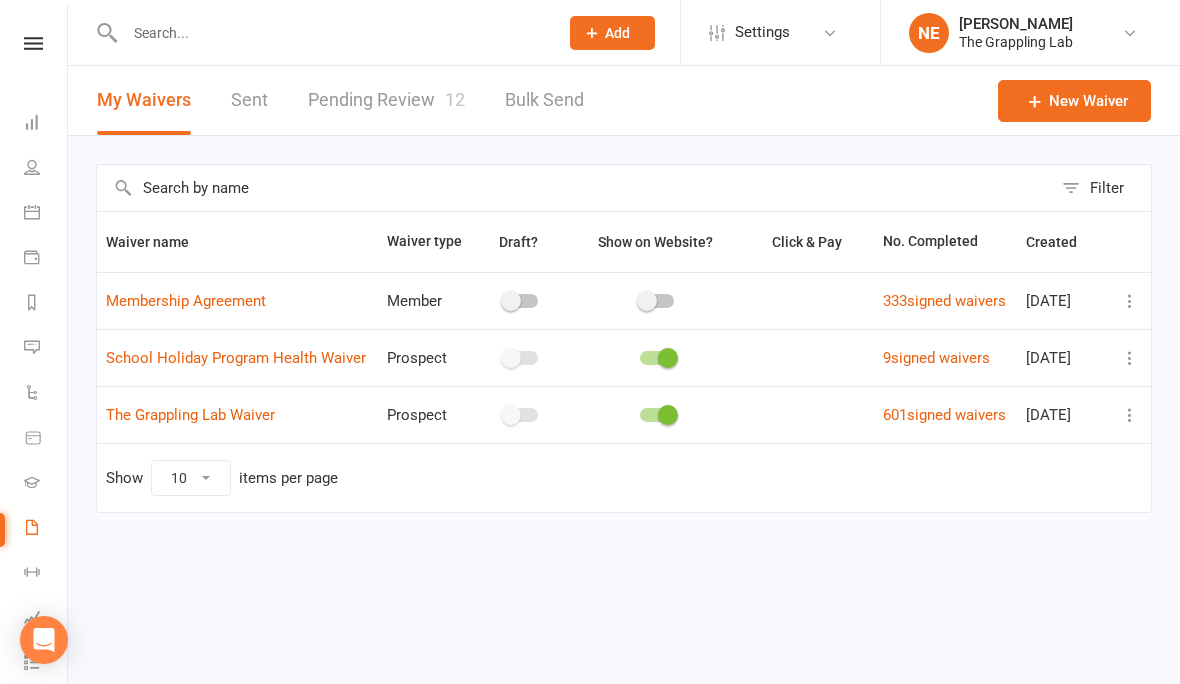 click on "Pending Review 12" at bounding box center [386, 100] 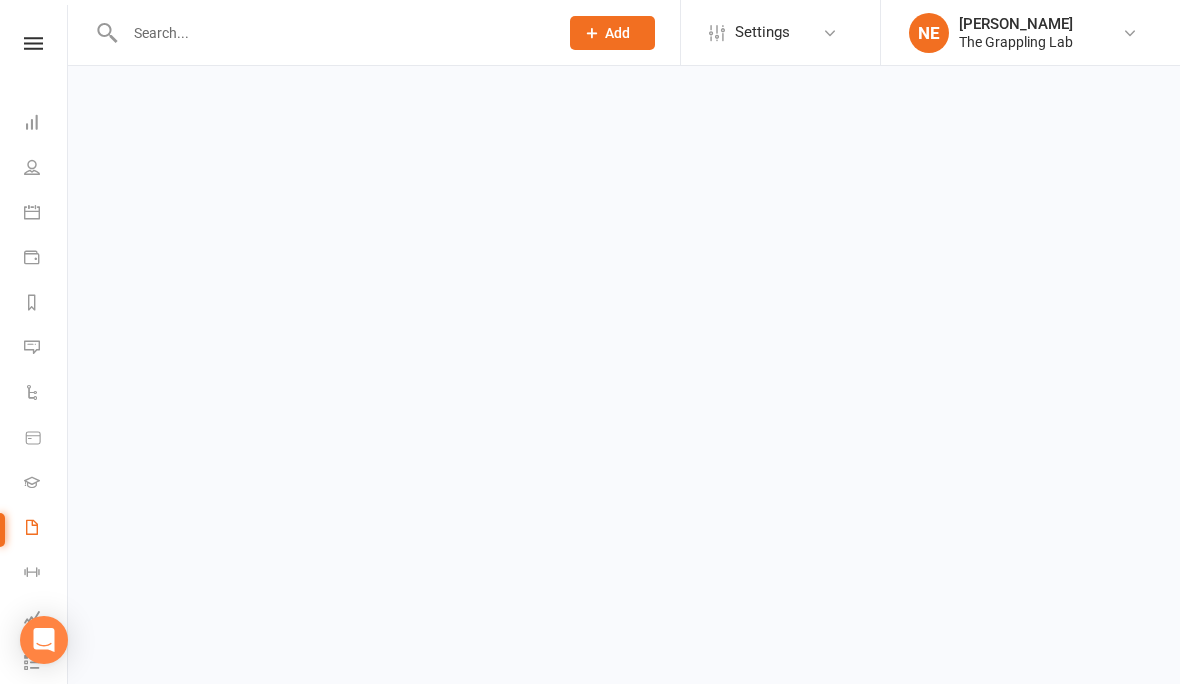 select on "25" 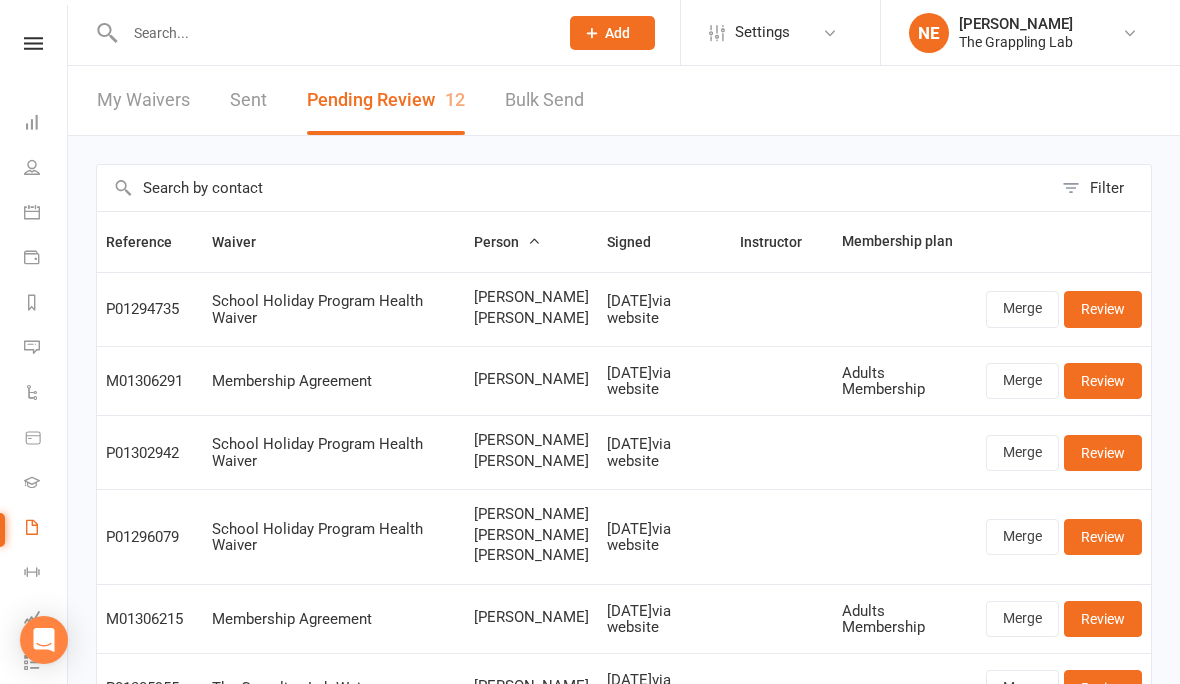 click on "My Waivers" at bounding box center [143, 100] 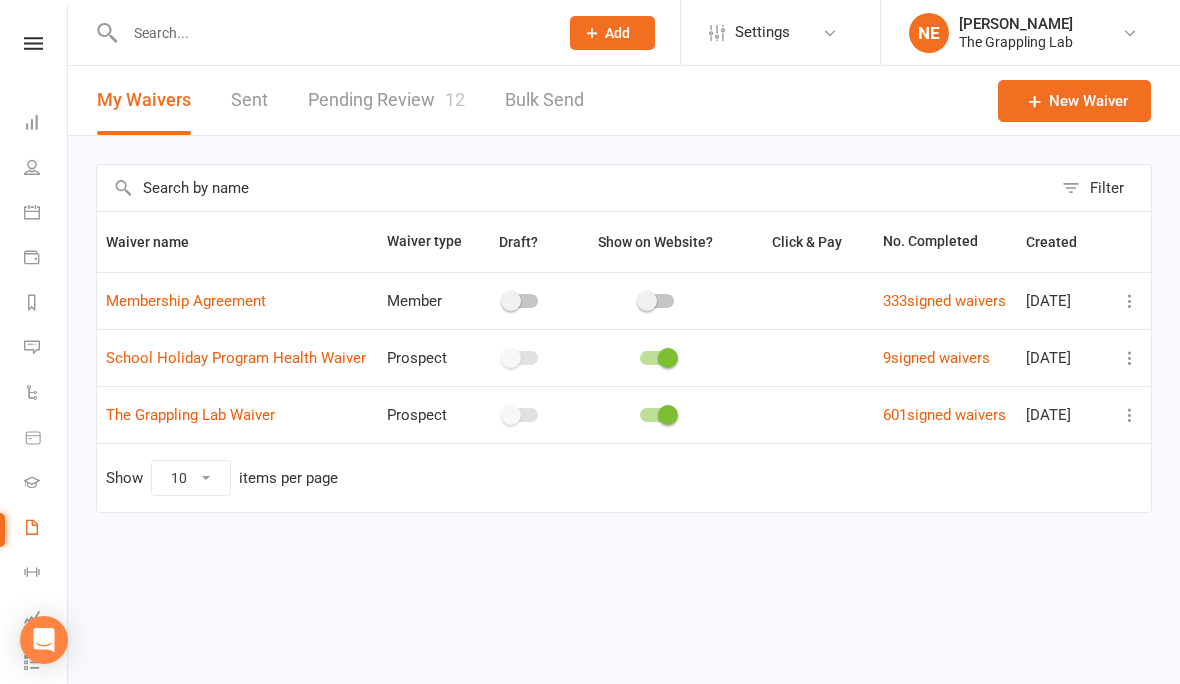 click on "Pending Review 12" at bounding box center [386, 100] 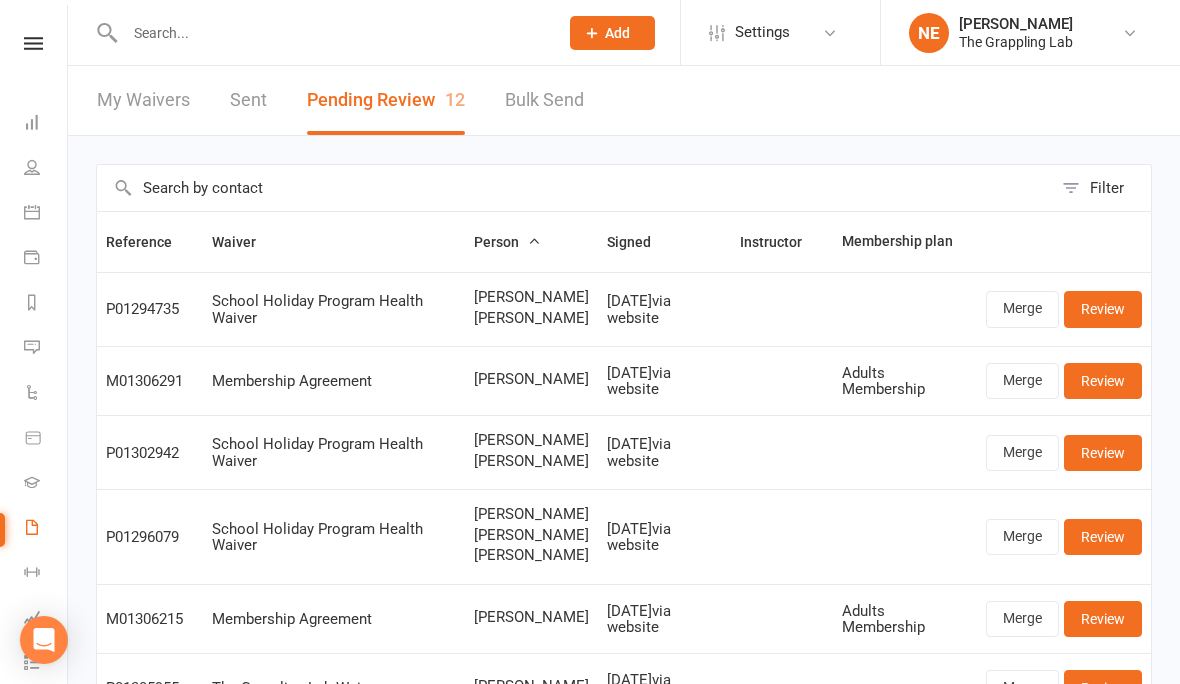 click on "Adults Membership" at bounding box center (905, 380) 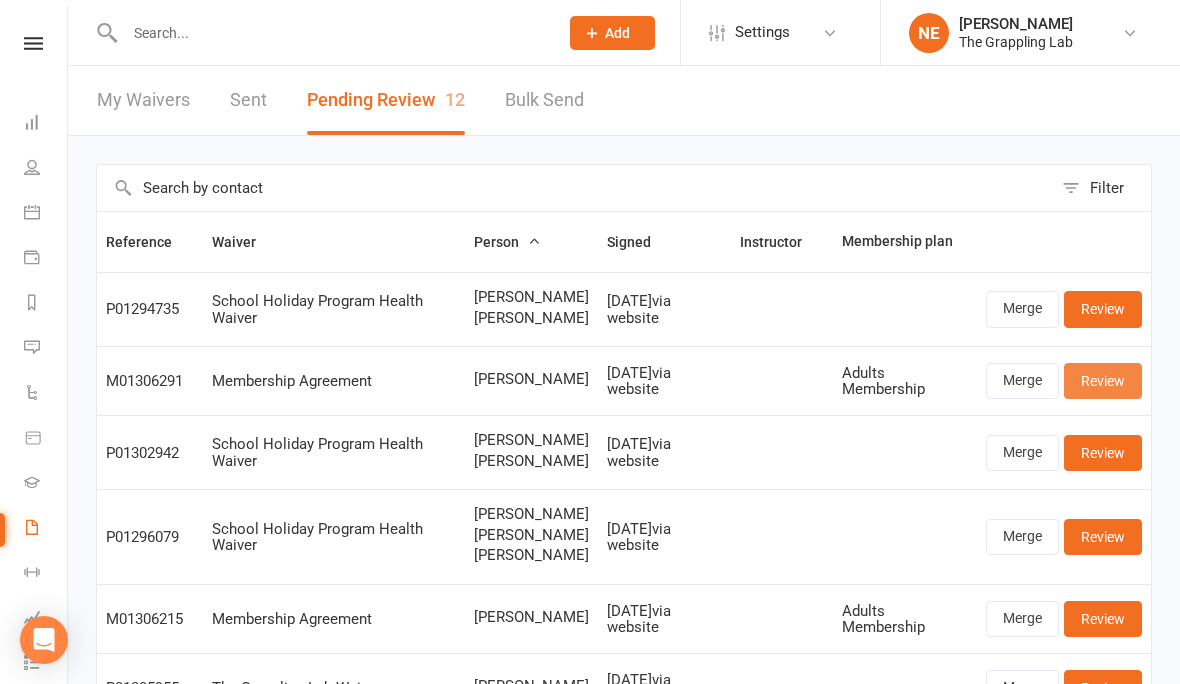 click on "Review" at bounding box center (1103, 381) 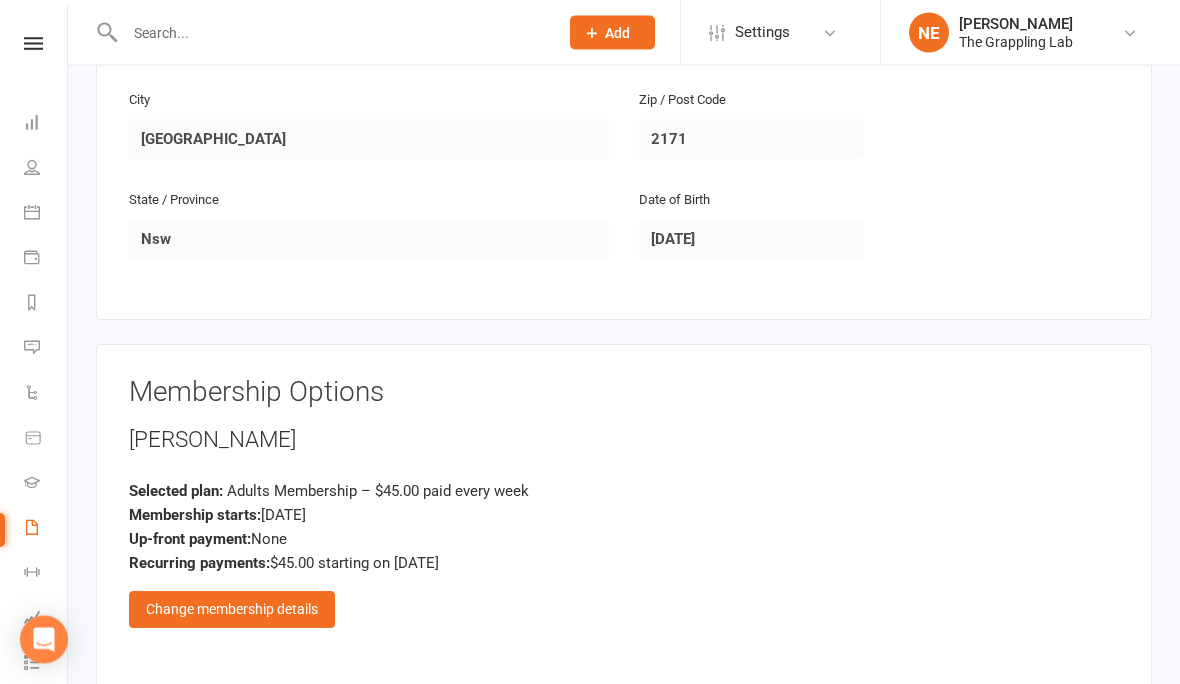 scroll, scrollTop: 641, scrollLeft: 0, axis: vertical 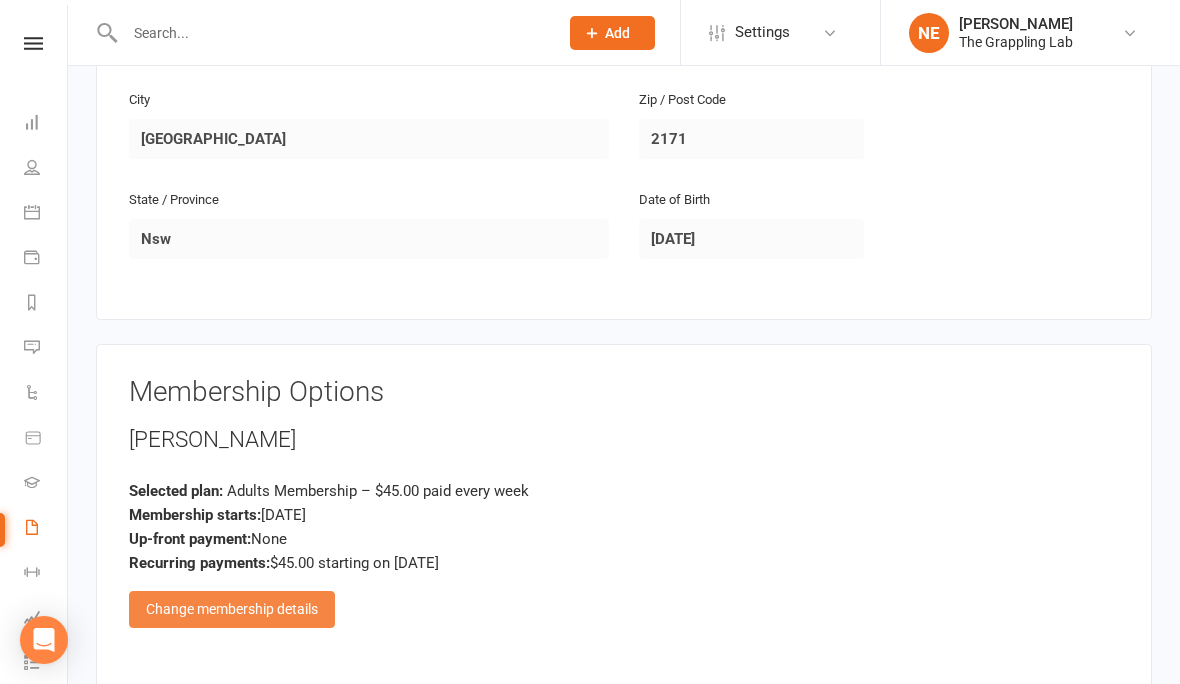 click on "Change membership details" at bounding box center [232, 609] 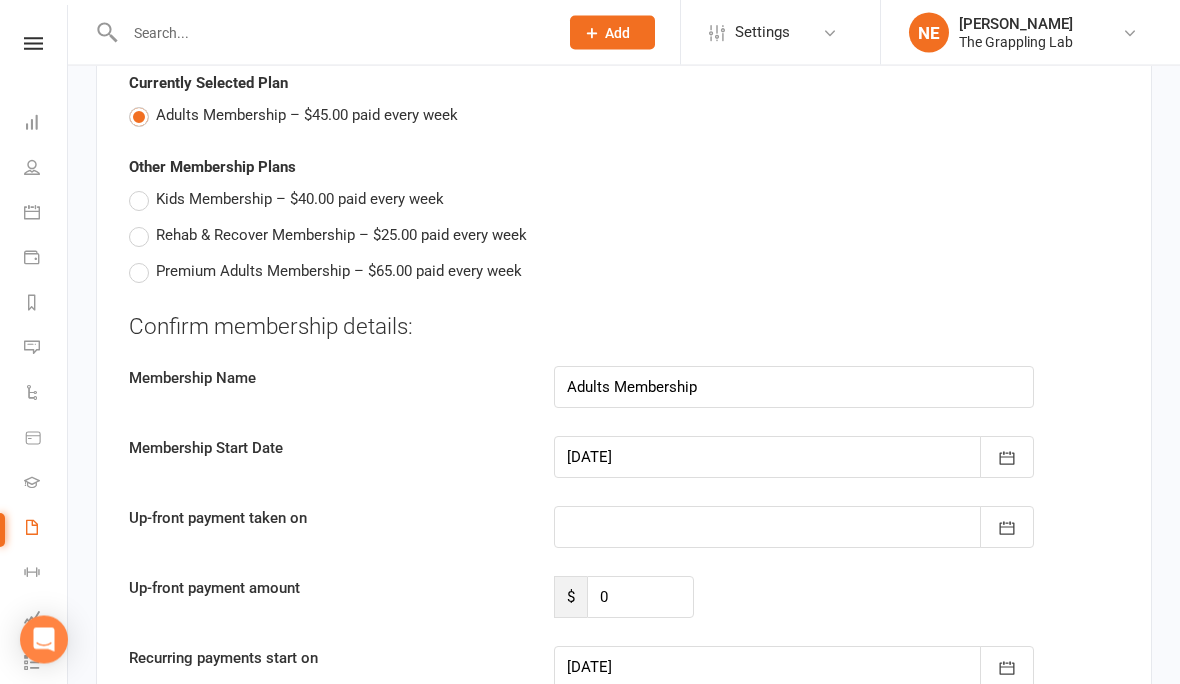 scroll, scrollTop: 1023, scrollLeft: 0, axis: vertical 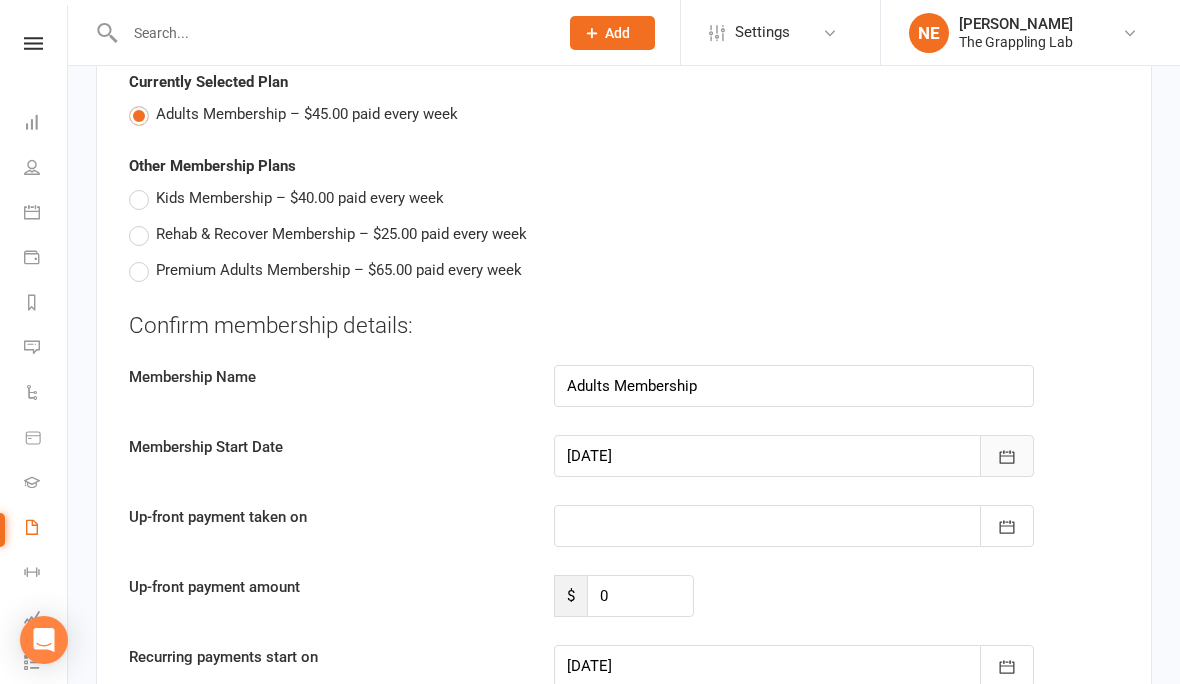 click 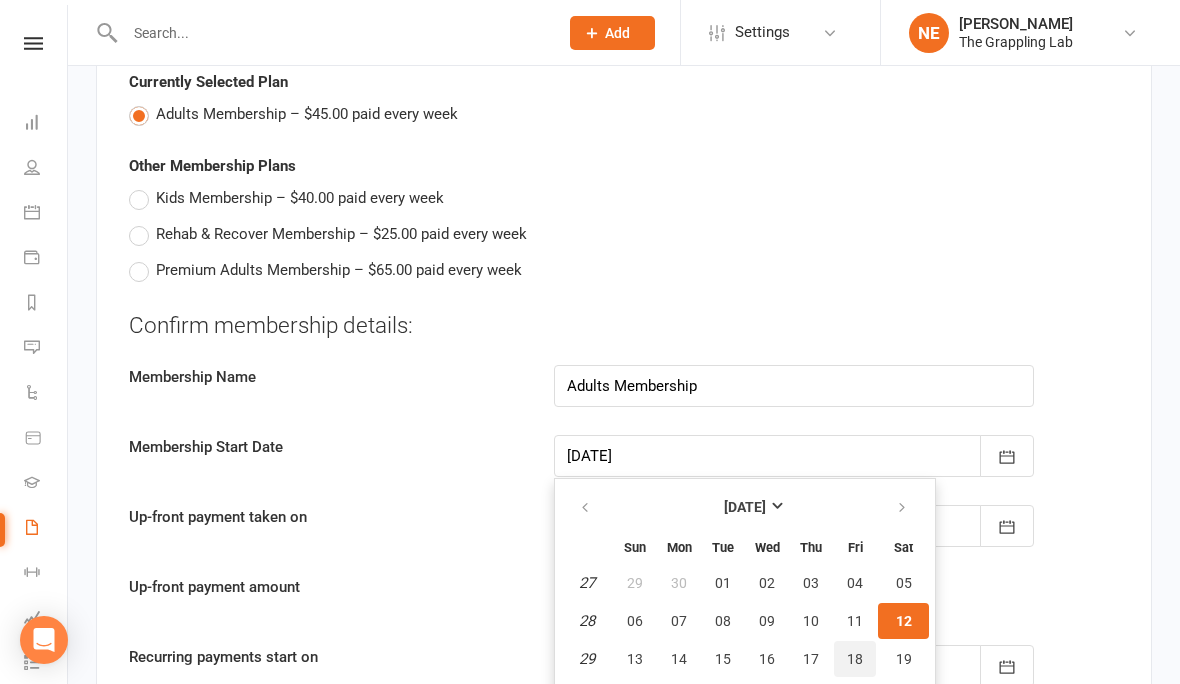 click on "18" at bounding box center [855, 659] 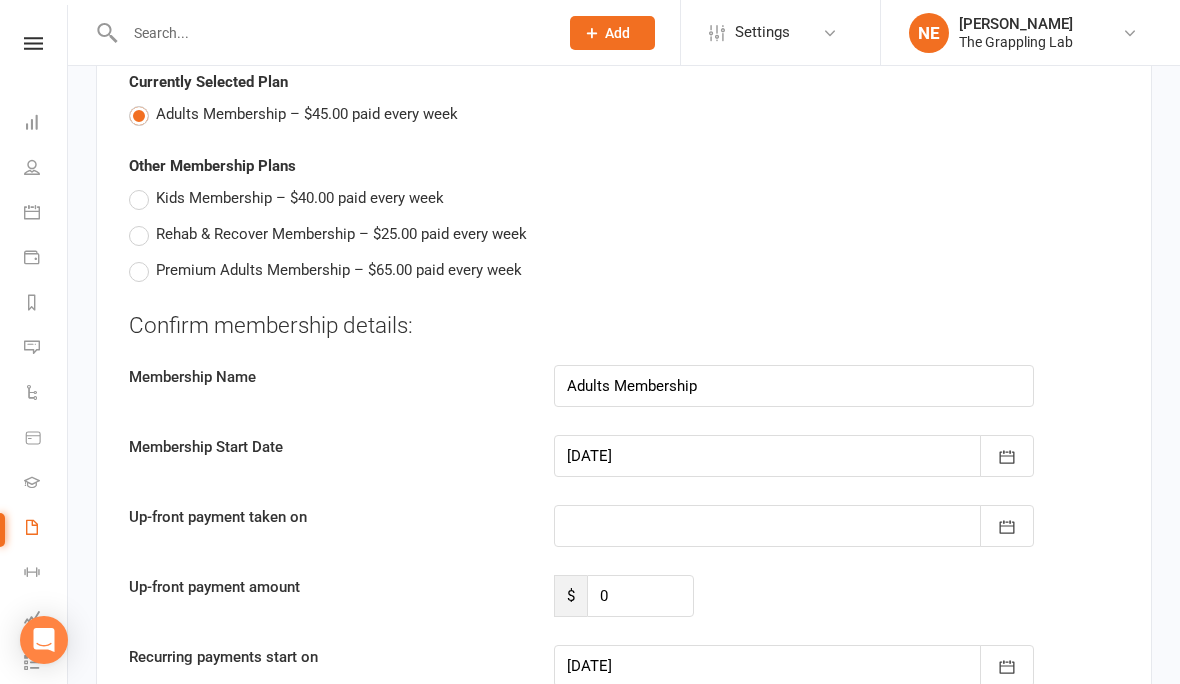 type on "[DATE]" 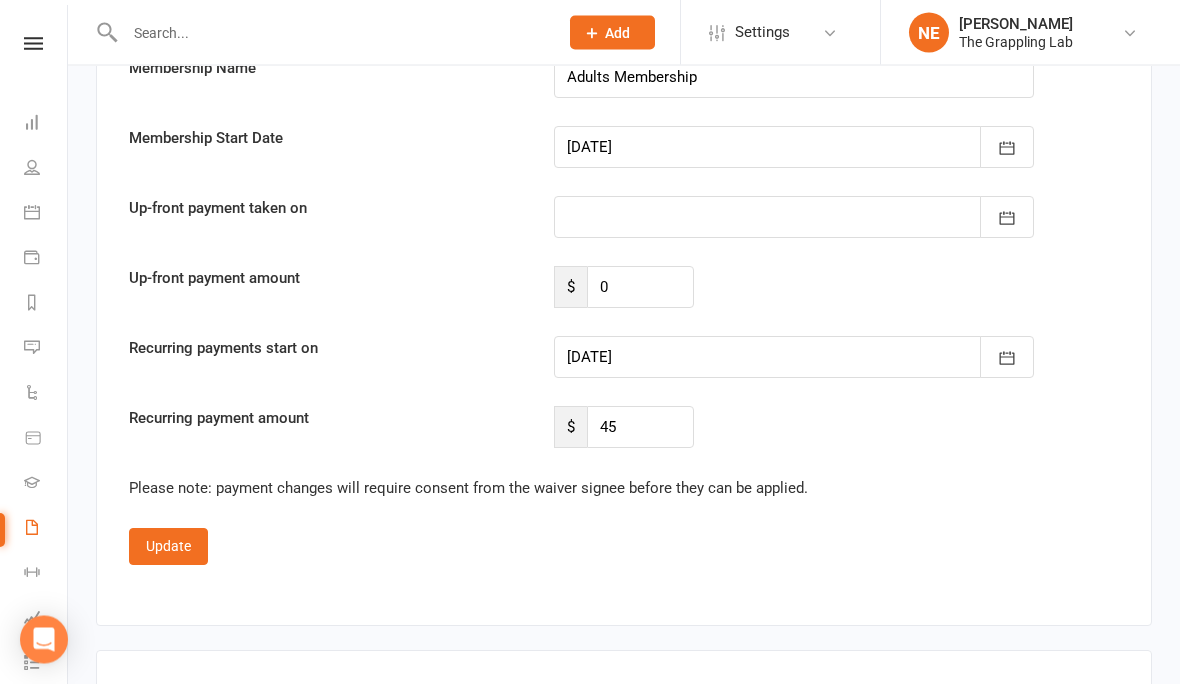 scroll, scrollTop: 1332, scrollLeft: 0, axis: vertical 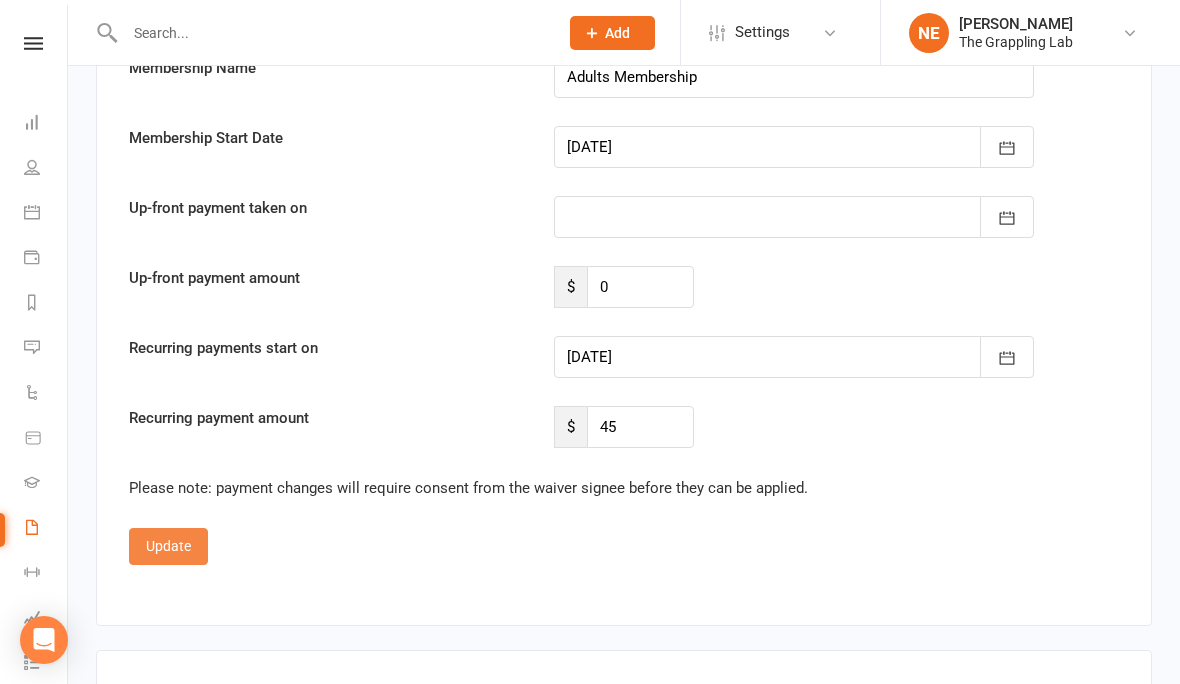 click on "Update" at bounding box center (168, 546) 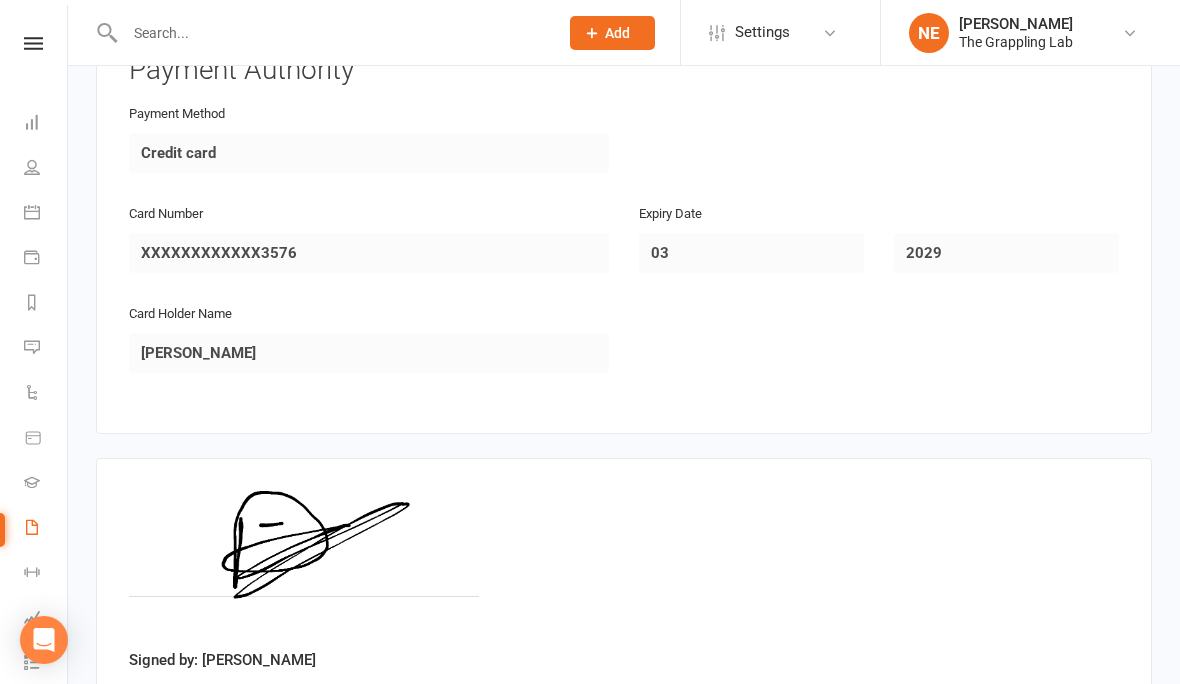 click on "Approve" at bounding box center (154, 758) 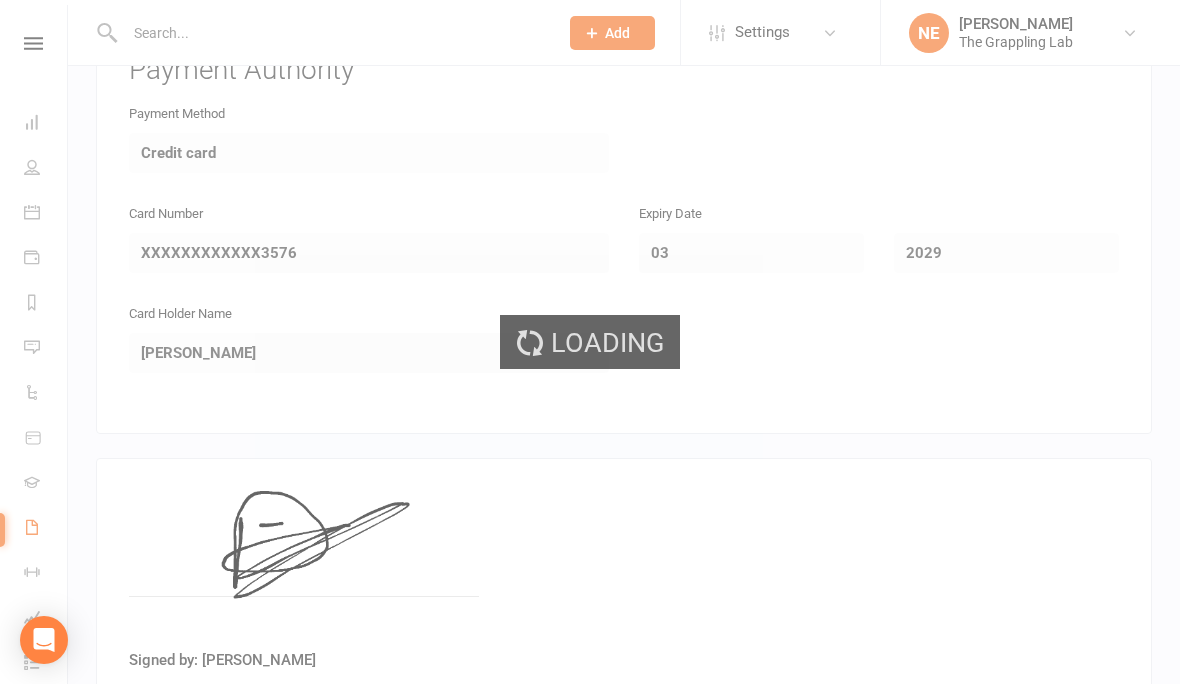select on "25" 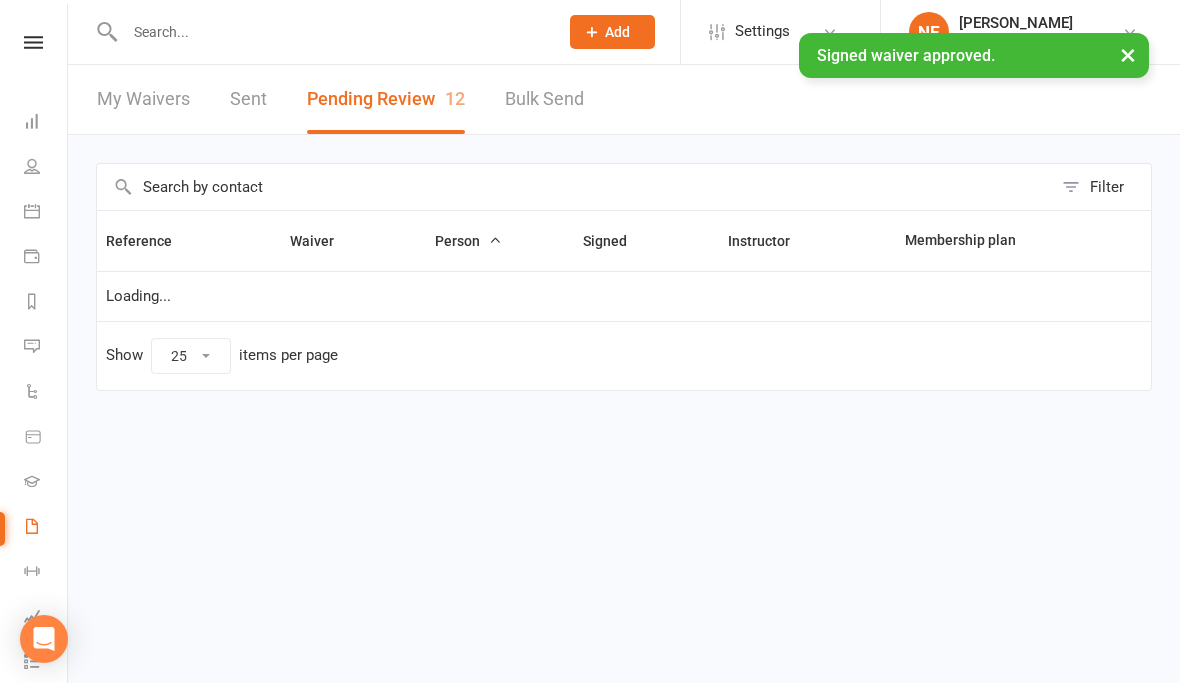 scroll, scrollTop: 1, scrollLeft: 0, axis: vertical 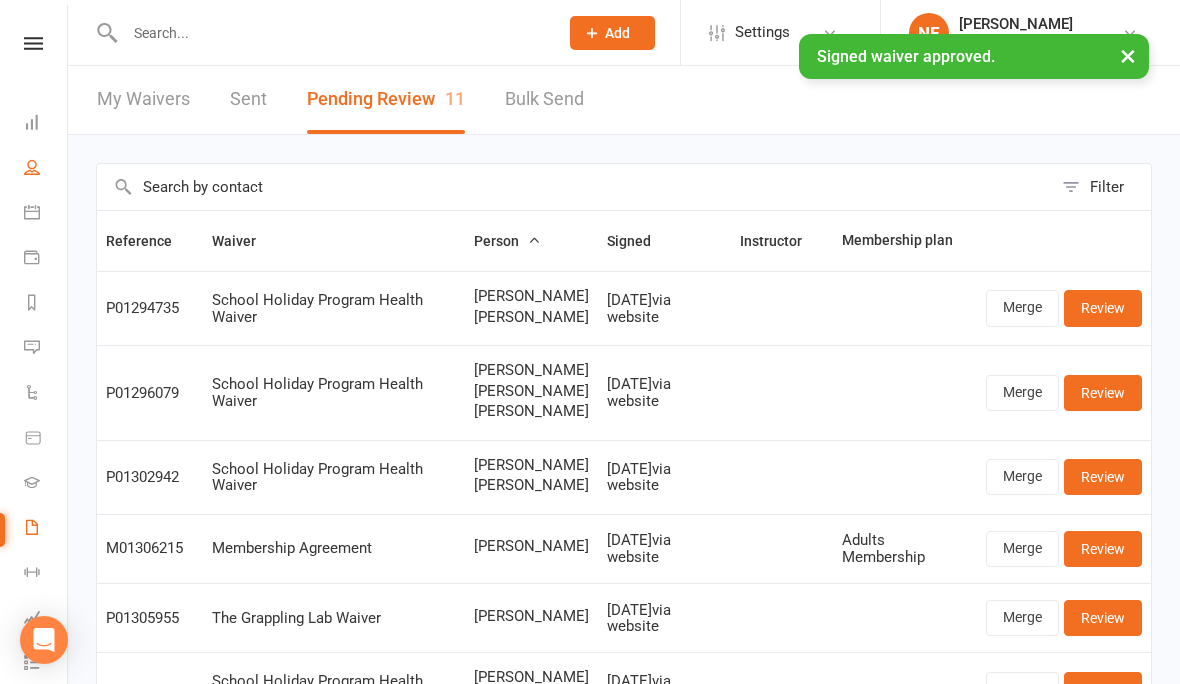 click on "People" at bounding box center (46, 169) 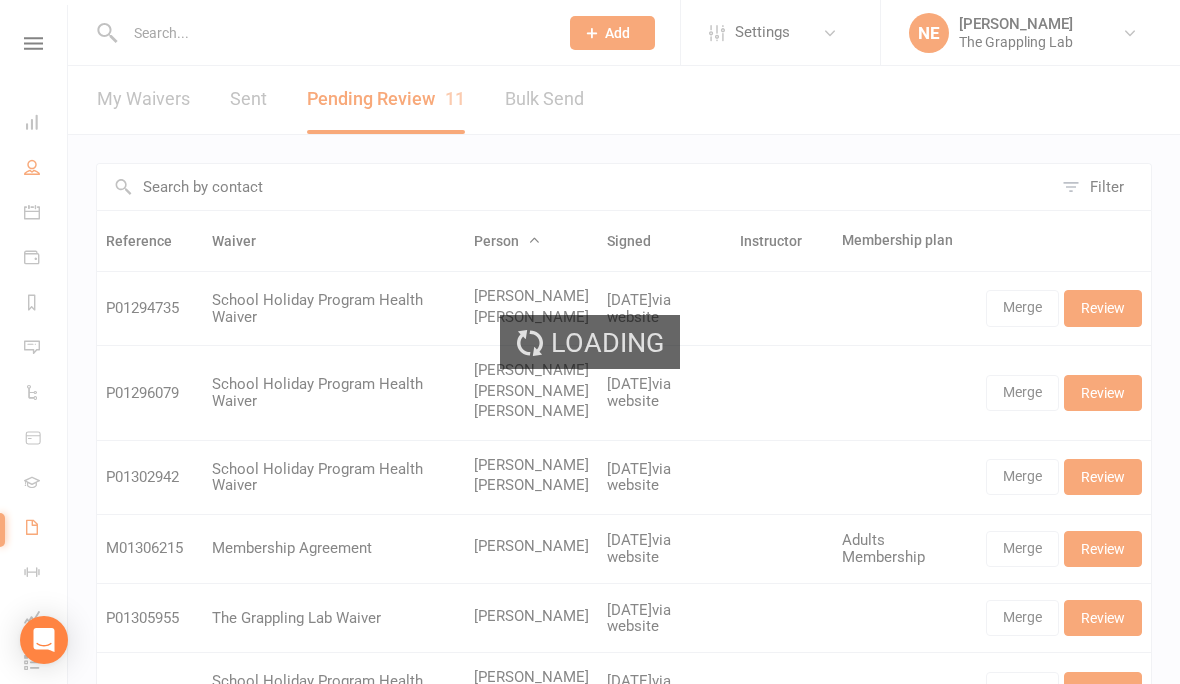 select on "100" 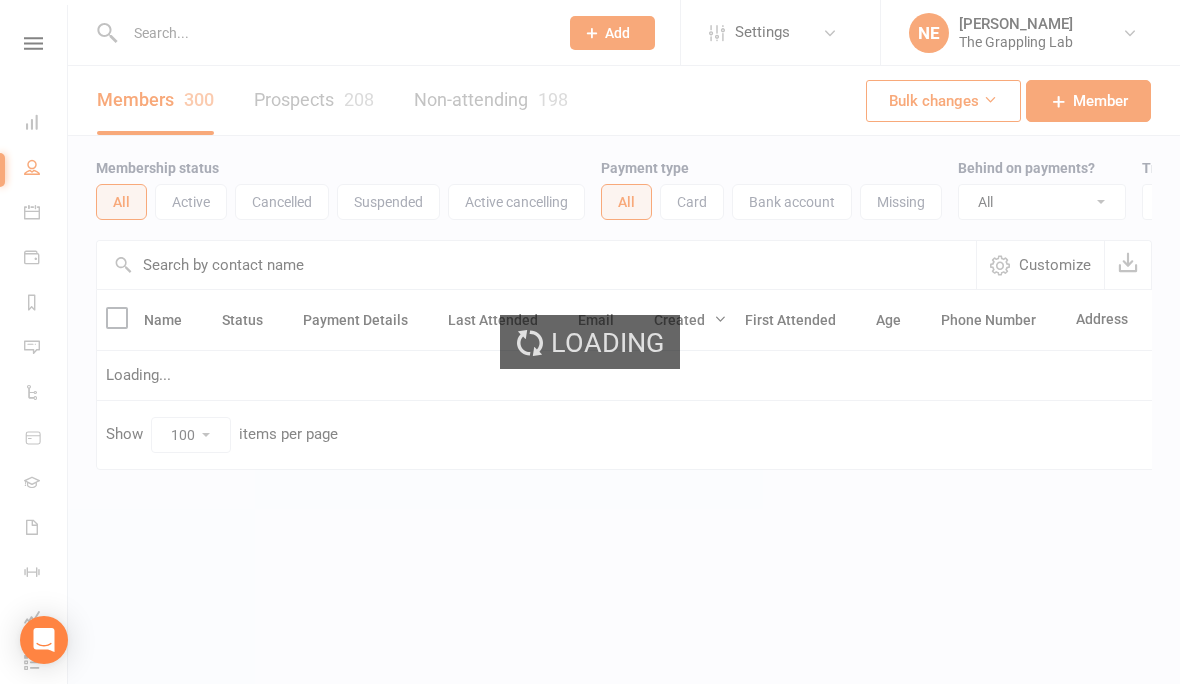 scroll, scrollTop: 0, scrollLeft: 0, axis: both 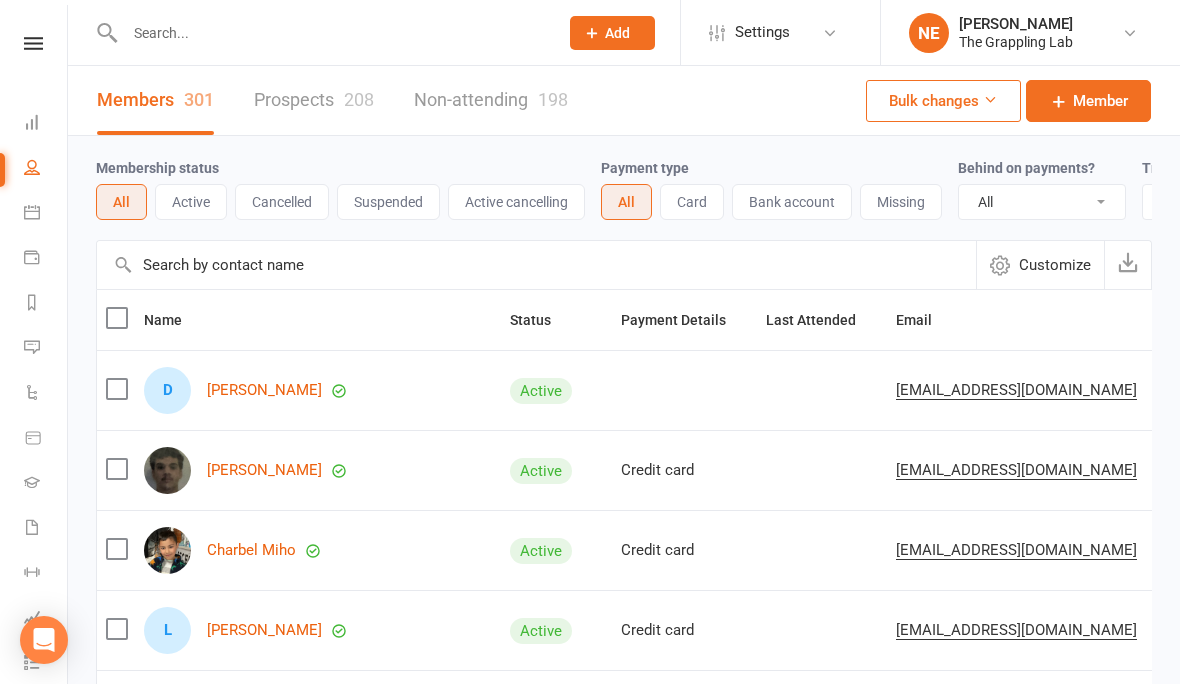 click on "Prospects 208" at bounding box center (314, 100) 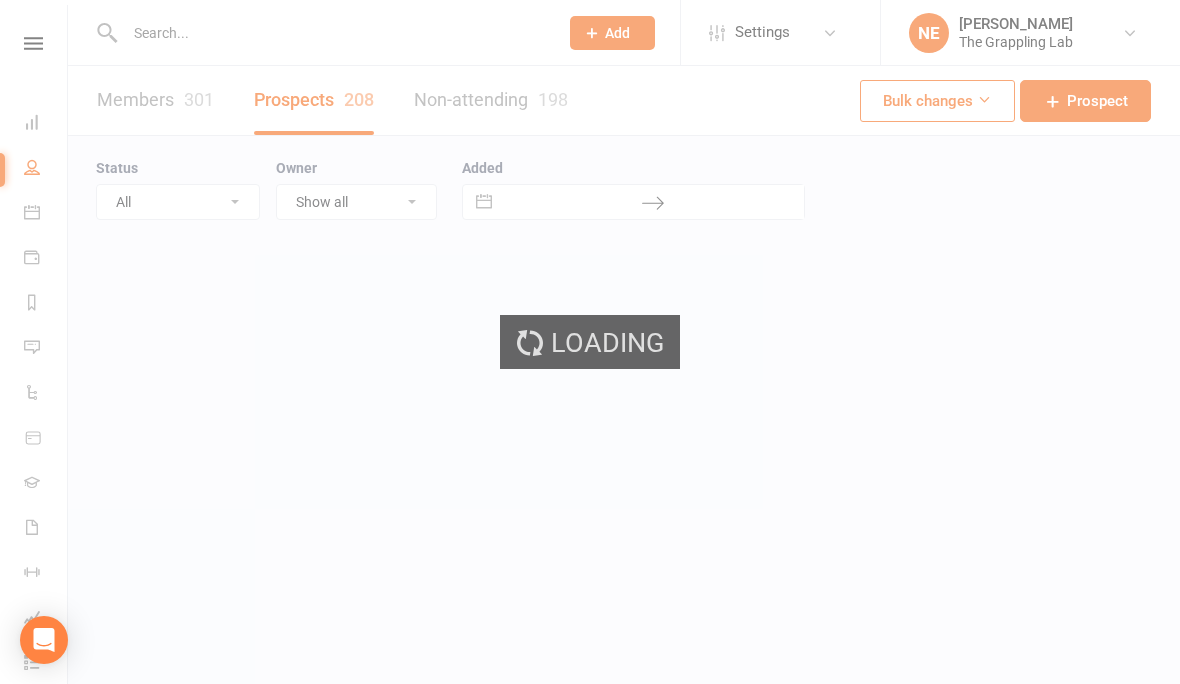 select on "100" 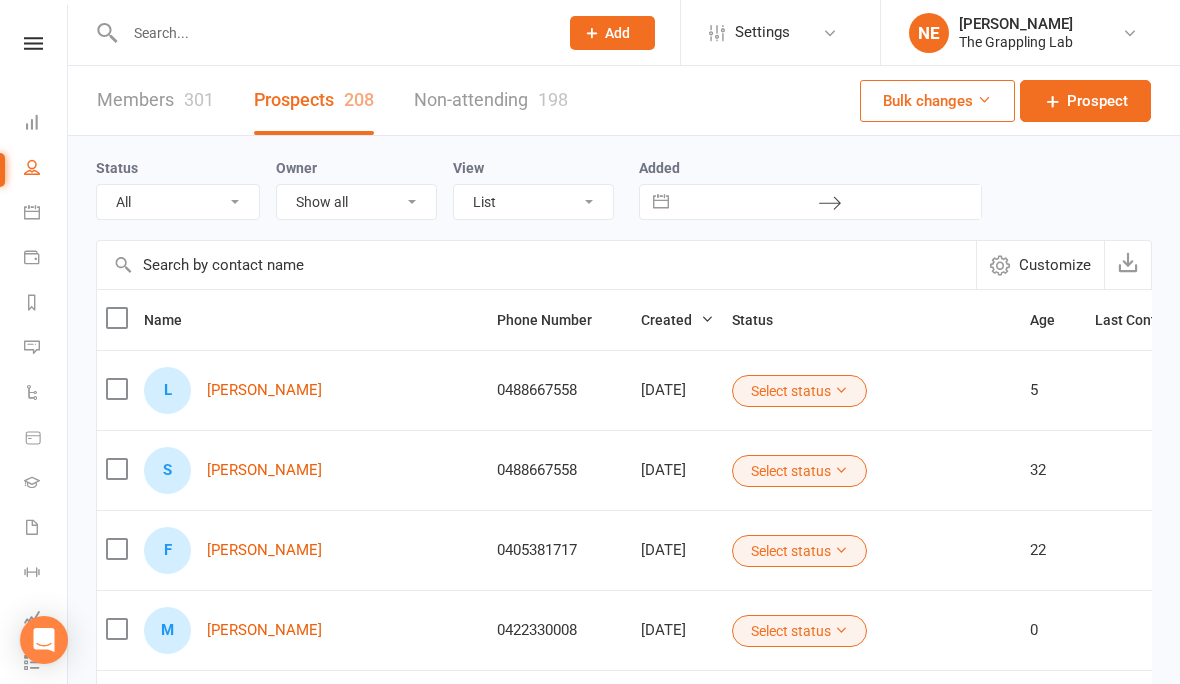 click on "301" at bounding box center (199, 99) 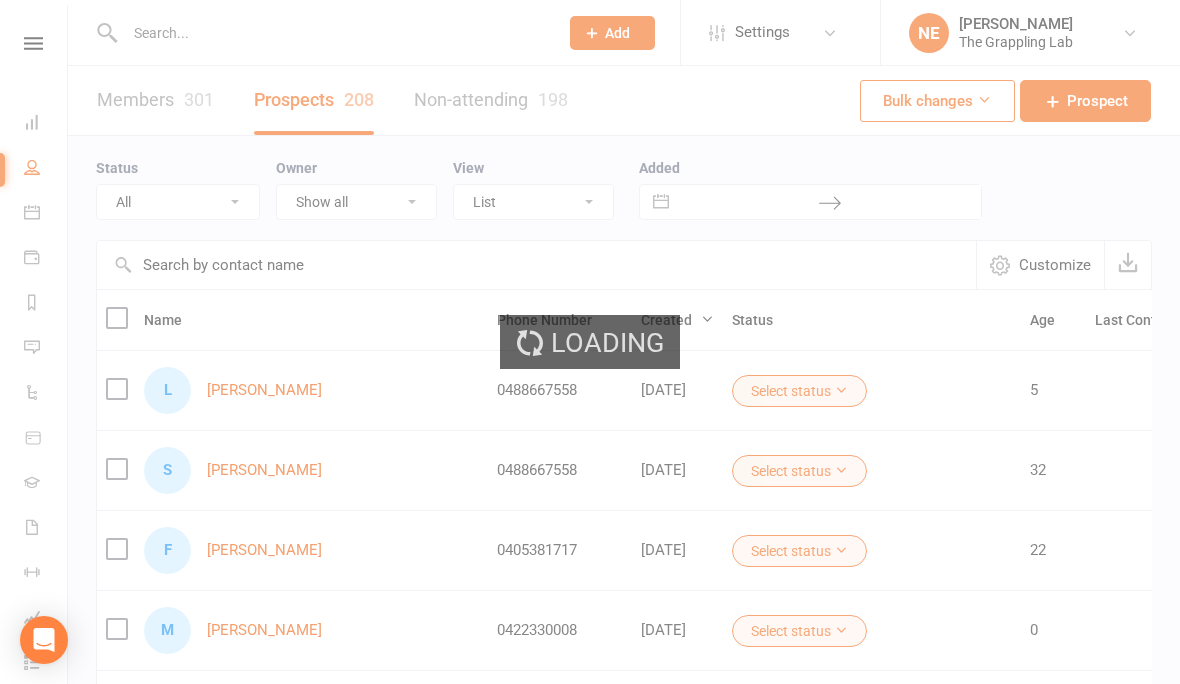 select on "100" 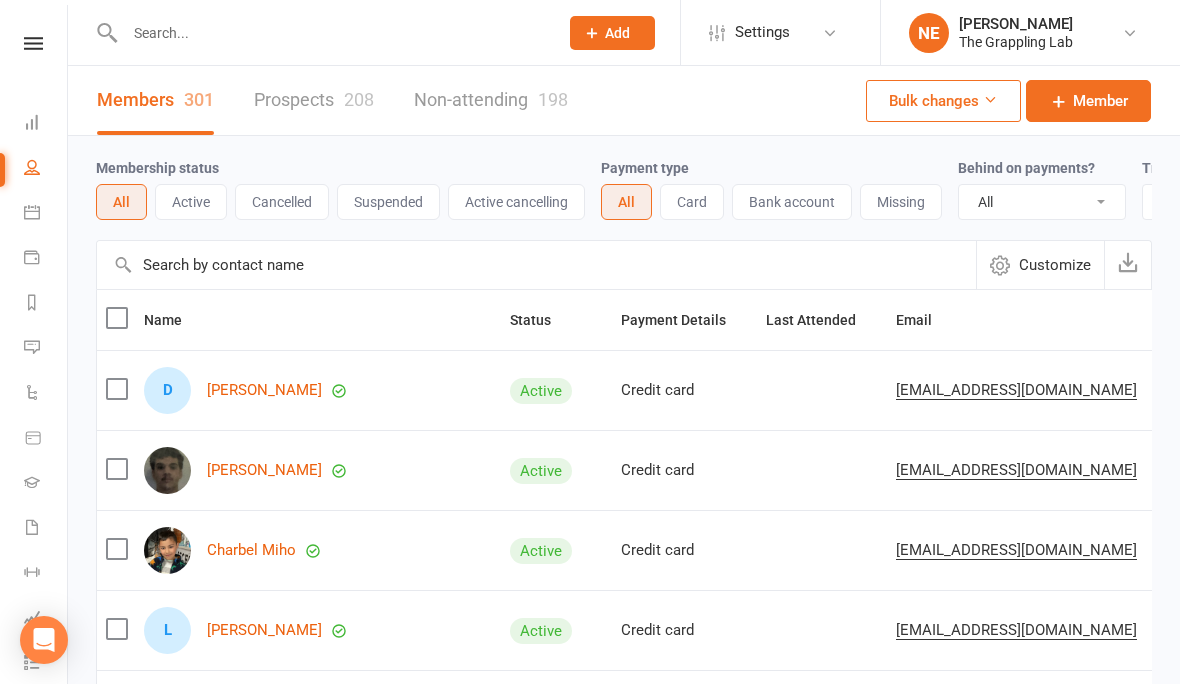 click on "D [PERSON_NAME]" at bounding box center (318, 390) 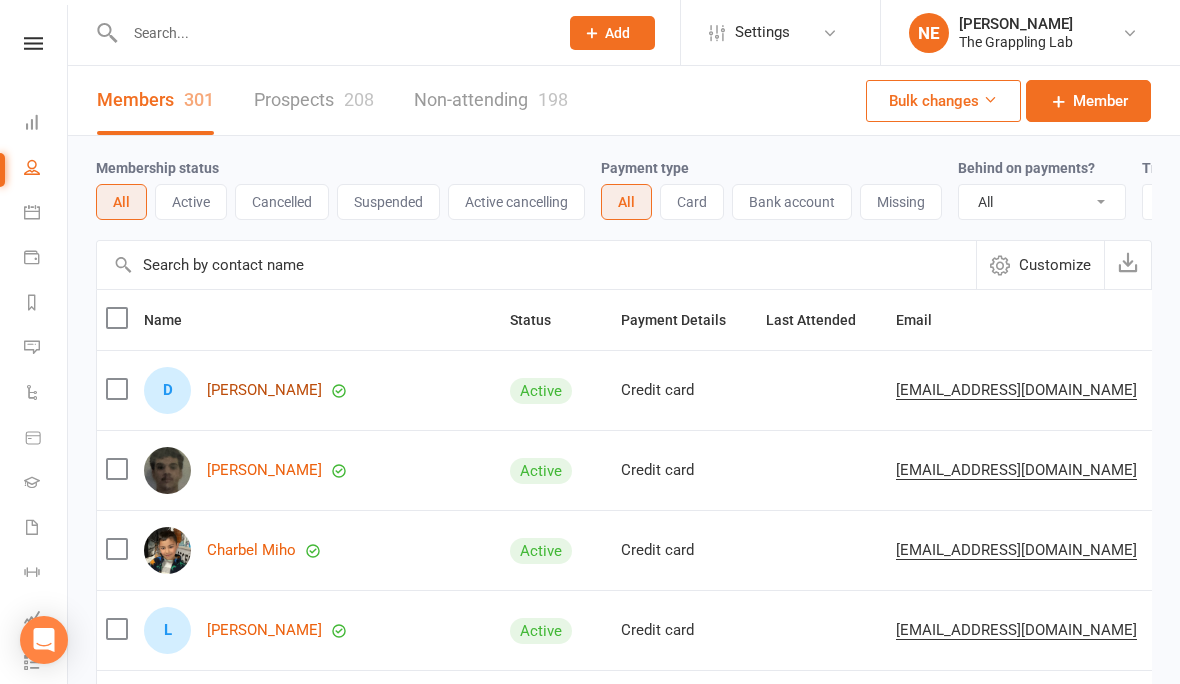 click on "[PERSON_NAME]" at bounding box center [264, 390] 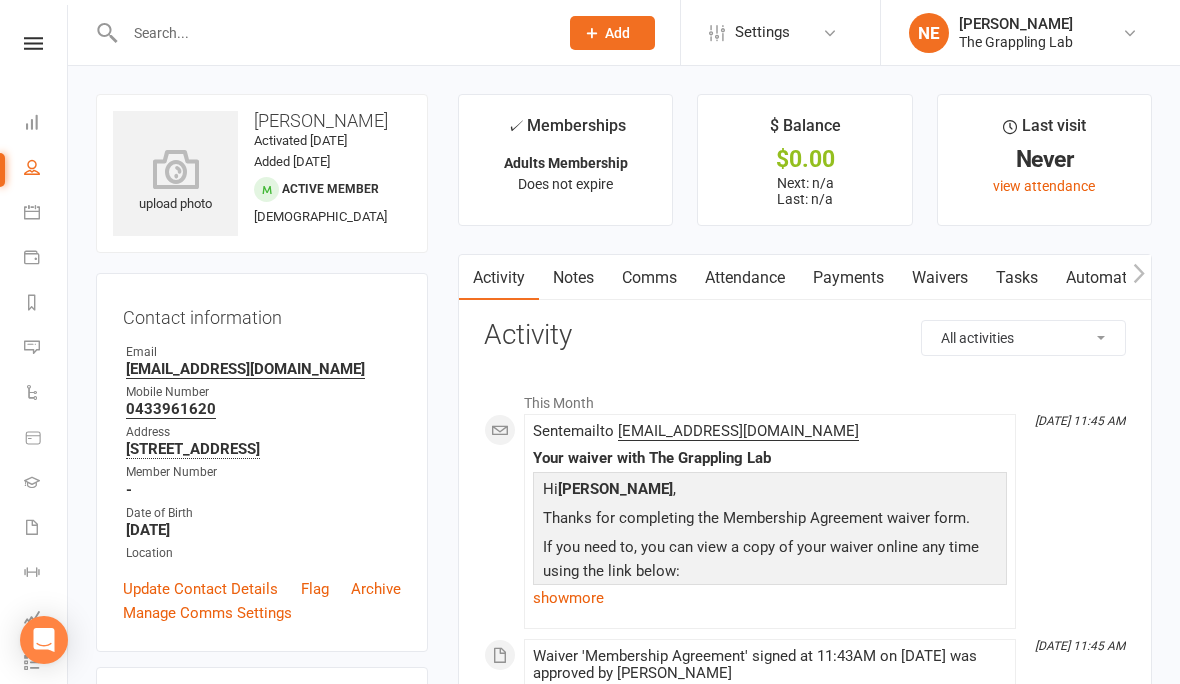 click on "Waivers" at bounding box center [940, 278] 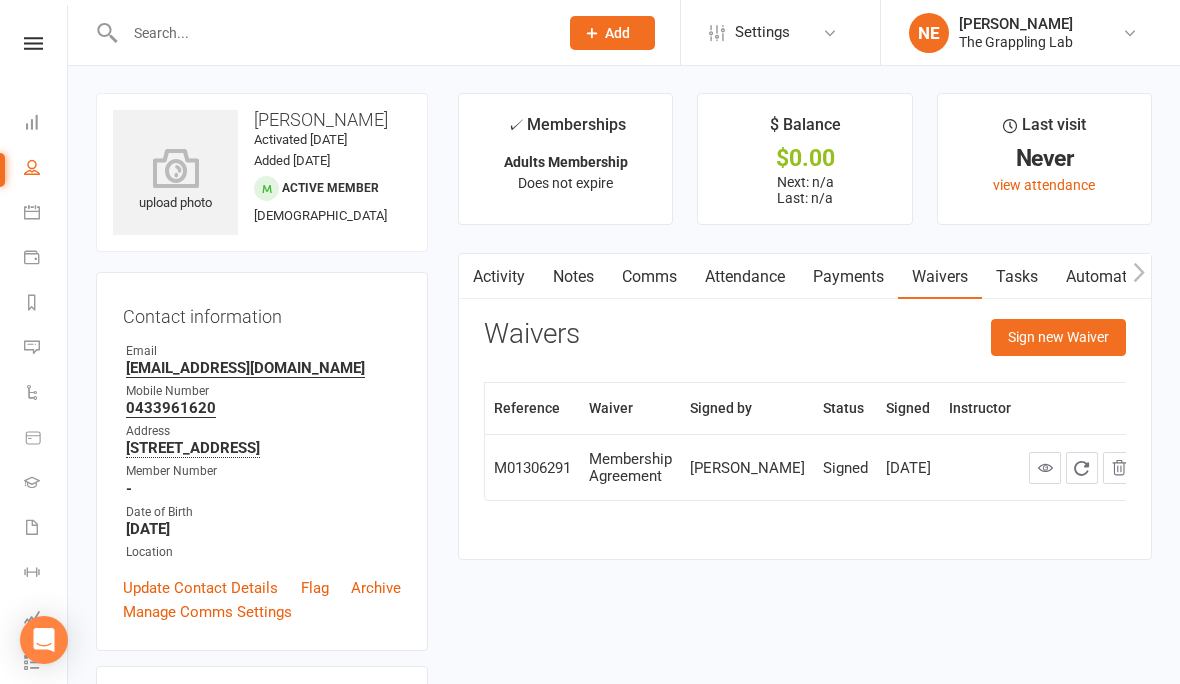 scroll, scrollTop: 0, scrollLeft: 0, axis: both 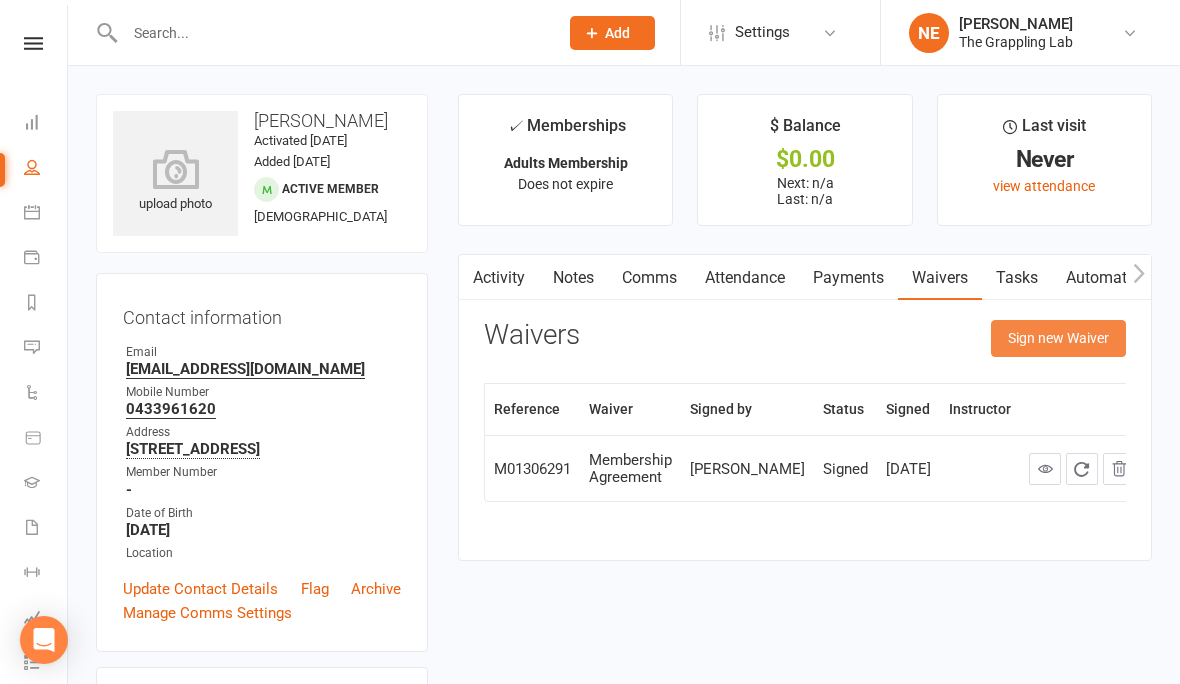 click on "Sign new Waiver" at bounding box center (1058, 338) 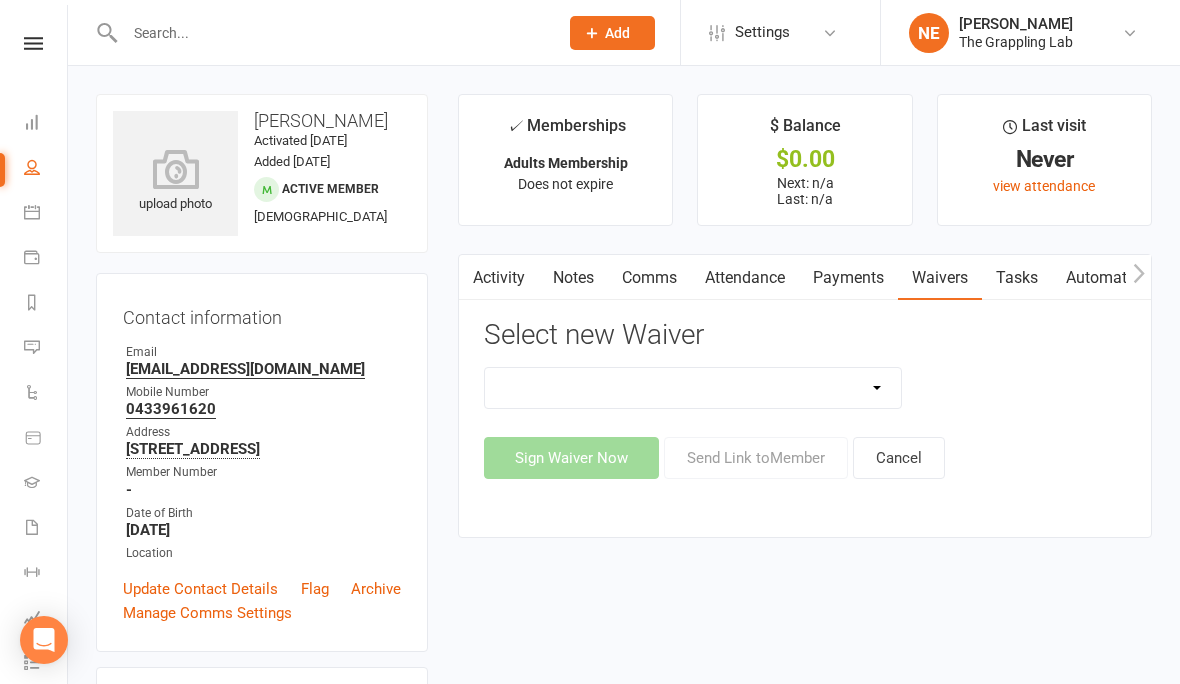 click on "Membership Agreement School Holiday Program Health Waiver The Grappling Lab Waiver" at bounding box center (693, 388) 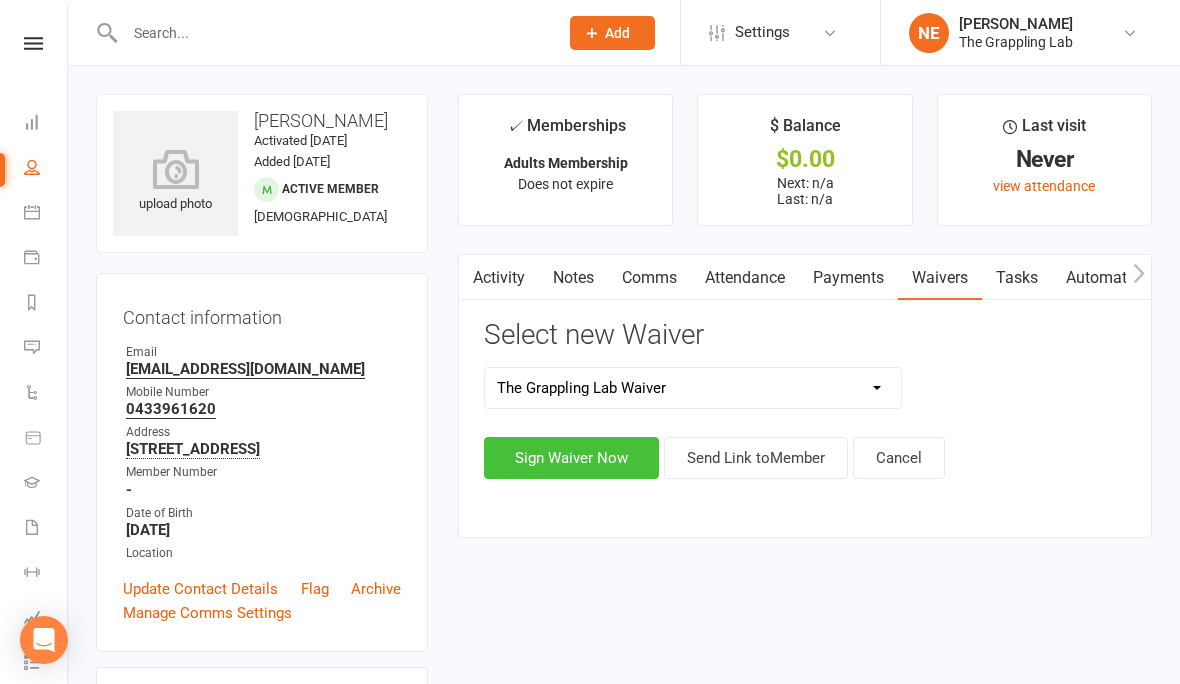 click on "Sign Waiver Now" at bounding box center [571, 458] 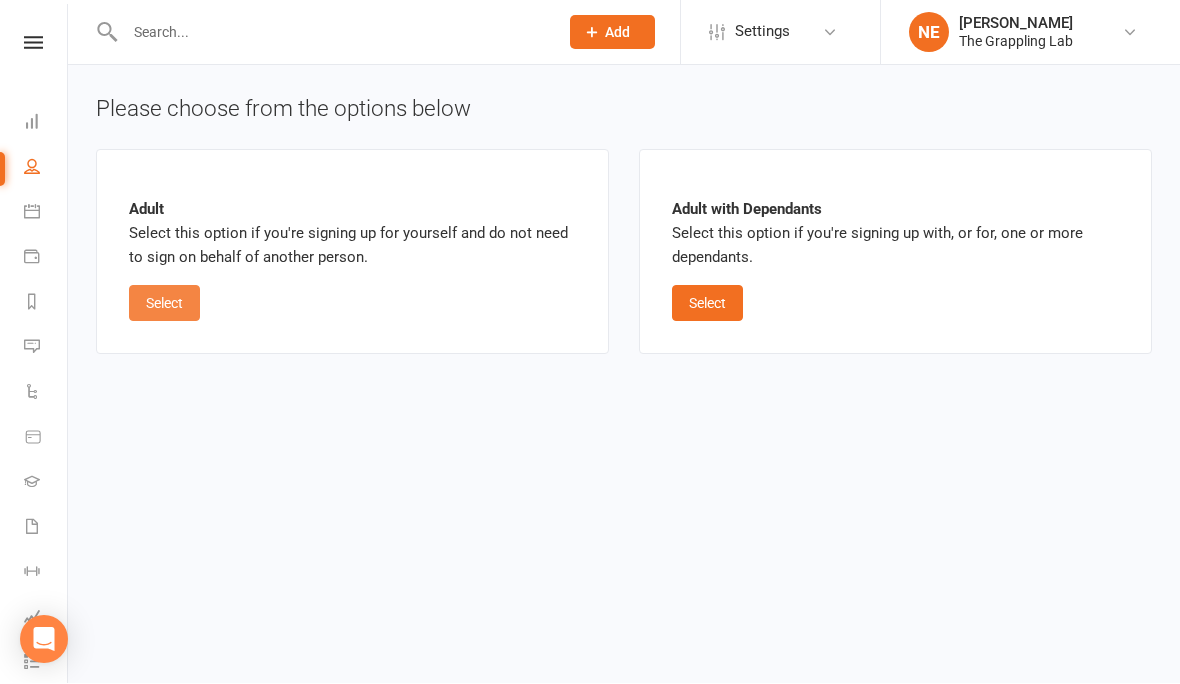 click on "Select" at bounding box center (164, 304) 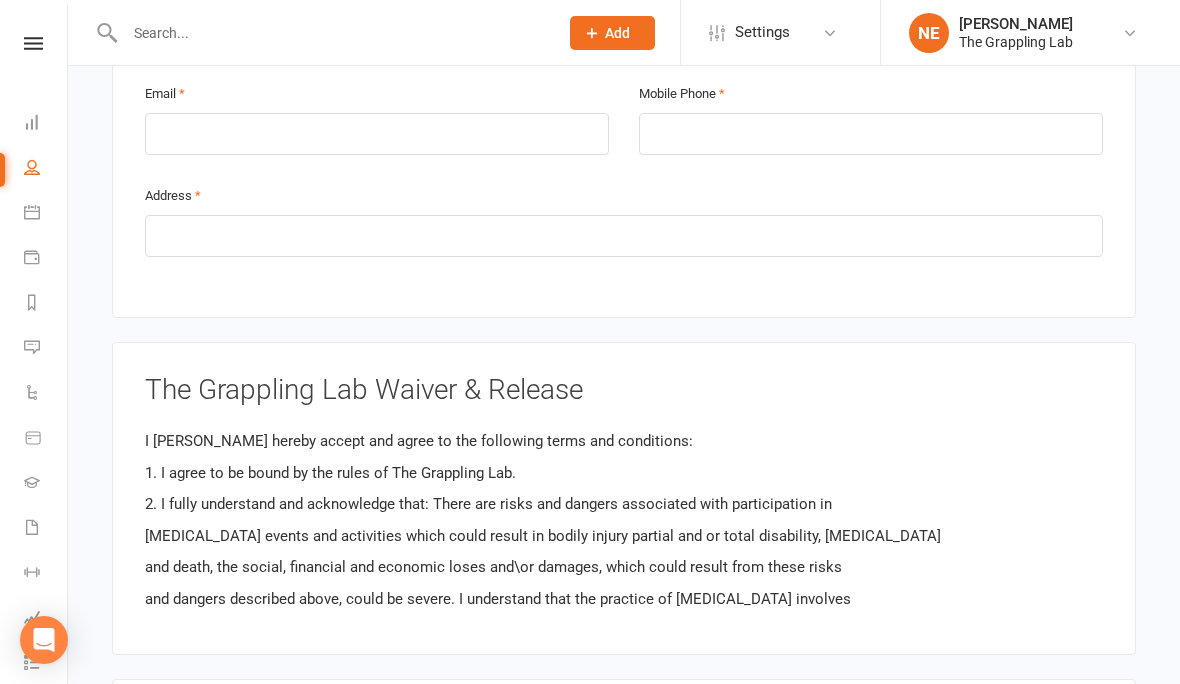 scroll, scrollTop: 1365, scrollLeft: 0, axis: vertical 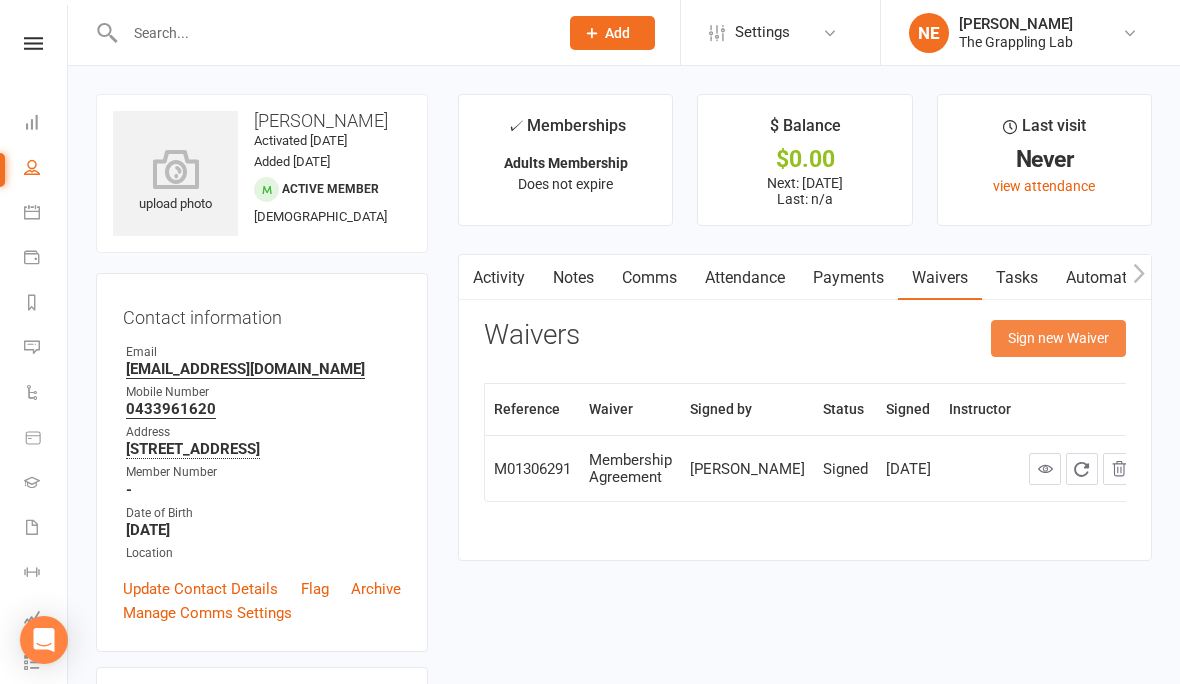 click on "Sign new Waiver" at bounding box center (1058, 338) 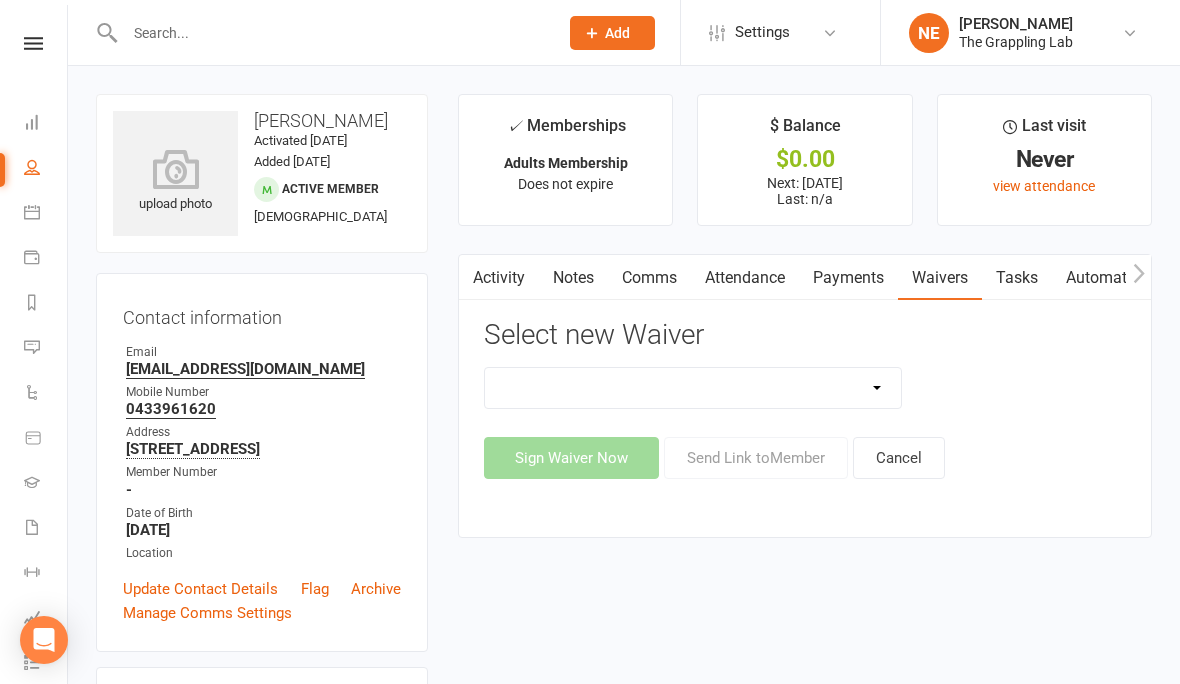click on "Membership Agreement School Holiday Program Health Waiver The Grappling Lab Waiver" at bounding box center [693, 388] 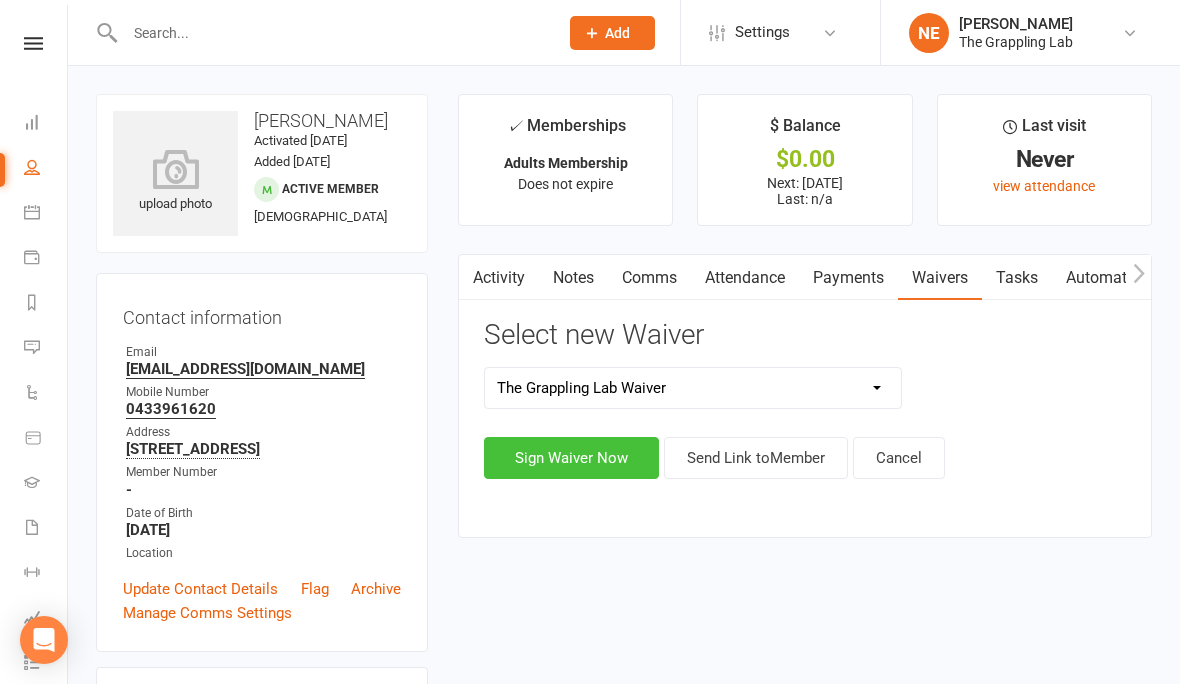 click on "Sign Waiver Now" at bounding box center [571, 458] 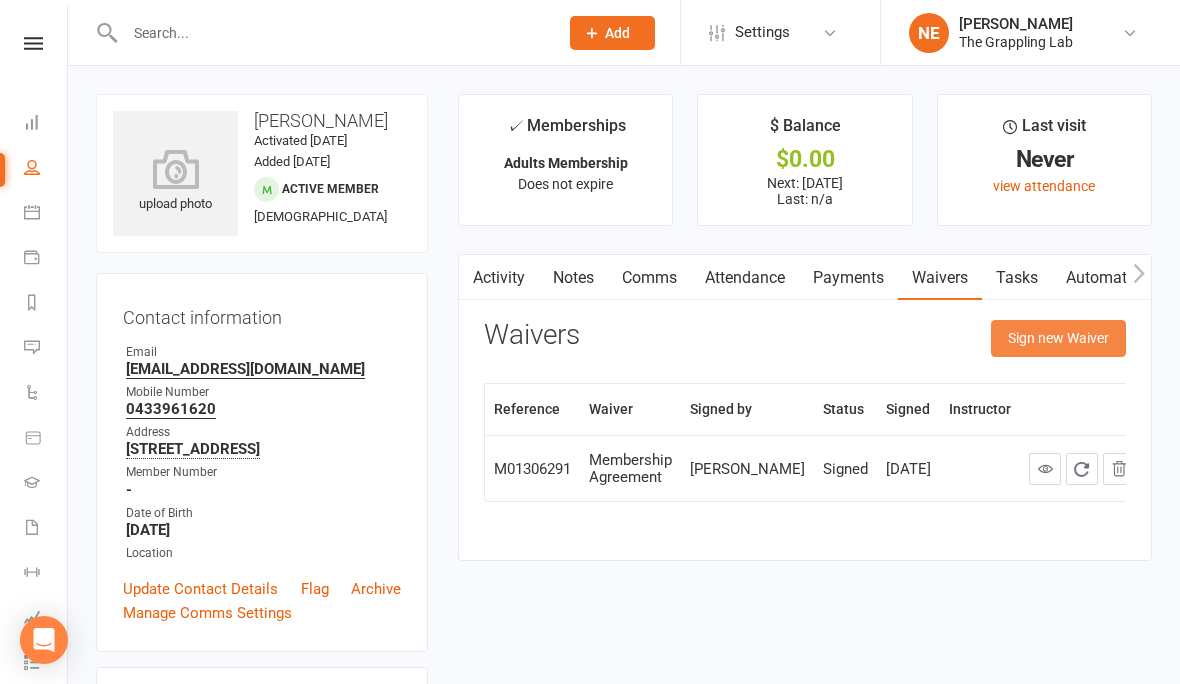 click on "Sign new Waiver" at bounding box center [1058, 338] 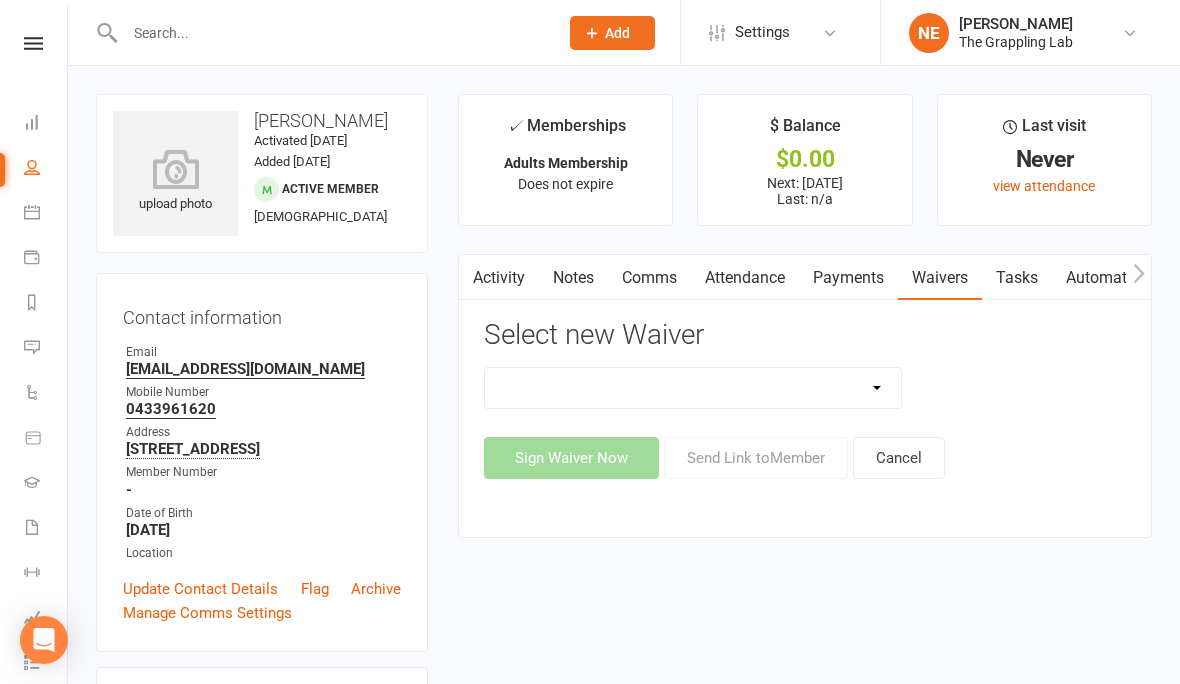 click on "Membership Agreement School Holiday Program Health Waiver The Grappling Lab Waiver" at bounding box center (693, 388) 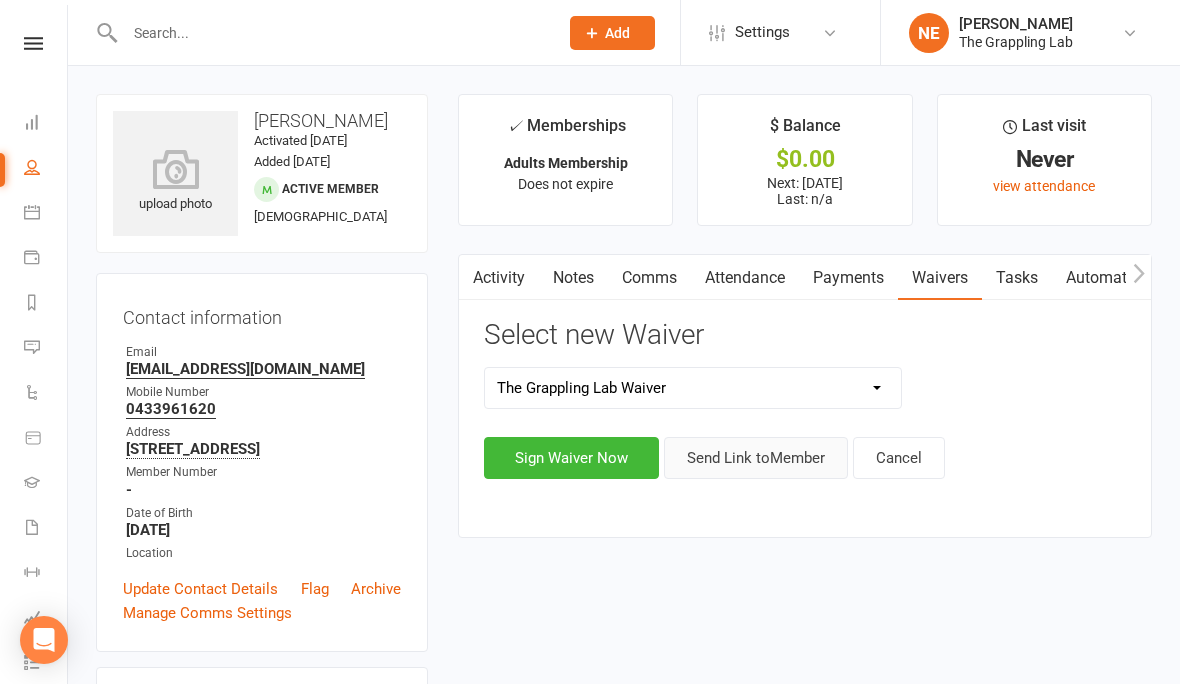 click on "Send Link to  Member" at bounding box center [756, 458] 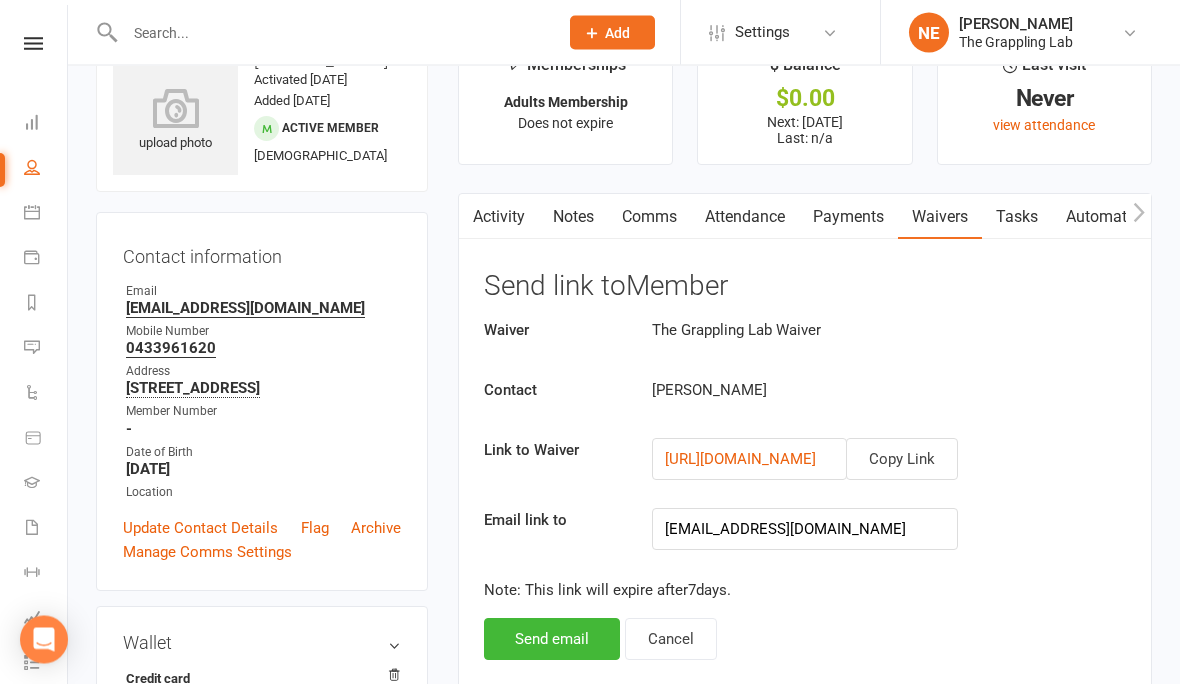 scroll, scrollTop: 64, scrollLeft: 0, axis: vertical 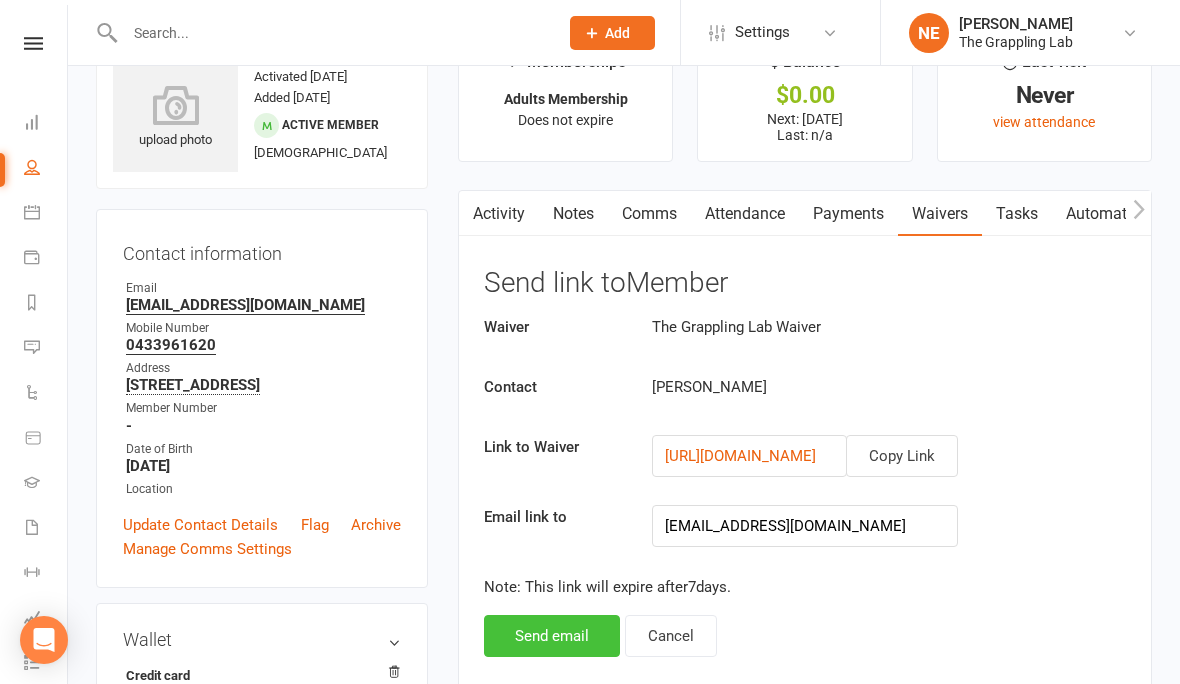 click on "Send email" at bounding box center (552, 636) 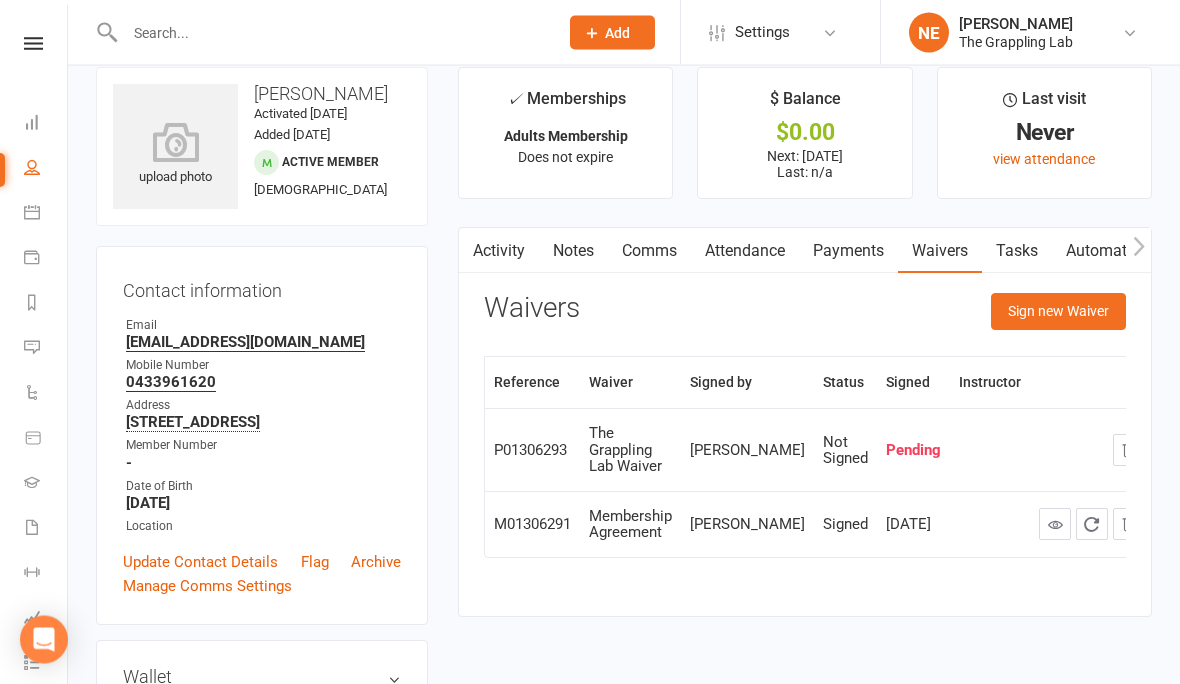 scroll, scrollTop: 0, scrollLeft: 0, axis: both 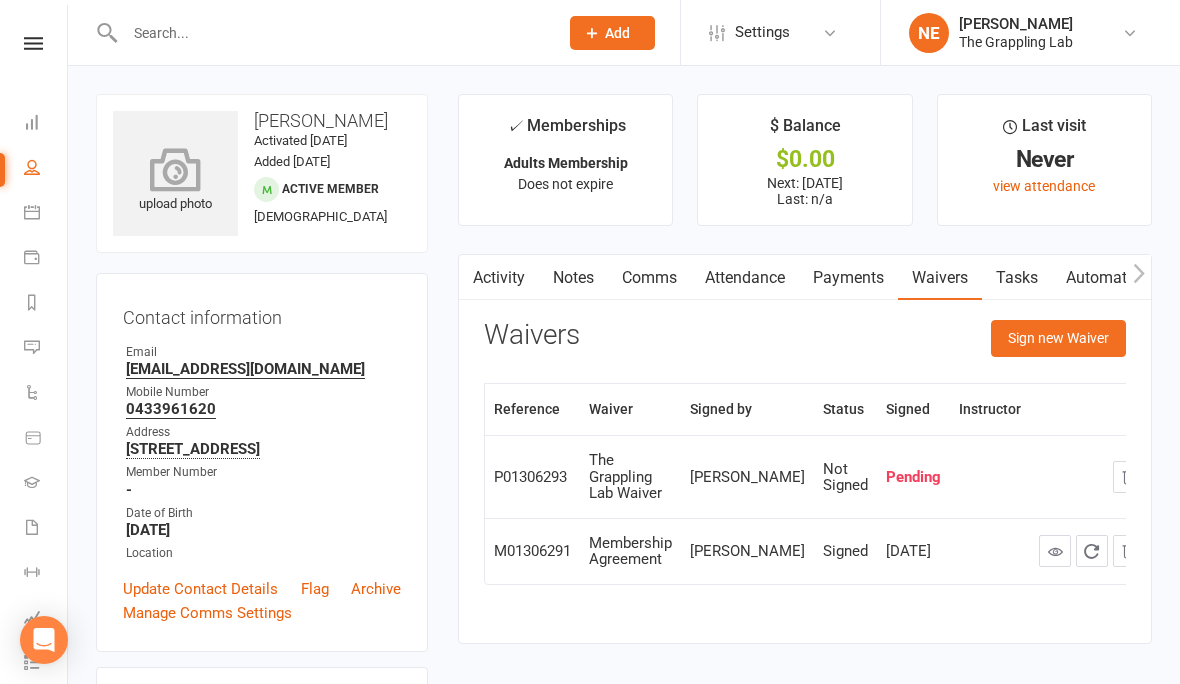 click at bounding box center (176, 169) 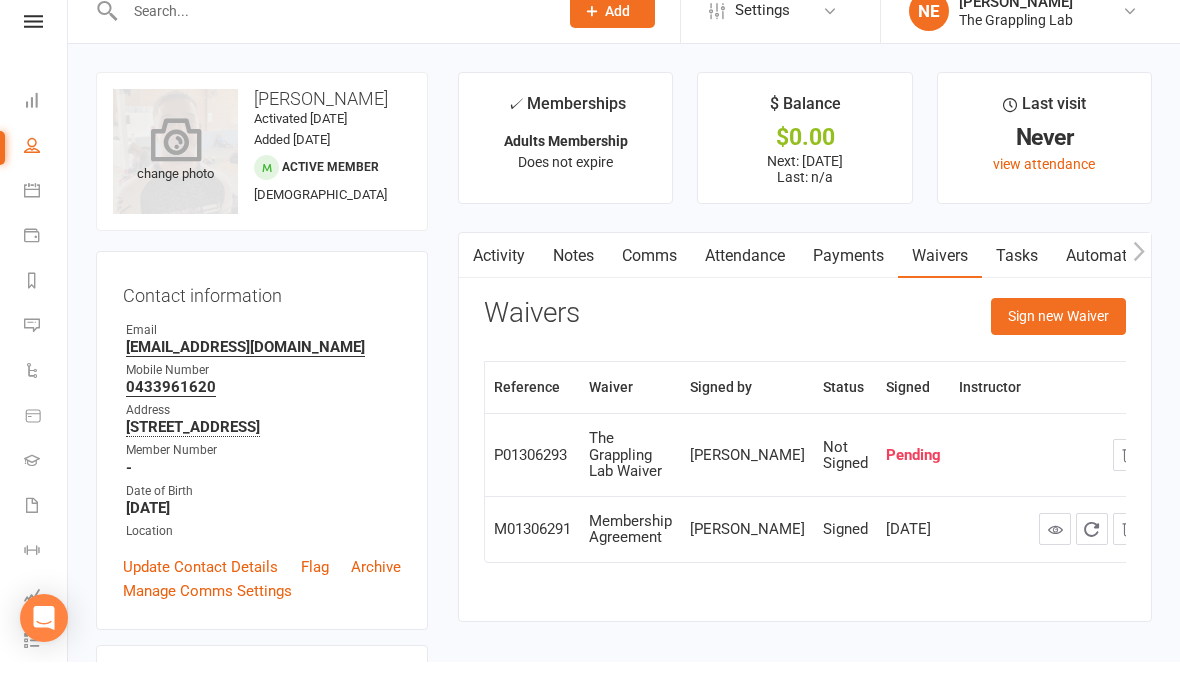 scroll, scrollTop: 22, scrollLeft: 0, axis: vertical 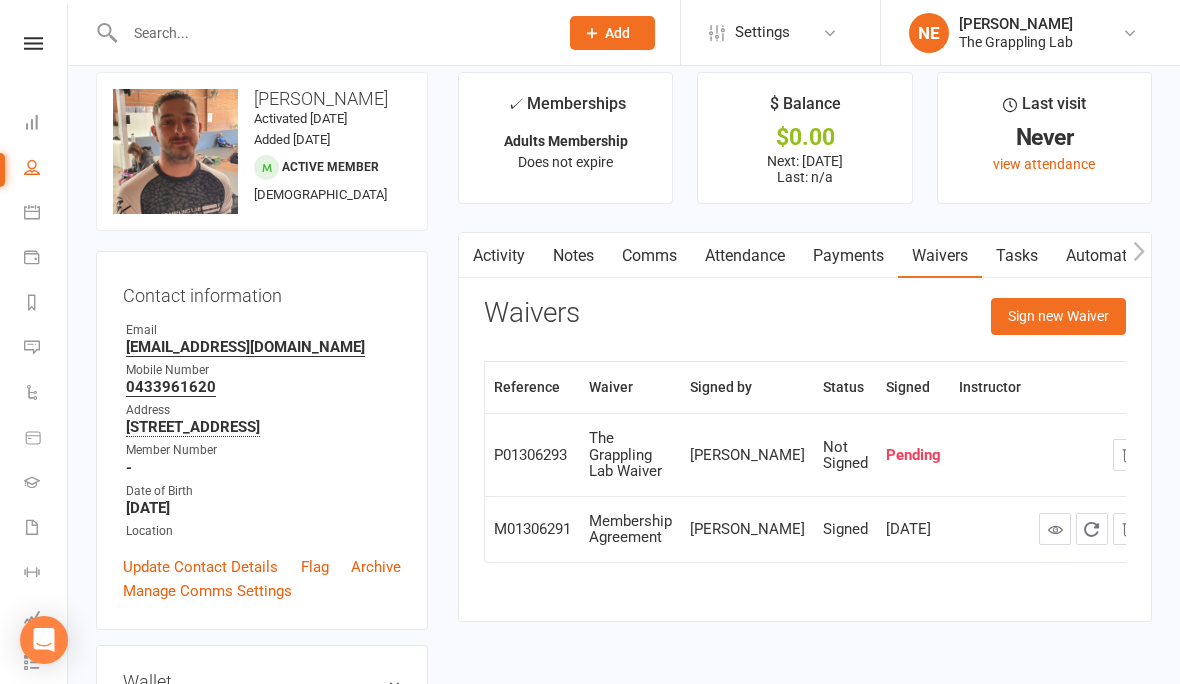 click on "Not Signed" at bounding box center (845, 455) 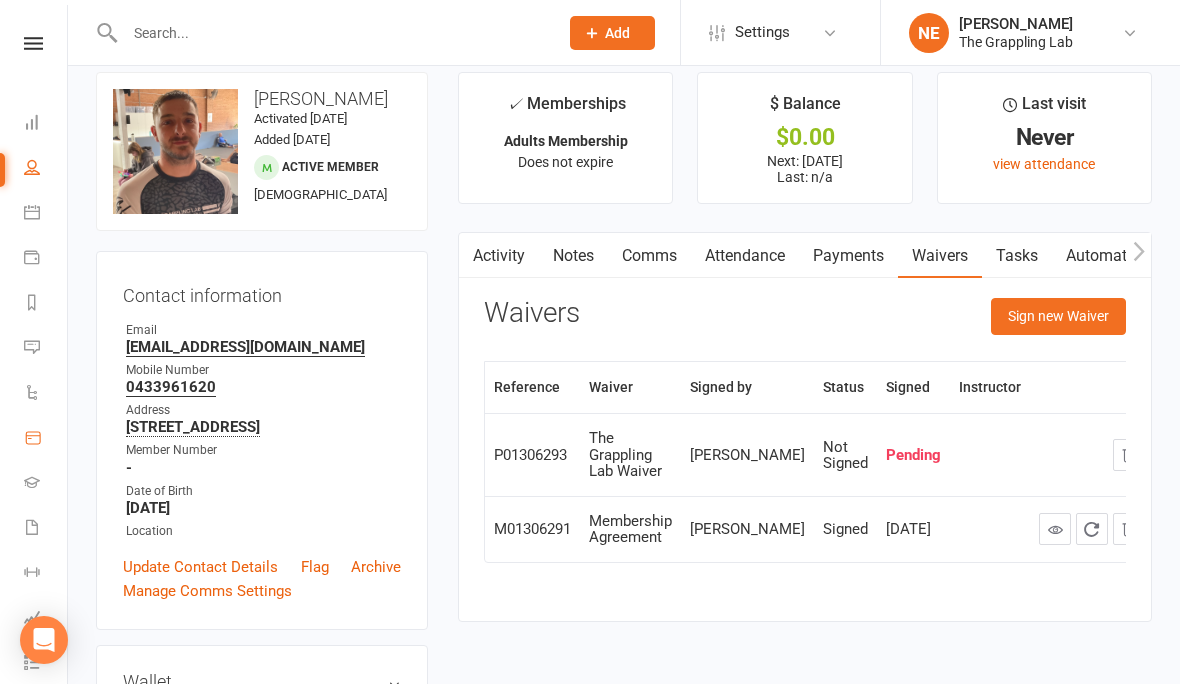 click on "Product Sales" at bounding box center [46, 439] 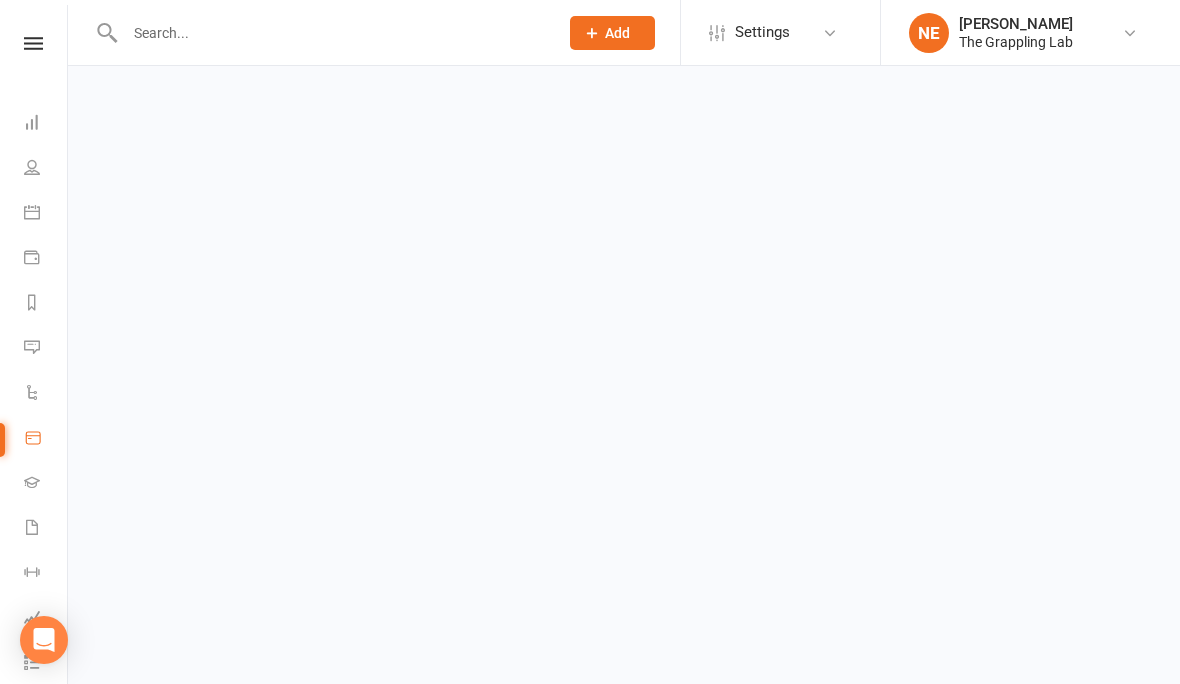 scroll, scrollTop: 0, scrollLeft: 0, axis: both 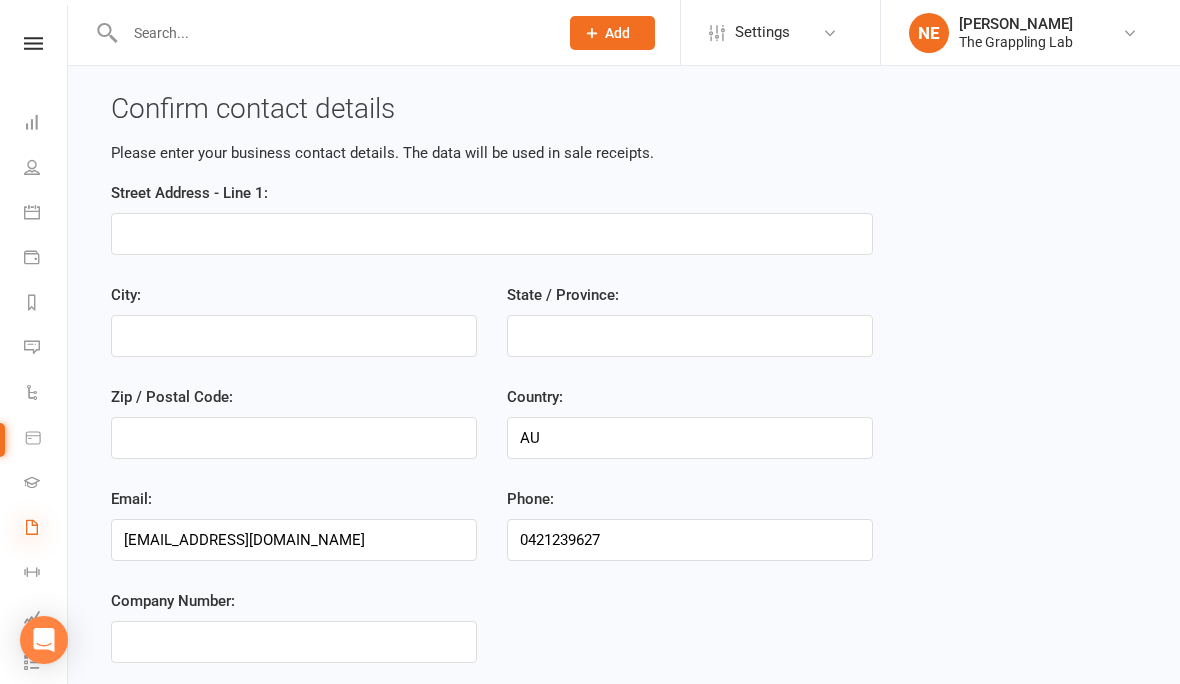 click at bounding box center (32, 527) 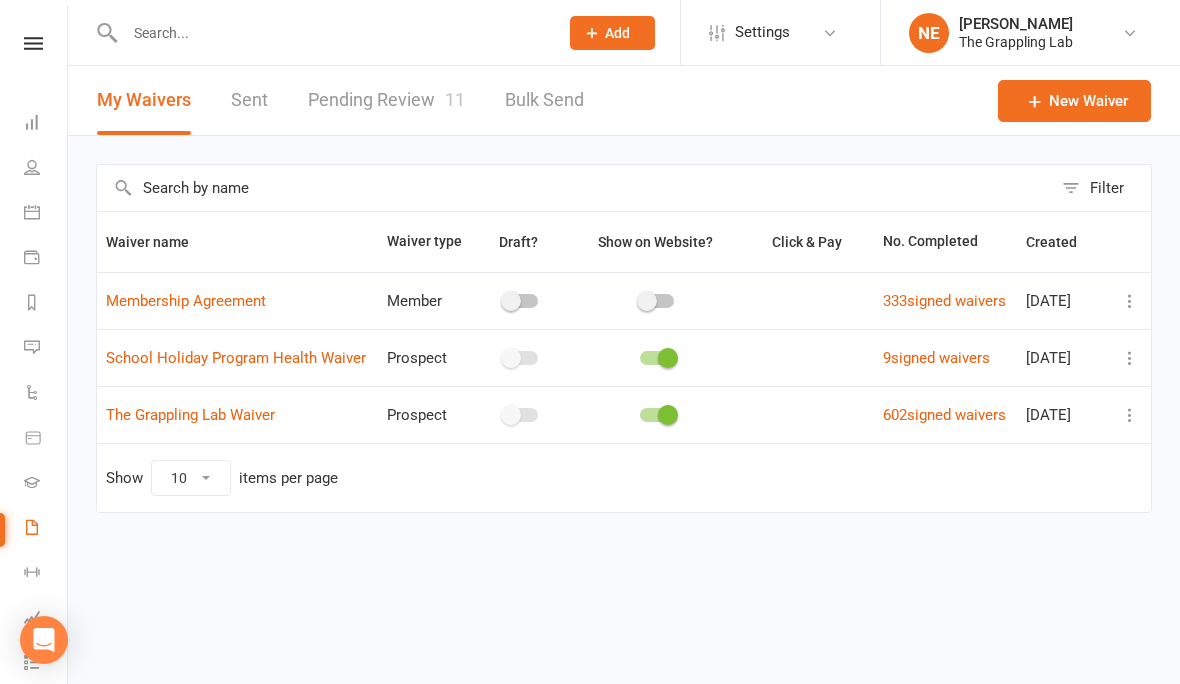 click on "Pending Review 11" at bounding box center (386, 100) 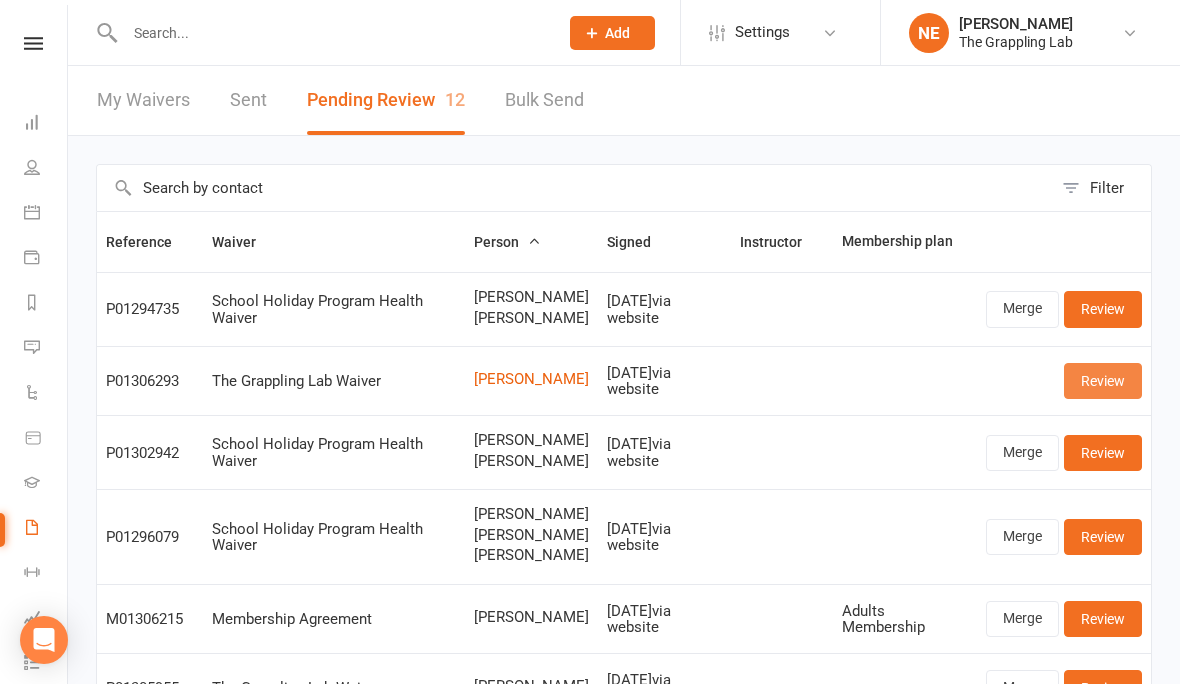click on "Review" at bounding box center (1103, 381) 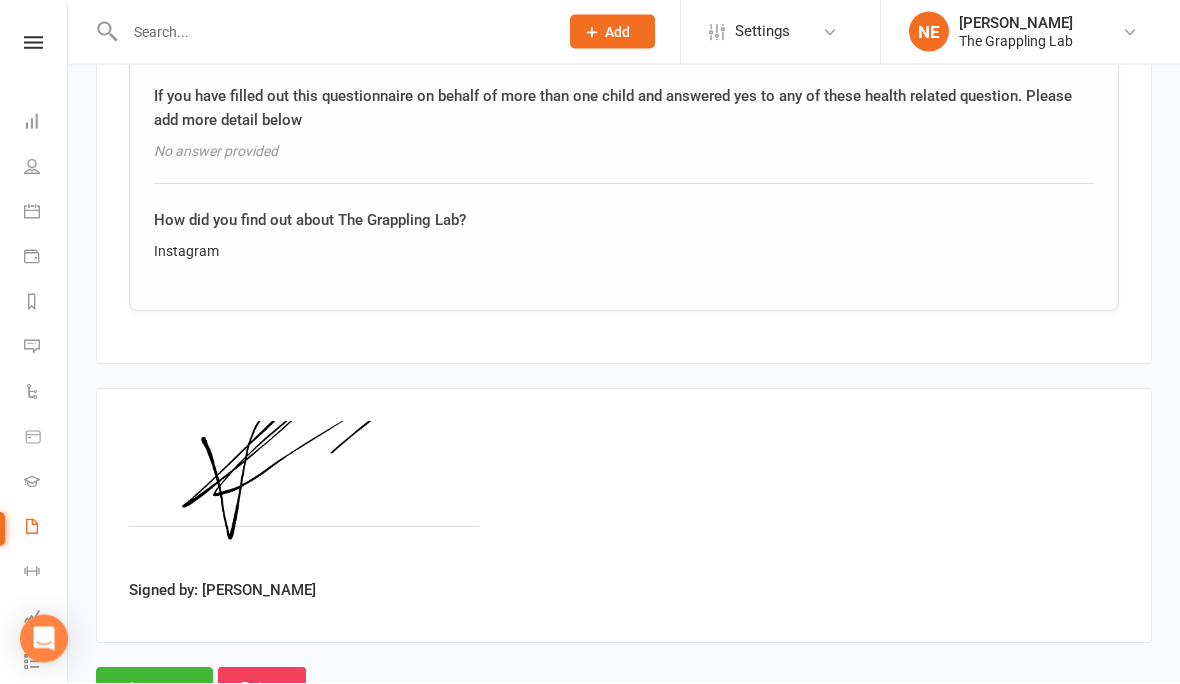 scroll, scrollTop: 2627, scrollLeft: 0, axis: vertical 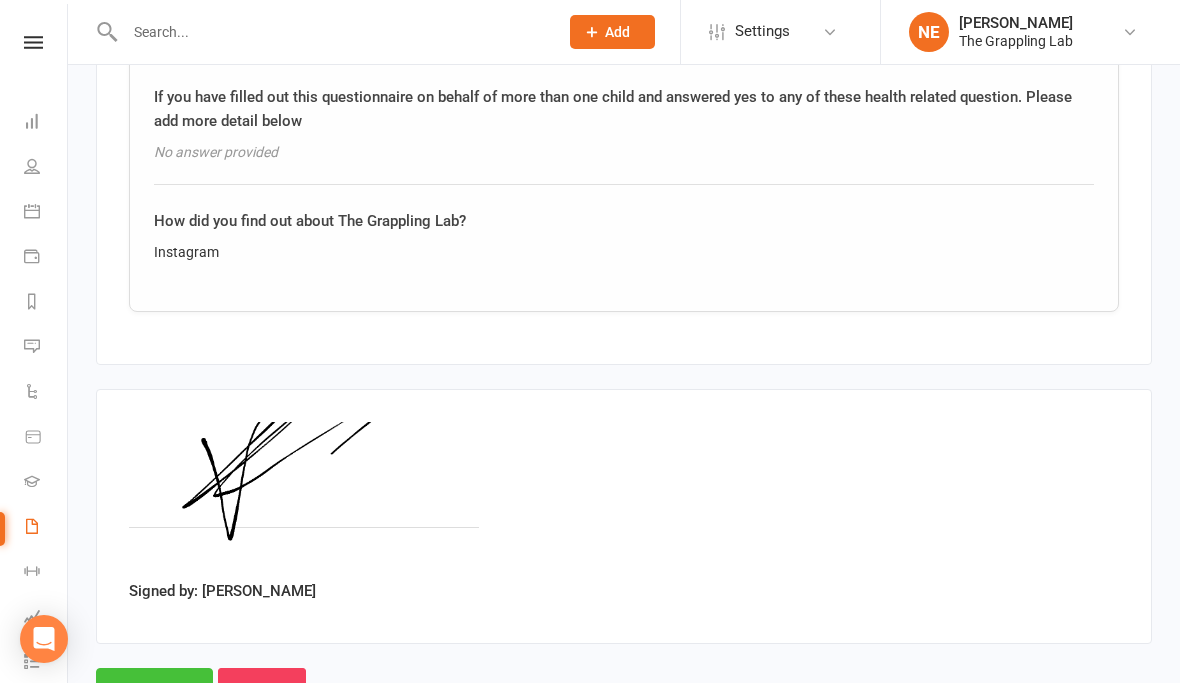click on "Approve" at bounding box center (154, 690) 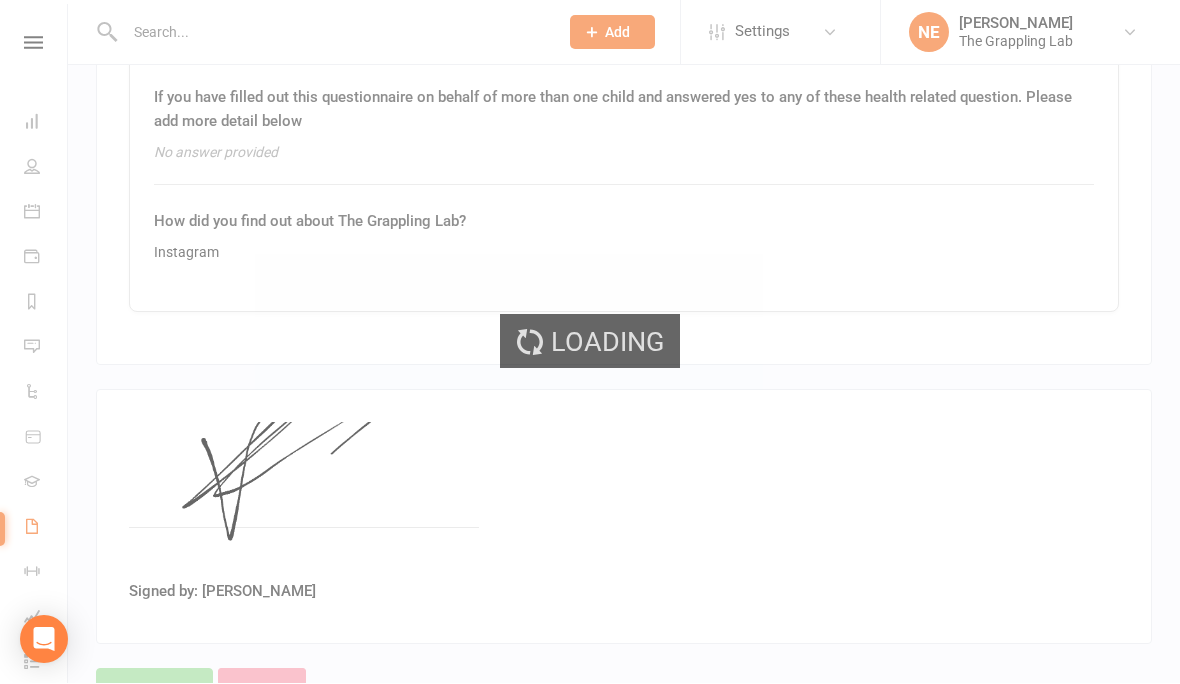 select on "25" 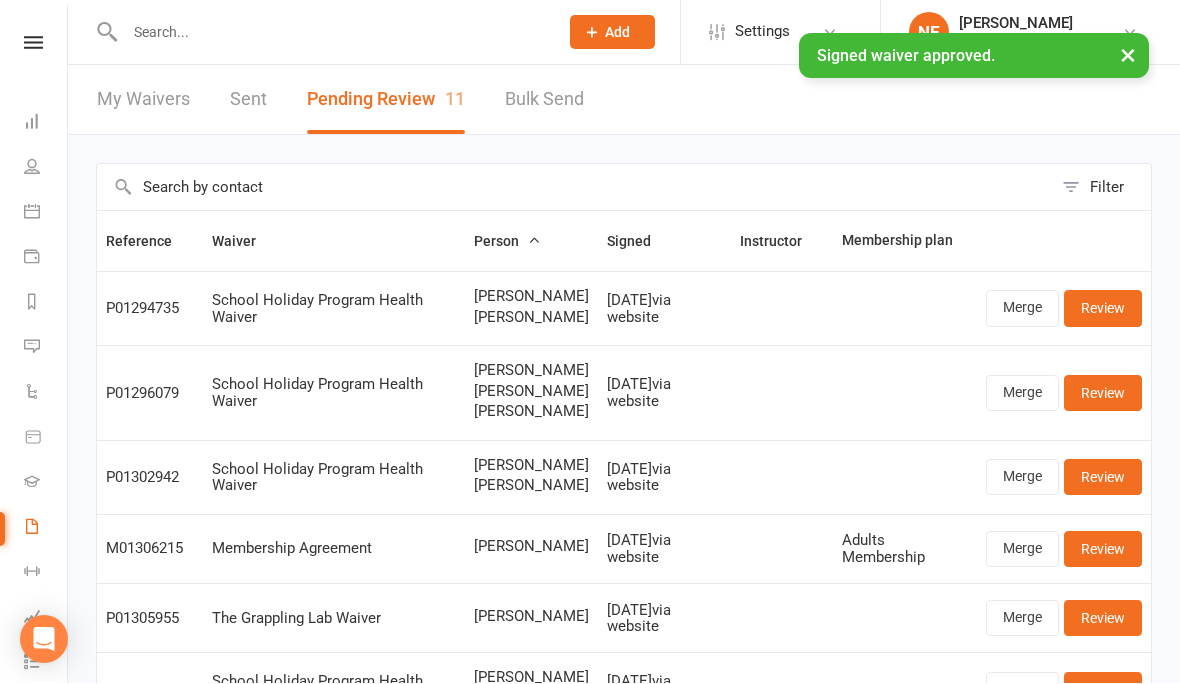 scroll, scrollTop: 1, scrollLeft: 0, axis: vertical 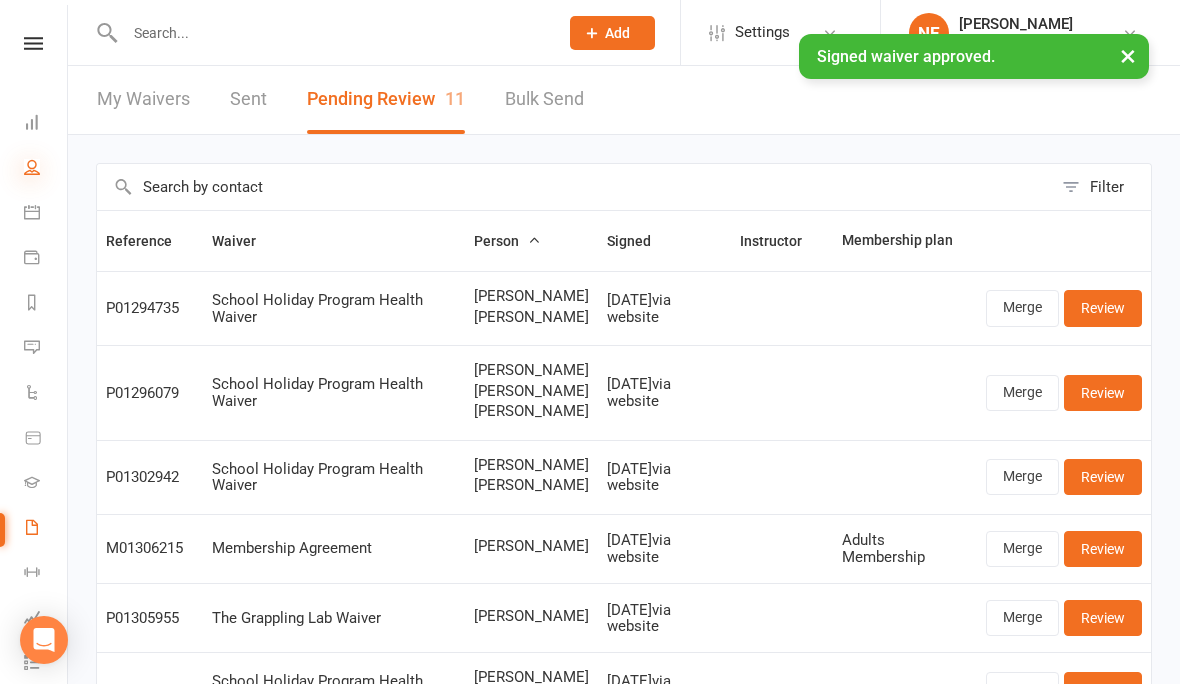 click at bounding box center (32, 167) 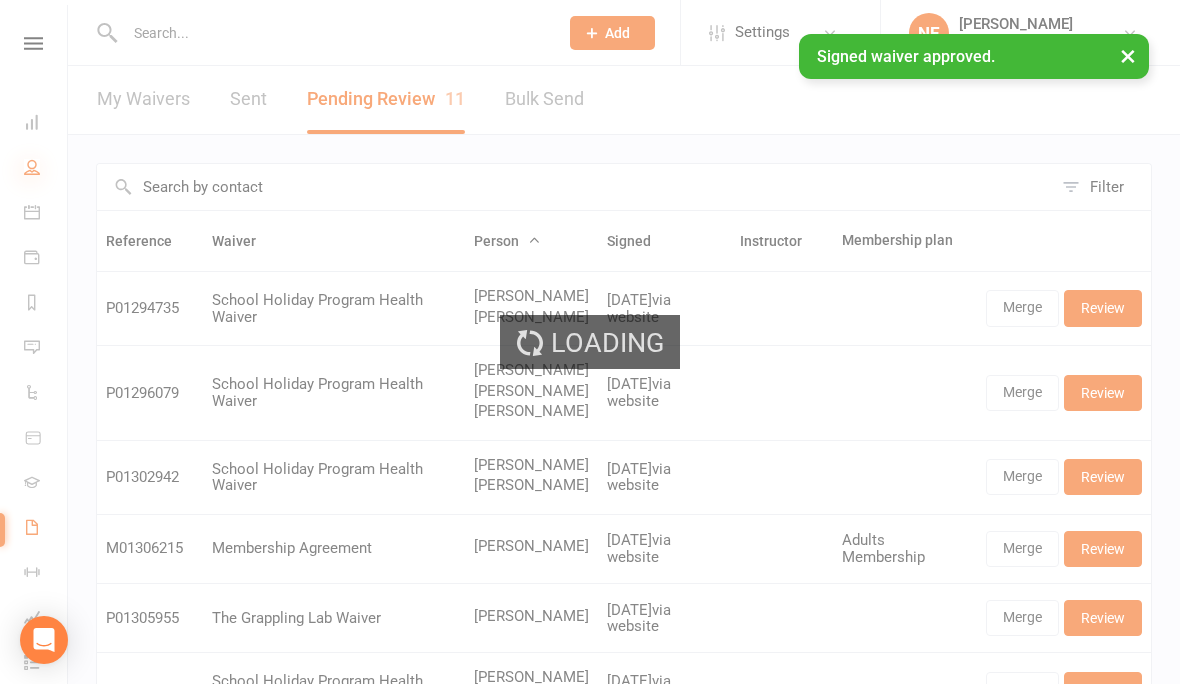 scroll, scrollTop: 0, scrollLeft: 0, axis: both 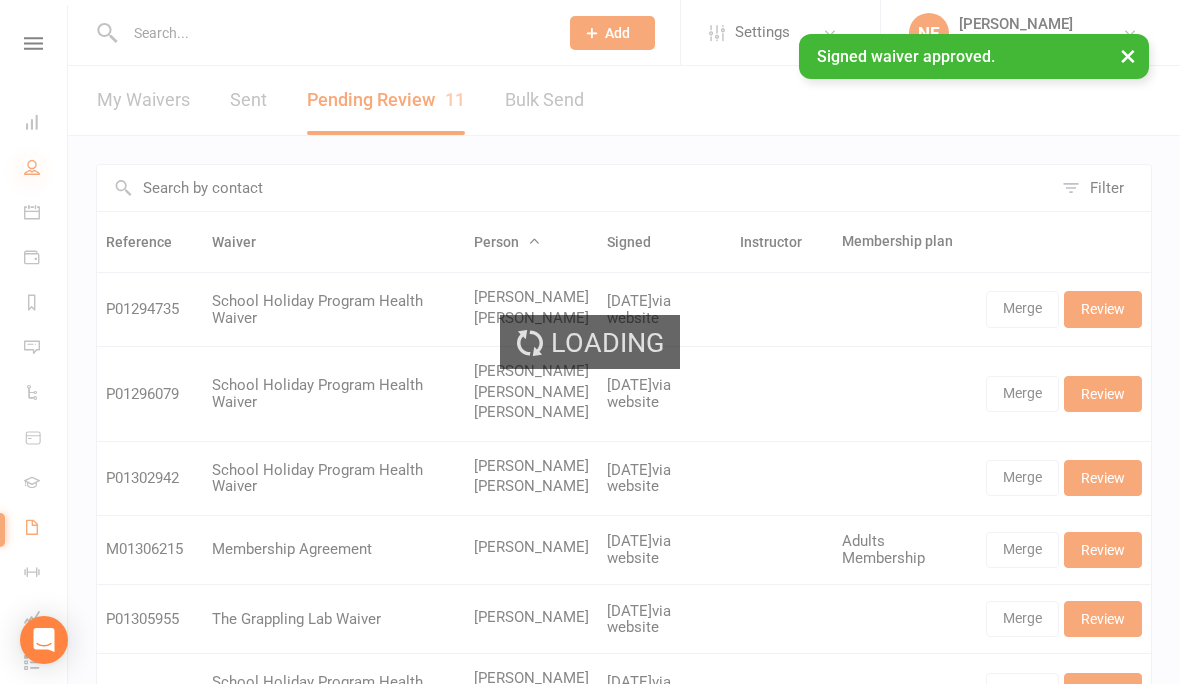 select on "100" 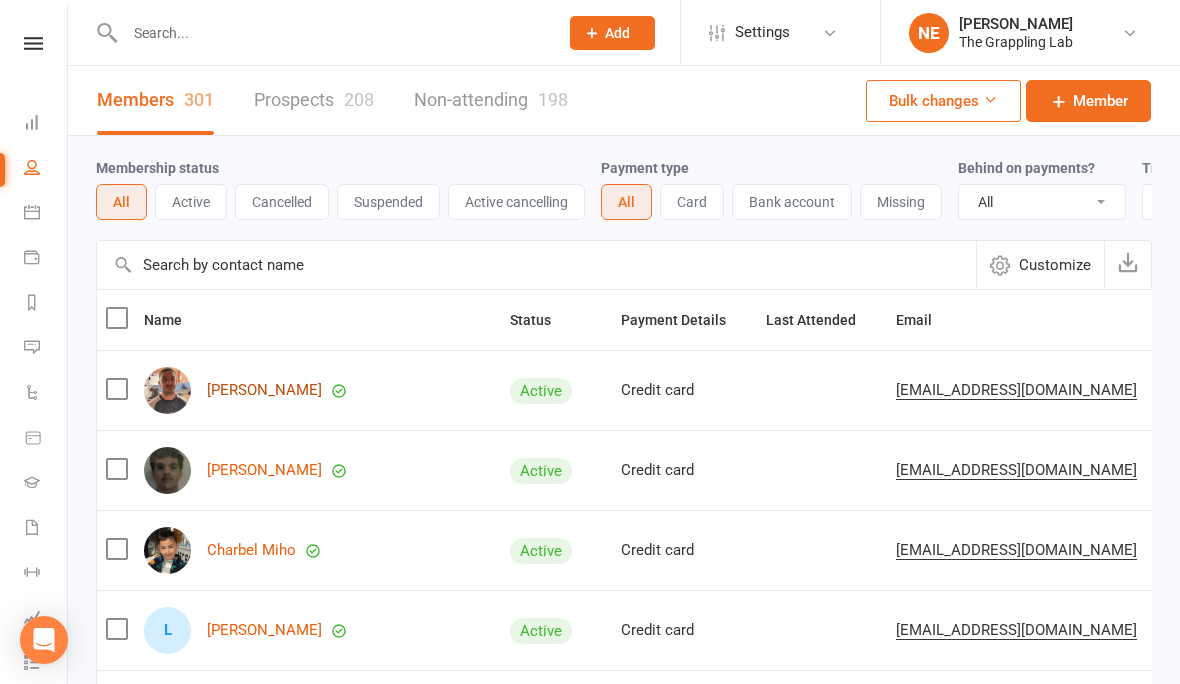 click on "[PERSON_NAME]" at bounding box center [264, 390] 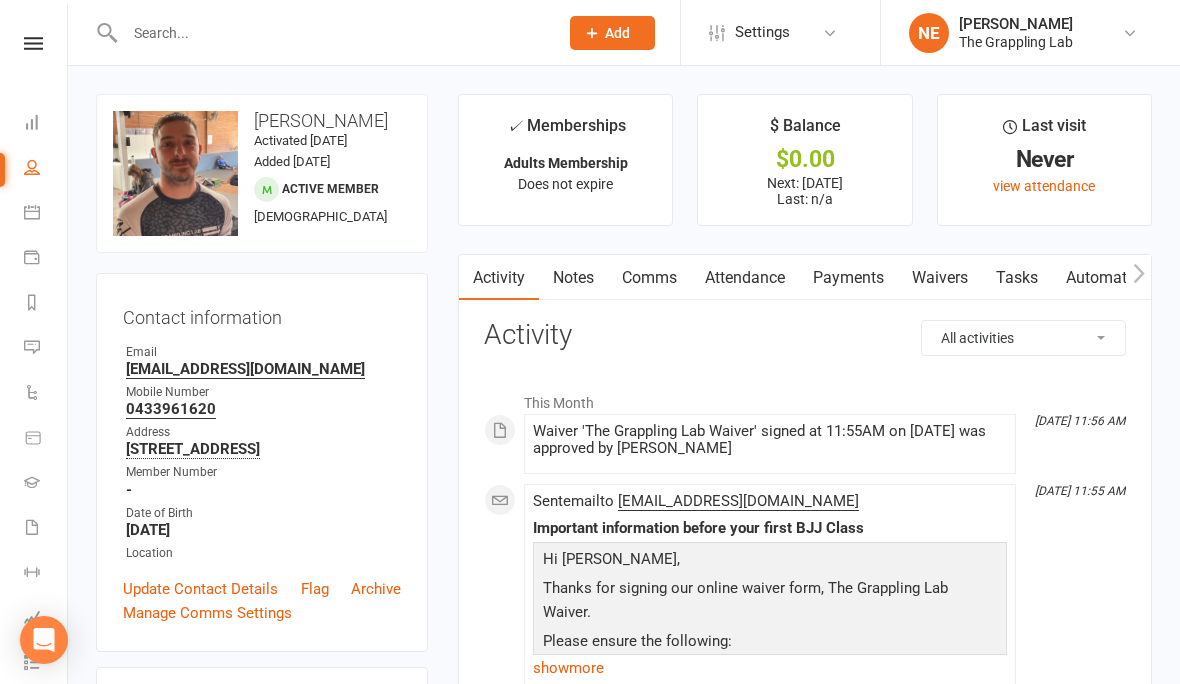 click on "Waivers" at bounding box center (940, 278) 